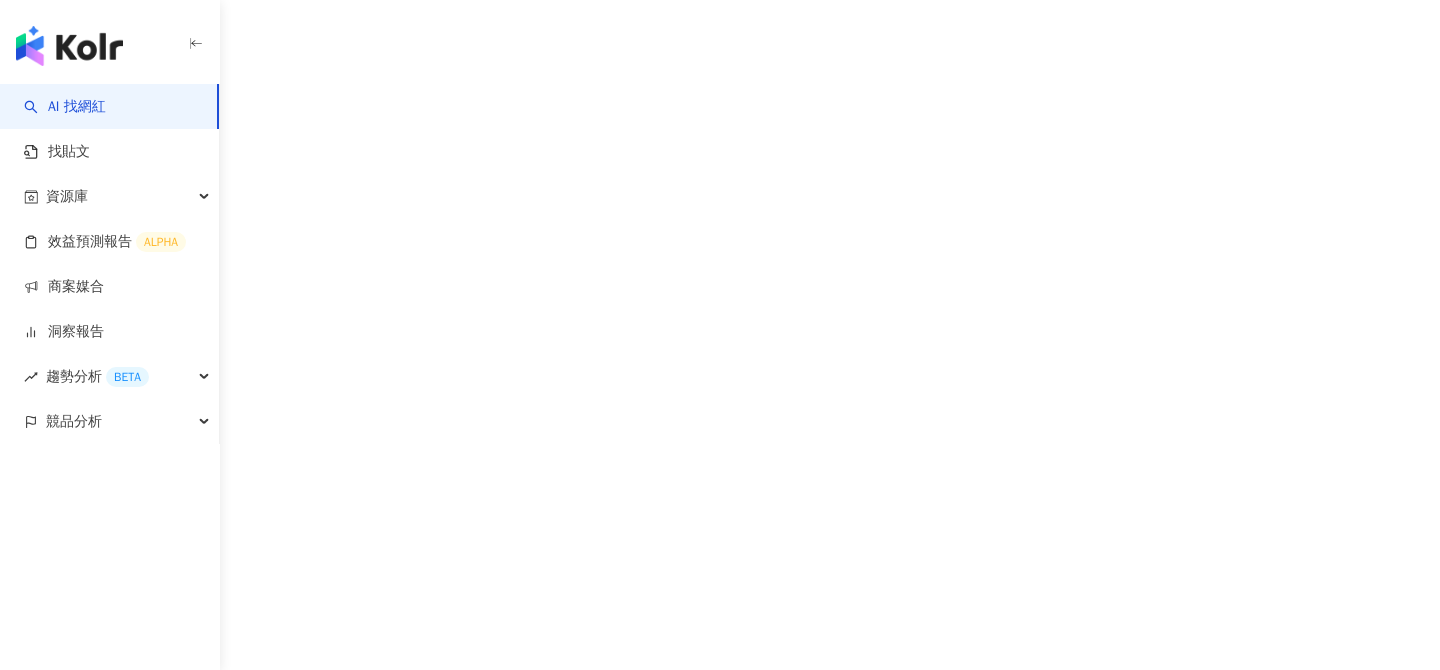 scroll, scrollTop: 0, scrollLeft: 0, axis: both 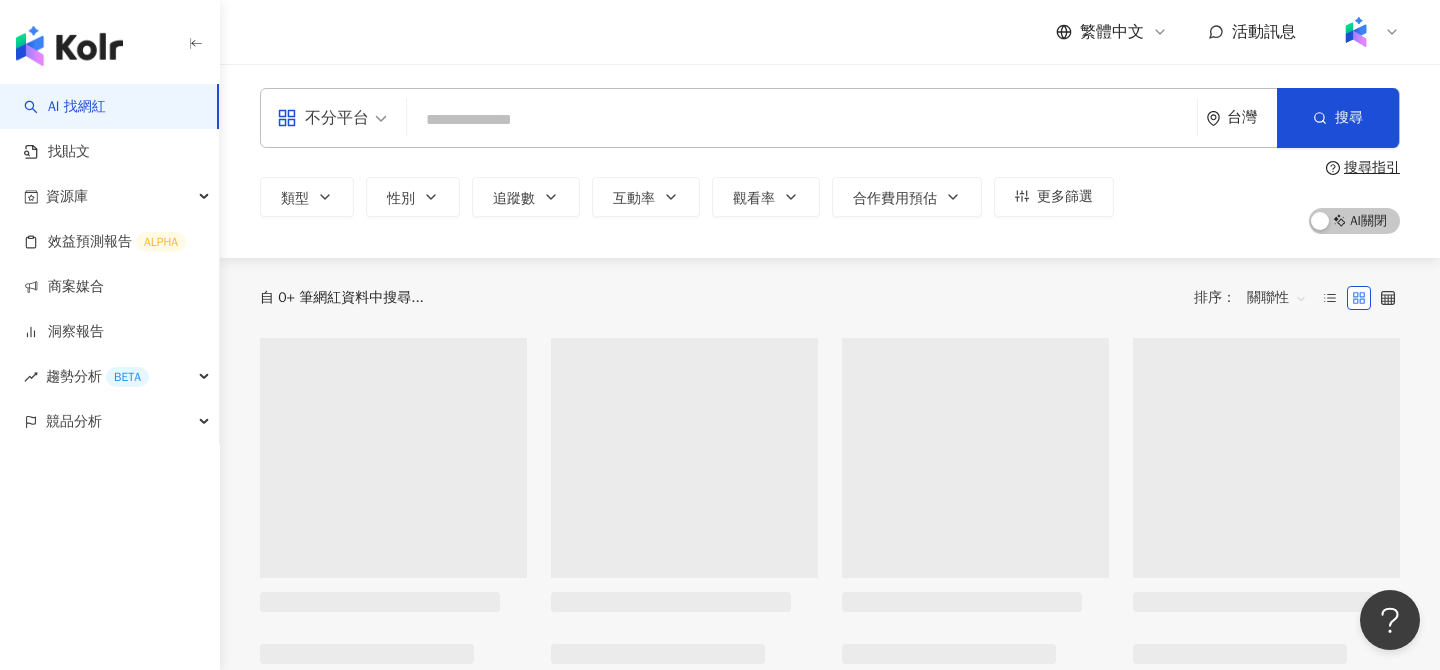 click at bounding box center [1356, 32] 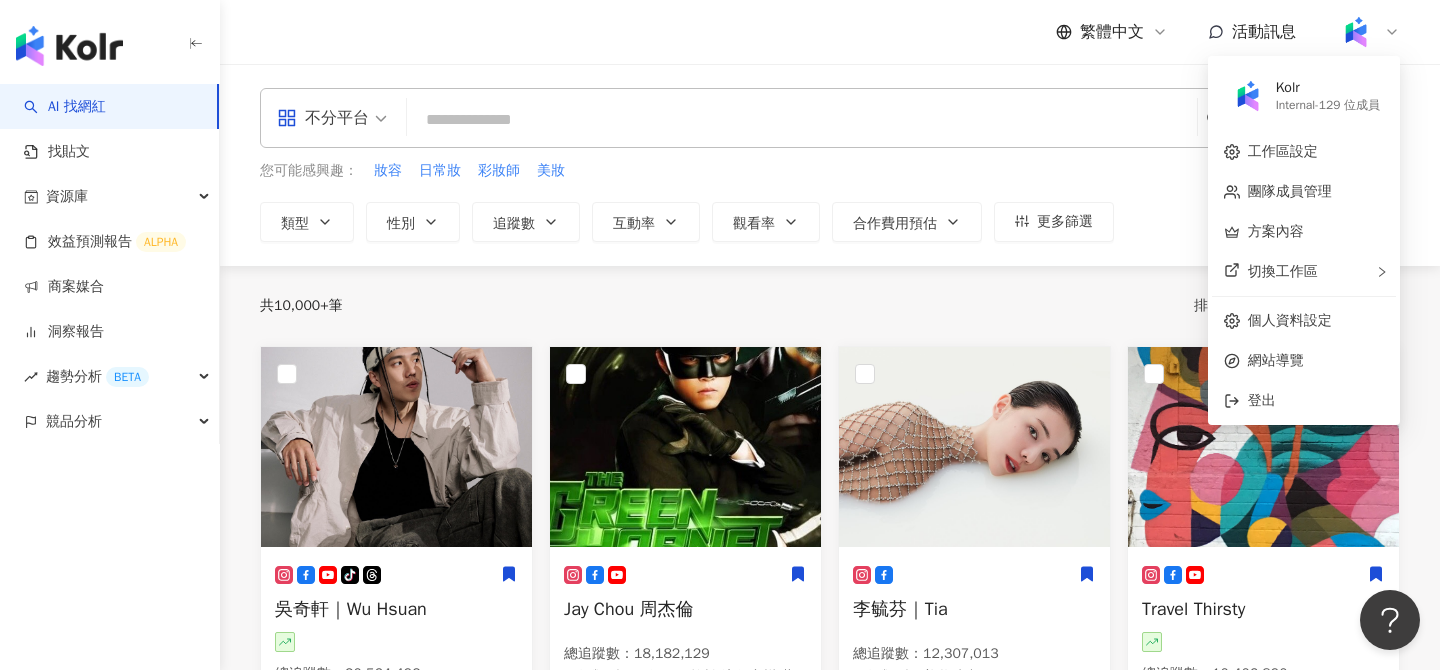 click on "不分平台 台灣 搜尋" at bounding box center [830, 118] 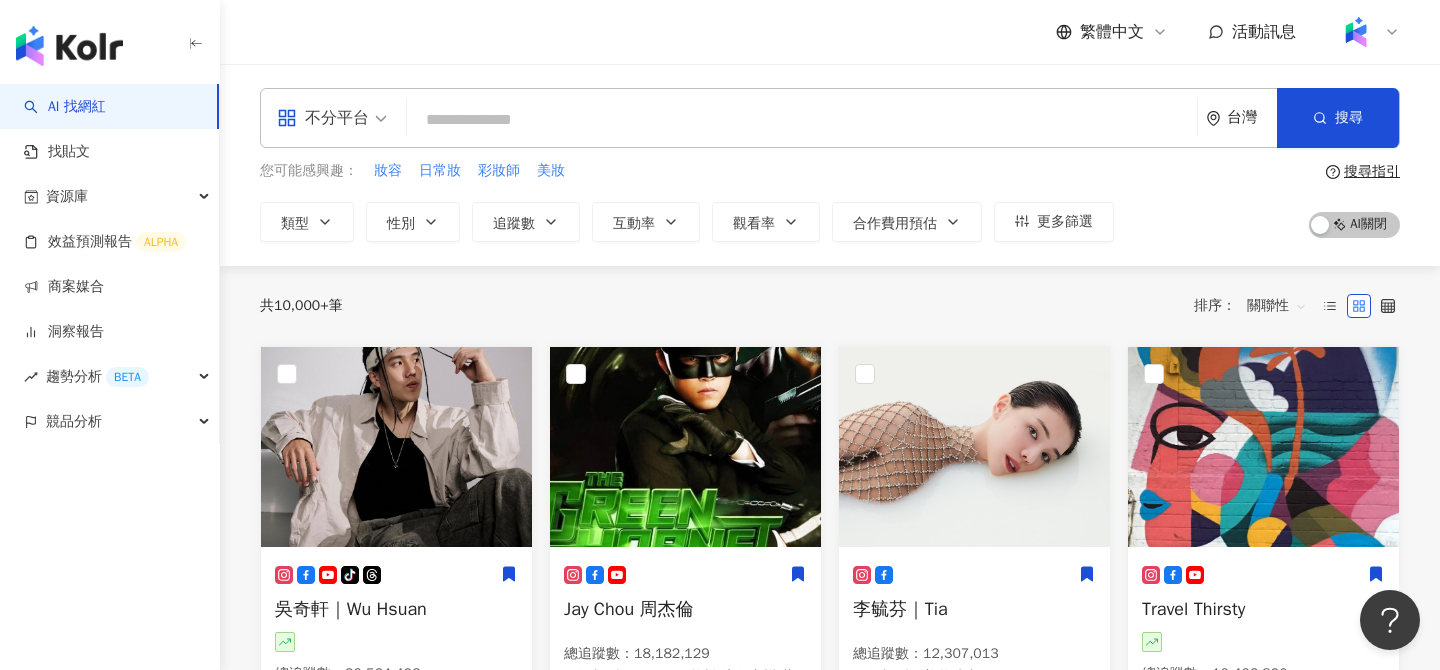 click at bounding box center (802, 120) 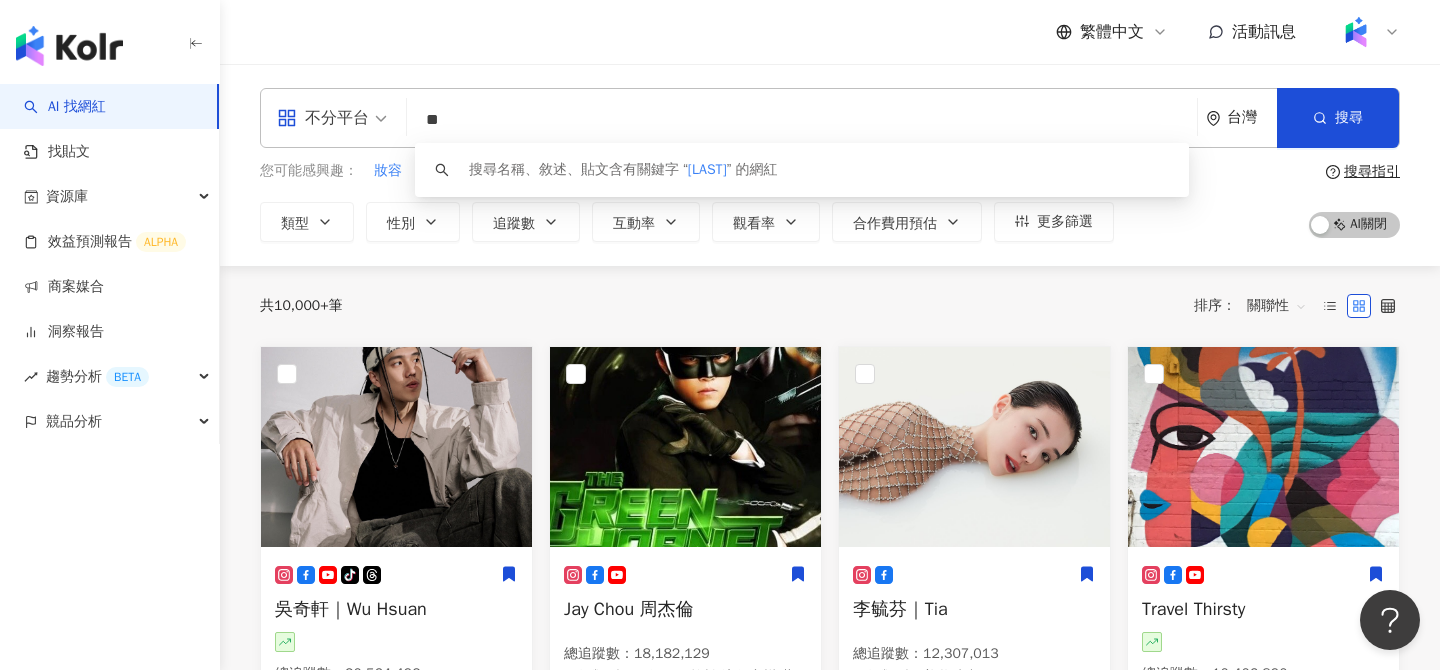 type on "**" 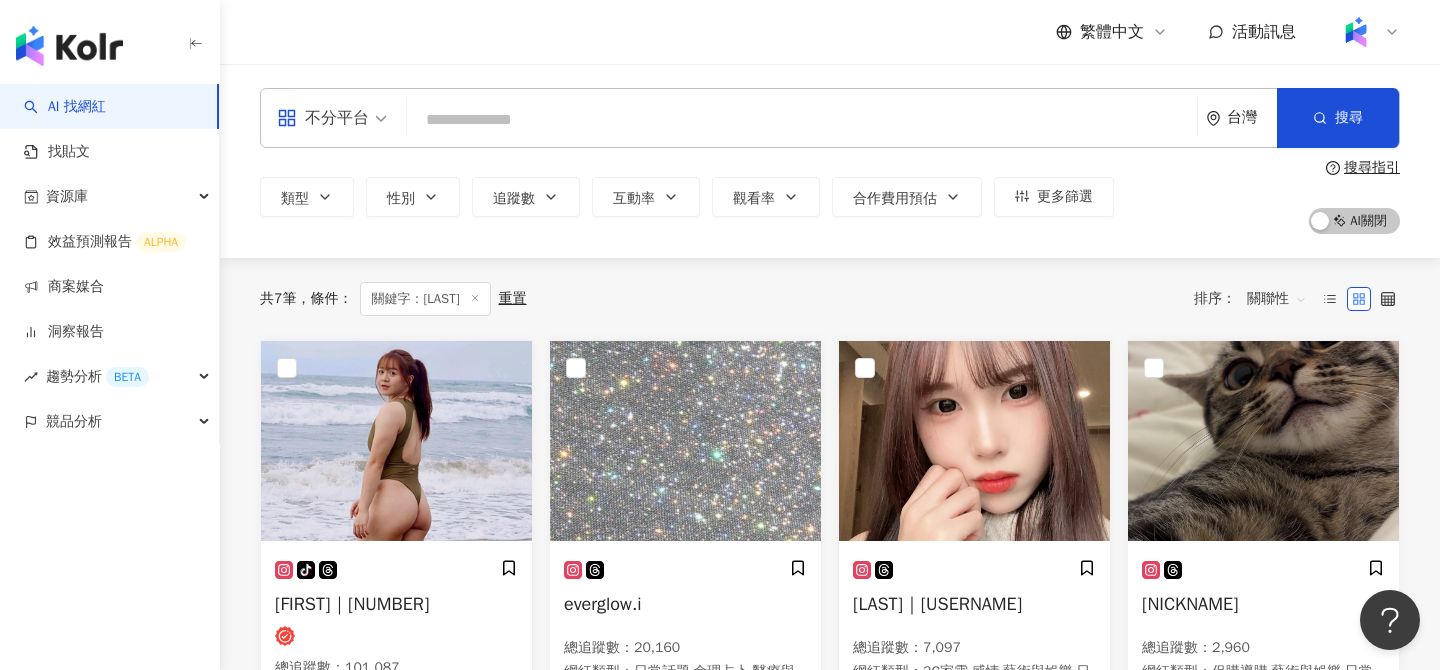 click at bounding box center (802, 120) 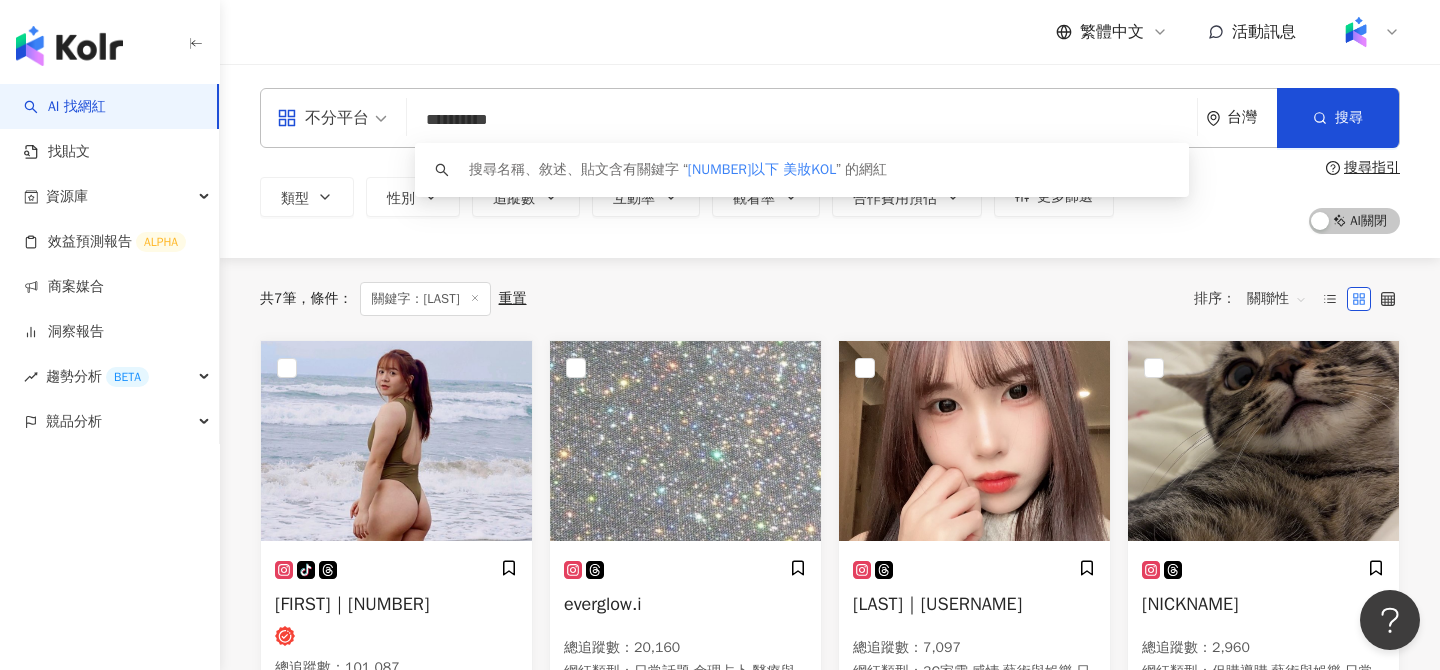 type on "**********" 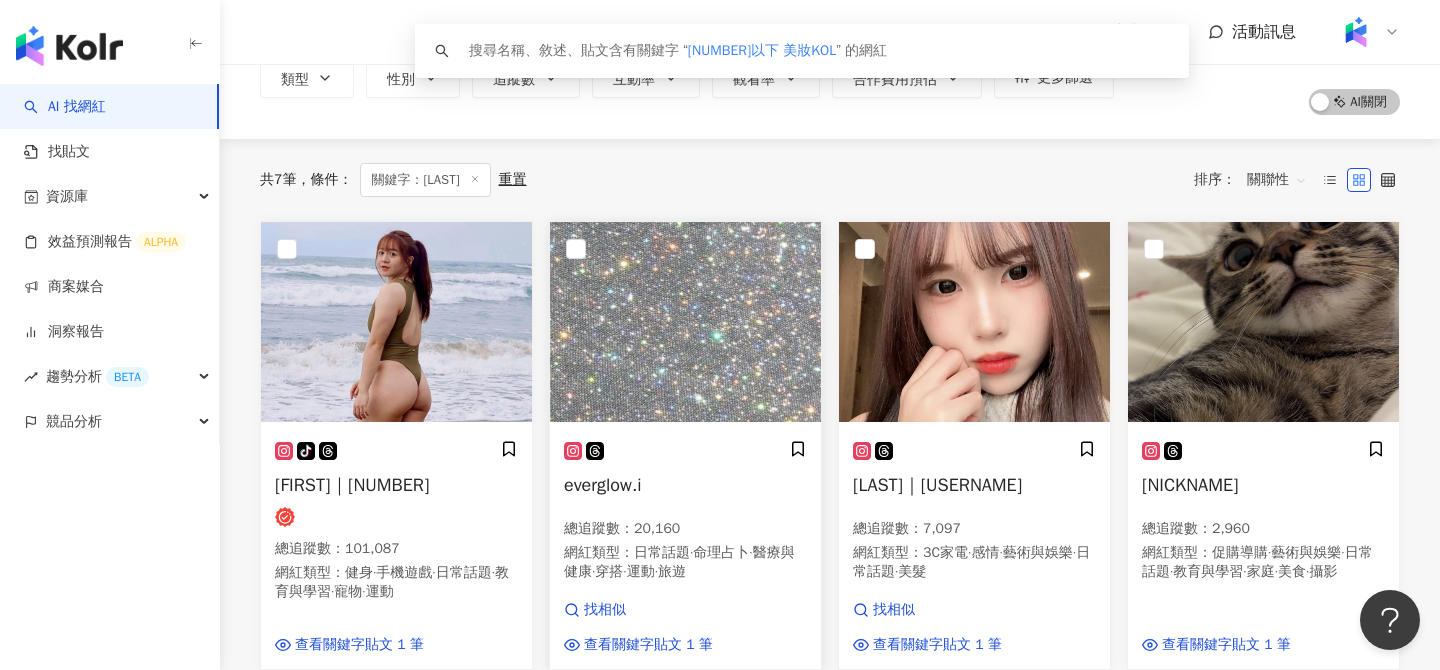 scroll, scrollTop: 0, scrollLeft: 0, axis: both 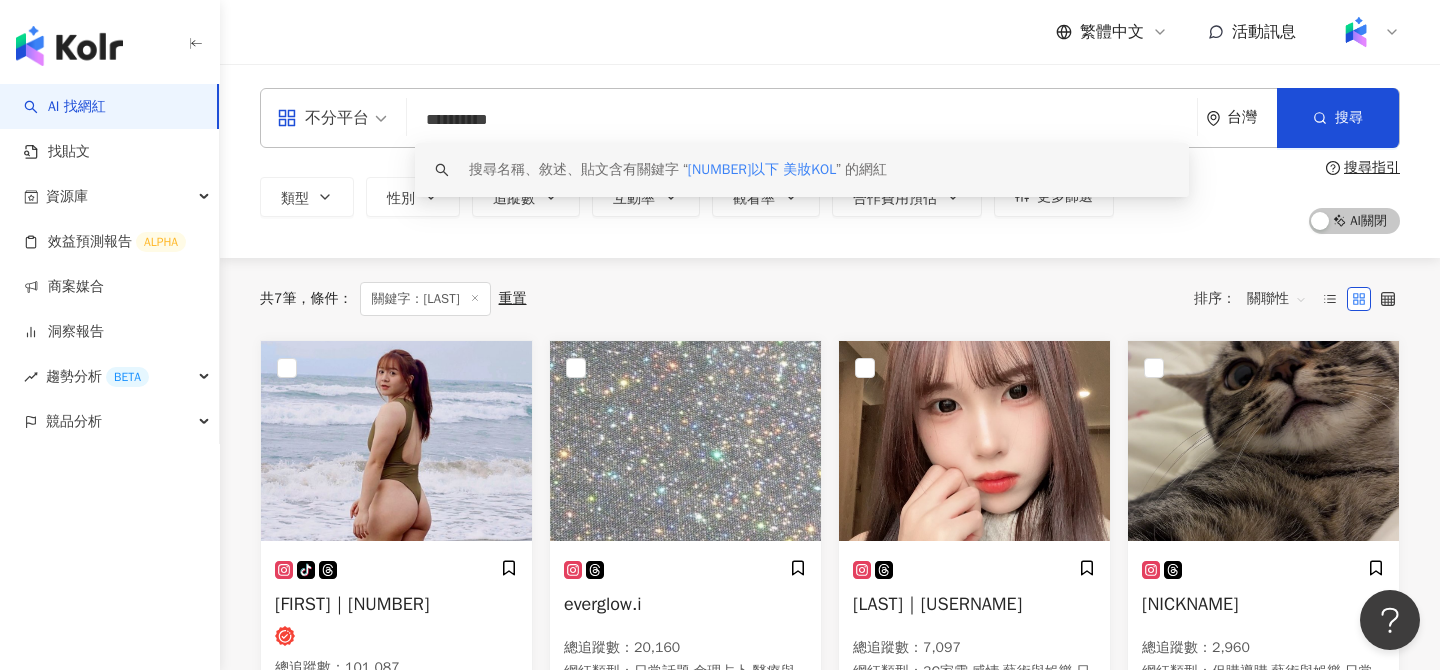 click on "**********" at bounding box center (830, 161) 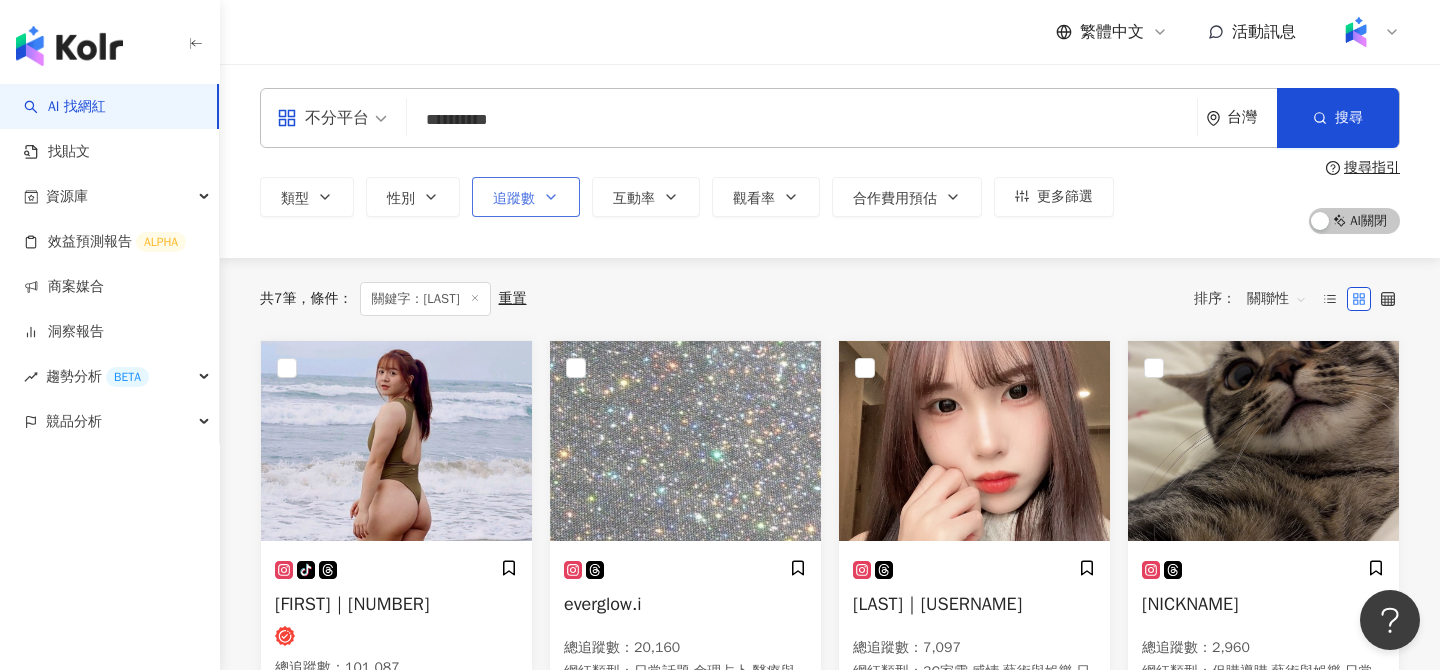 click 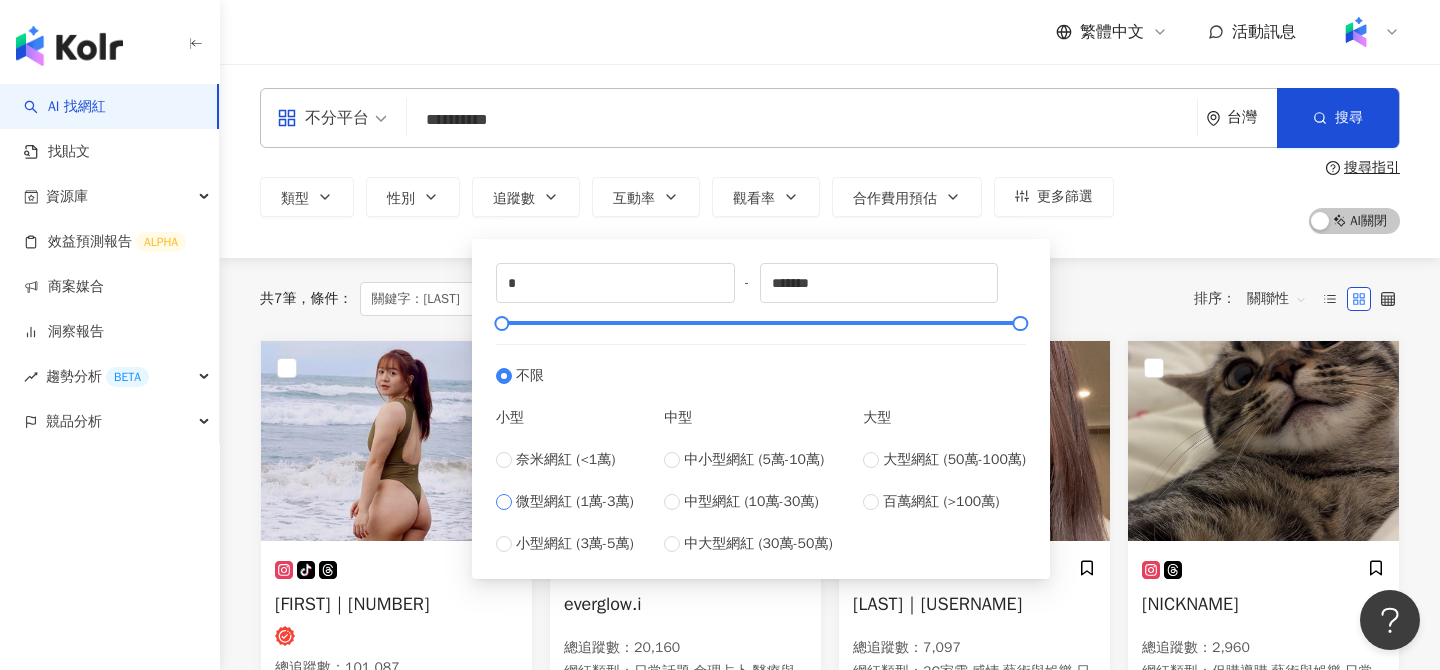 click on "微型網紅 (1萬-3萬)" at bounding box center (575, 502) 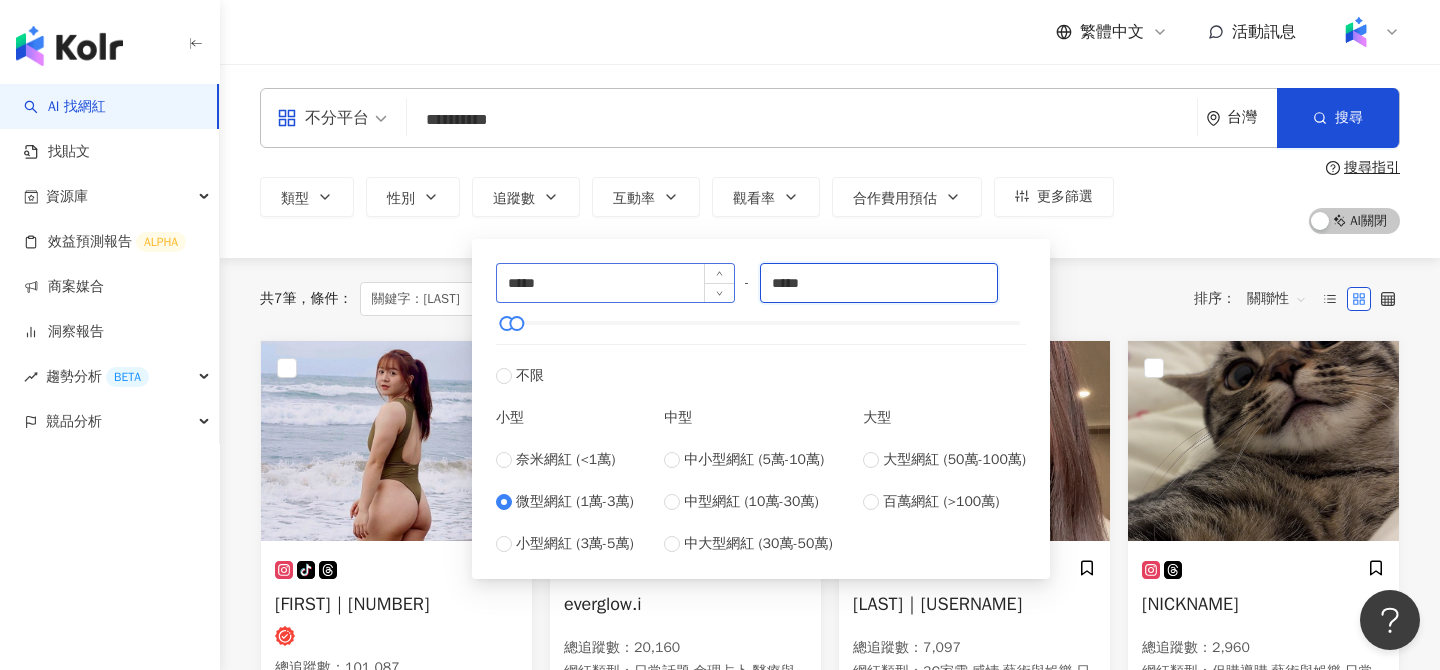 drag, startPoint x: 834, startPoint y: 276, endPoint x: 682, endPoint y: 276, distance: 152 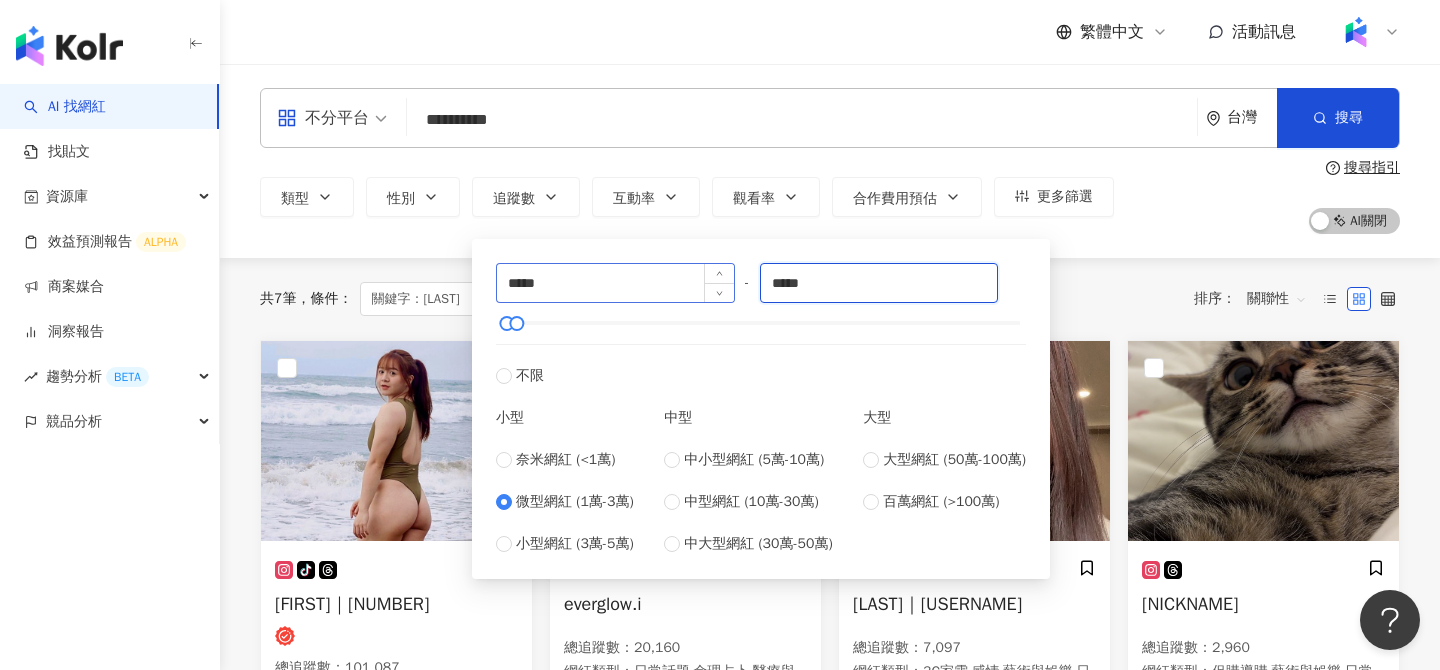 click on "*****  -  ***** 不限 小型 奈米網紅 (<1萬) 微型網紅 (1萬-3萬) 小型網紅 (3萬-5萬) 中型 中小型網紅 (5萬-10萬) 中型網紅 (10萬-30萬) 中大型網紅 (30萬-50萬) 大型 大型網紅 (50萬-100萬) 百萬網紅 (>100萬)" at bounding box center [761, 409] 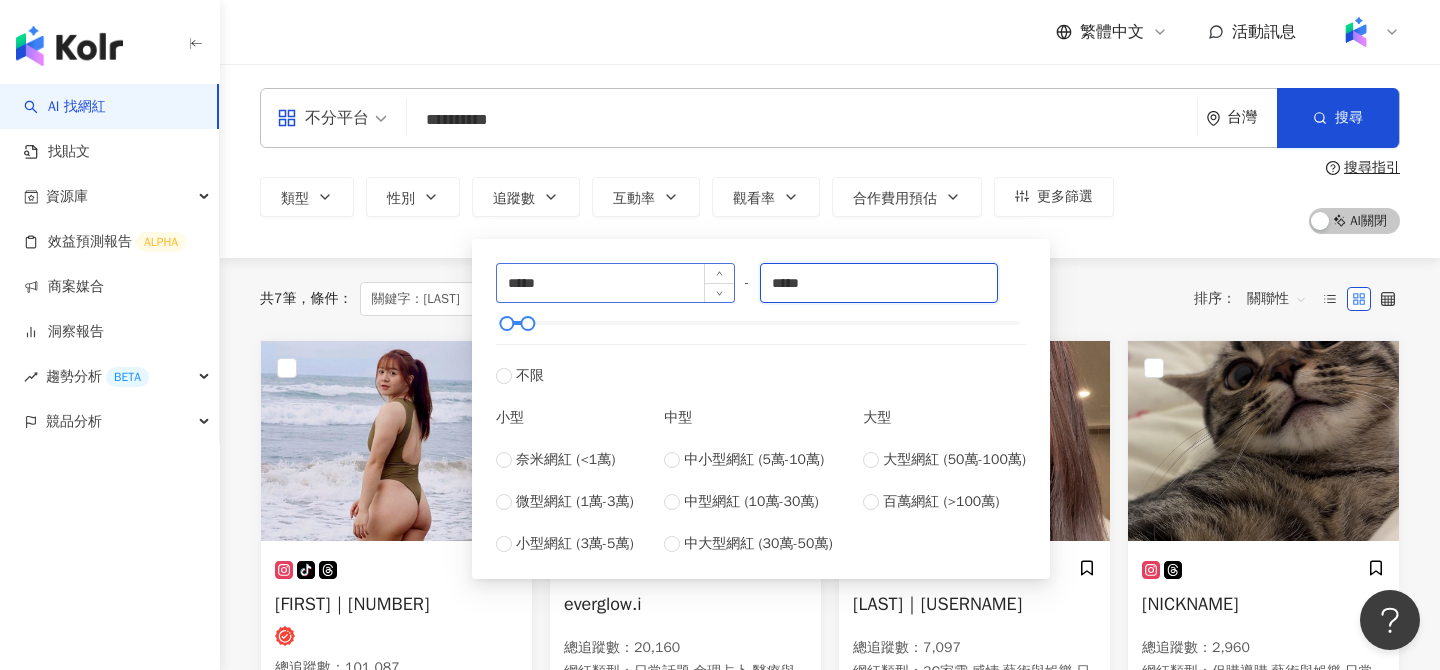 type on "*****" 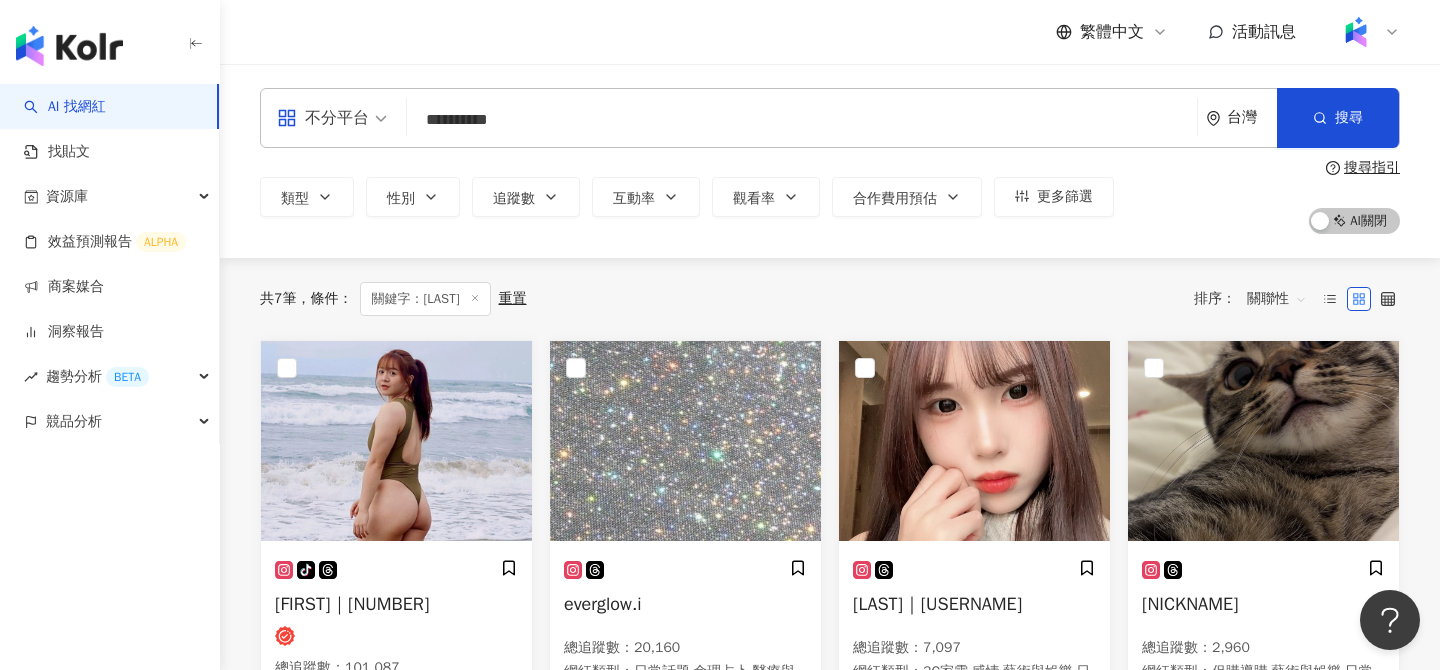 click on "共  7  筆 條件 ： 關鍵字：林嫻 重置 排序： 關聯性" at bounding box center [830, 299] 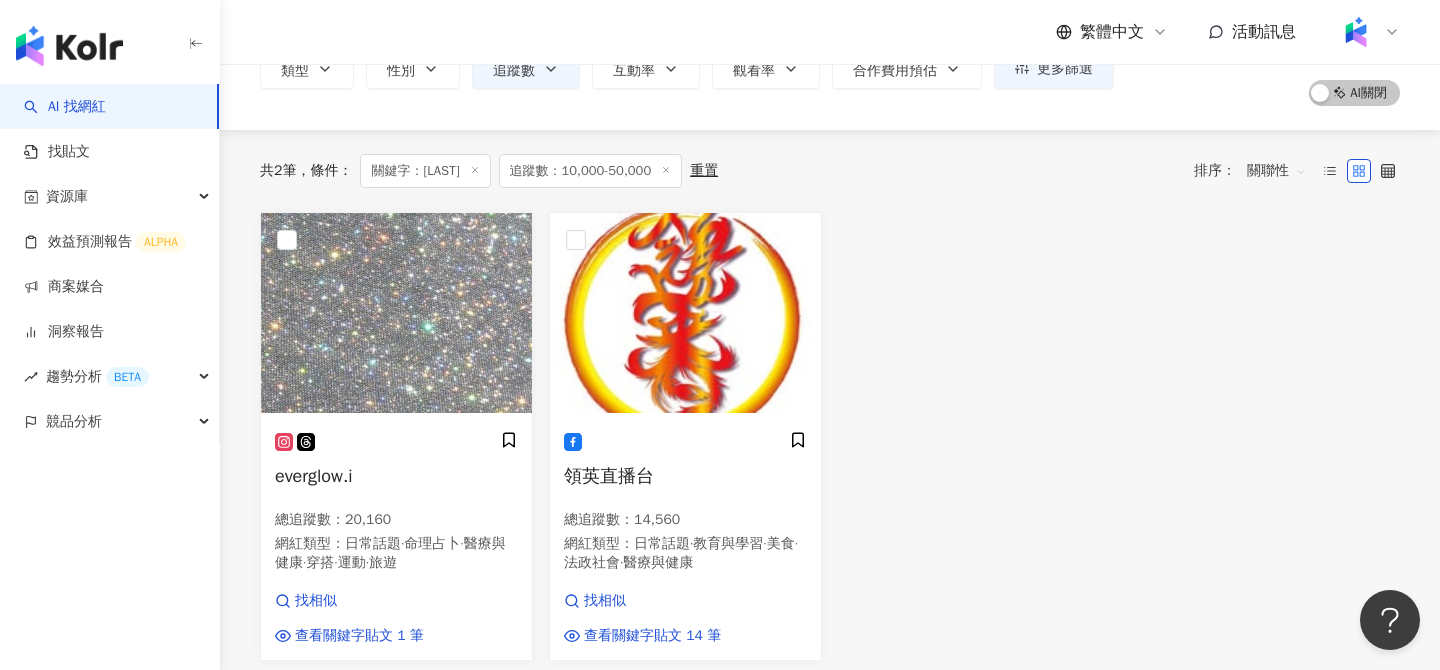 scroll, scrollTop: 15, scrollLeft: 0, axis: vertical 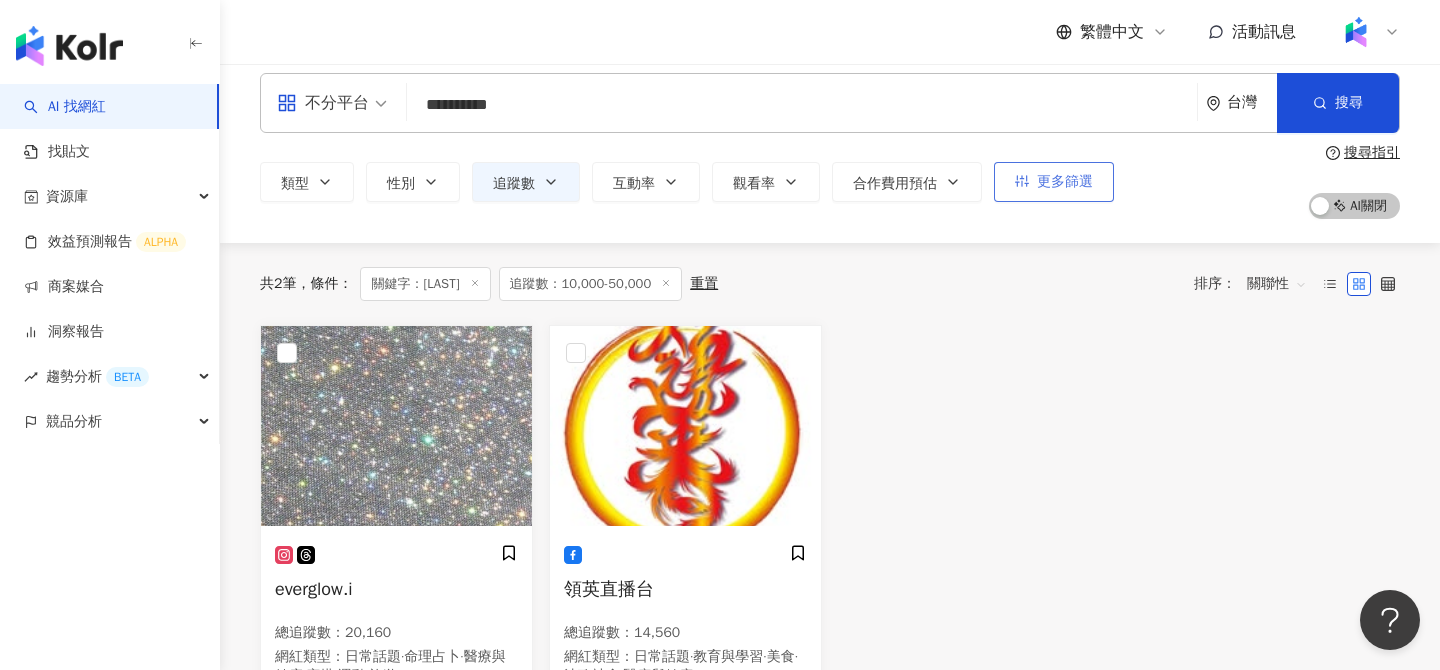 click on "更多篩選" at bounding box center (1065, 182) 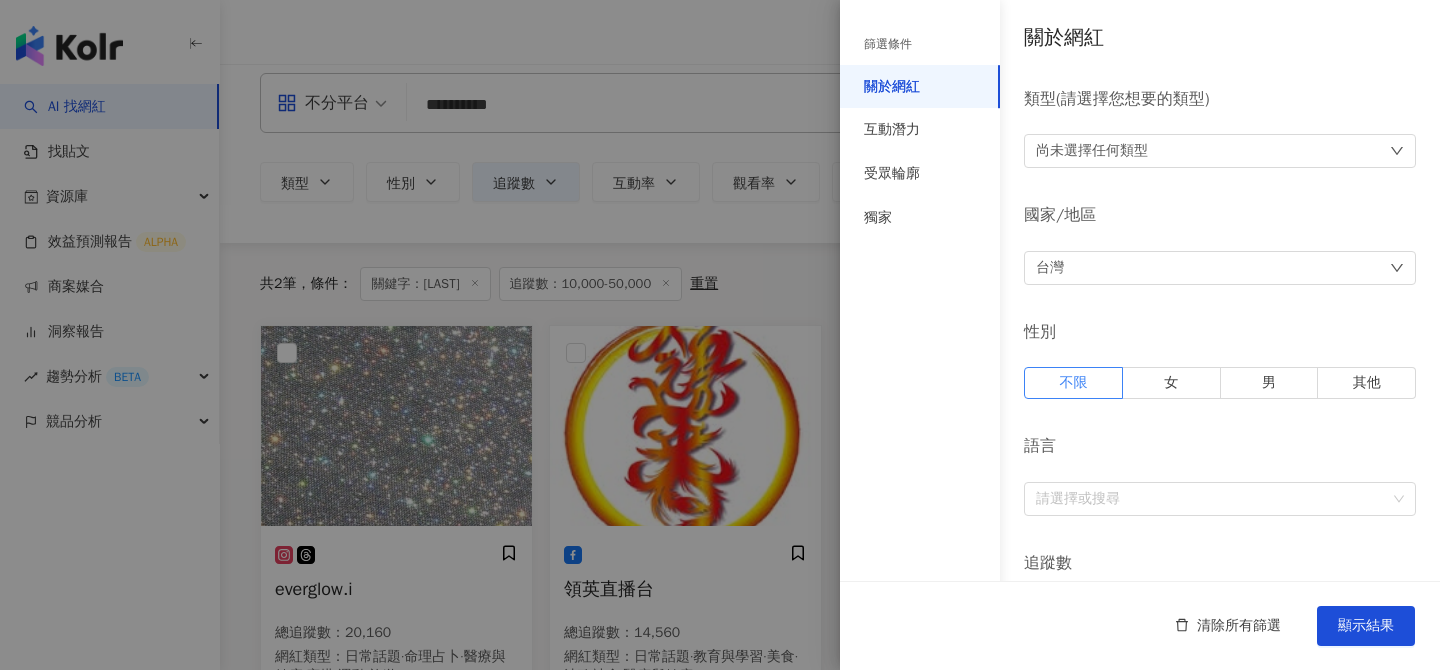 click at bounding box center [720, 335] 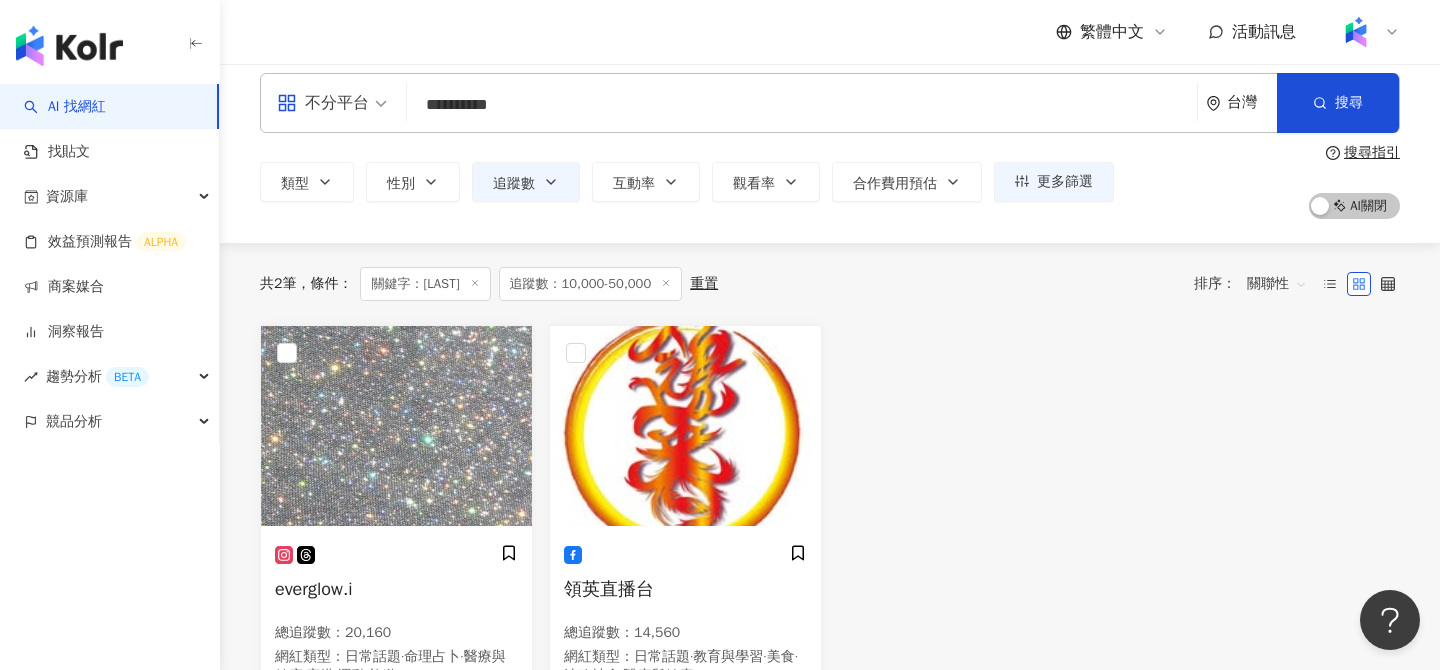 click at bounding box center [475, 284] 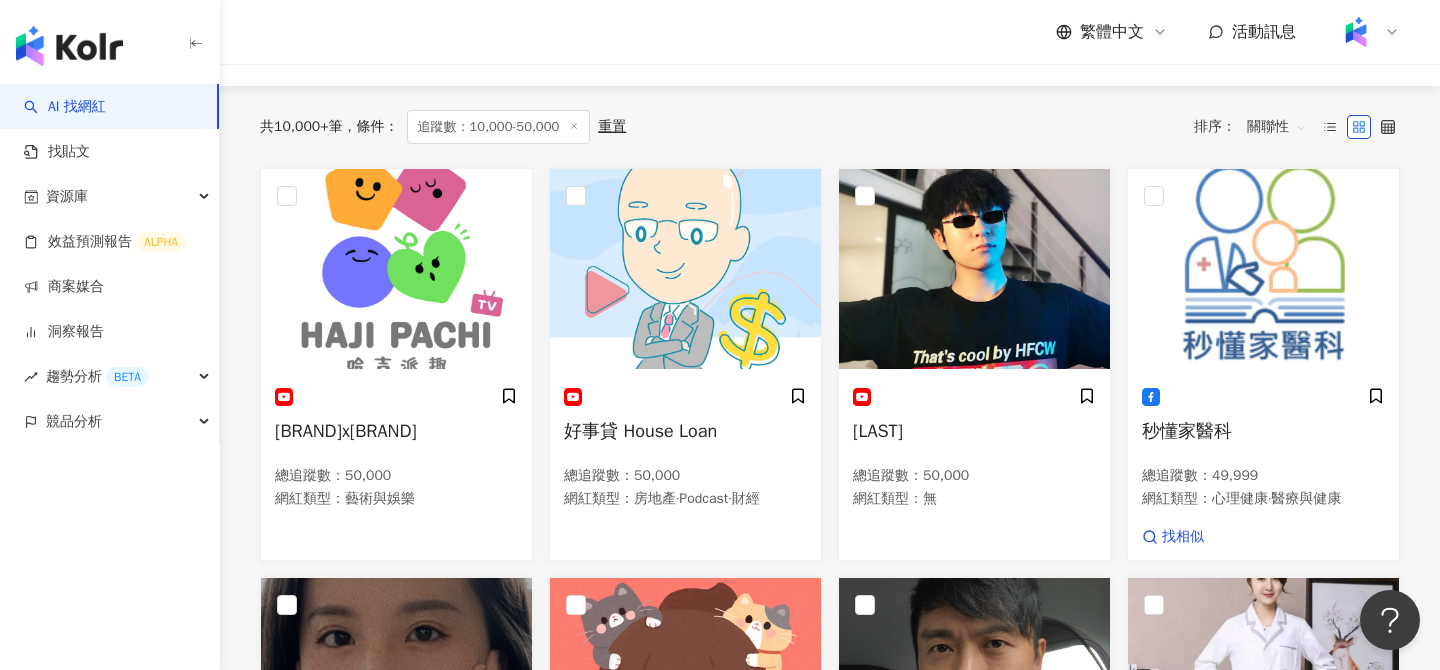 scroll, scrollTop: 76, scrollLeft: 0, axis: vertical 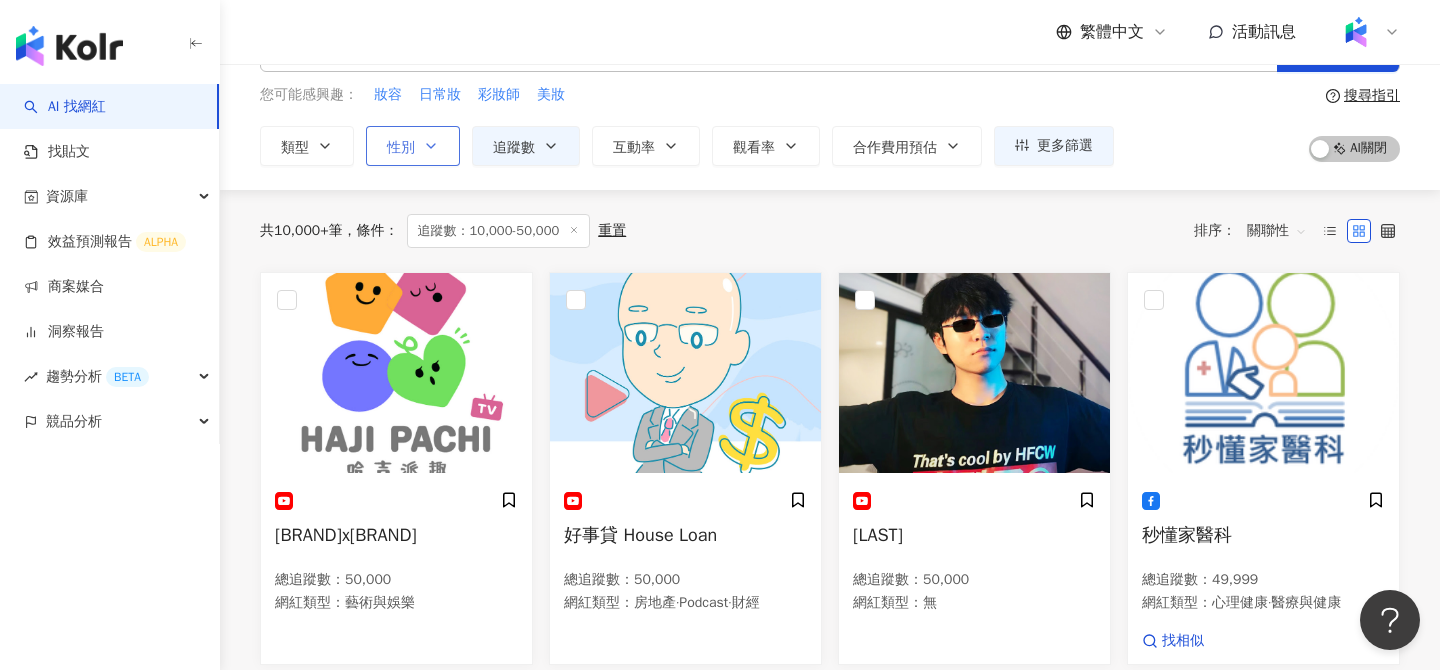 click on "性別" at bounding box center [413, 146] 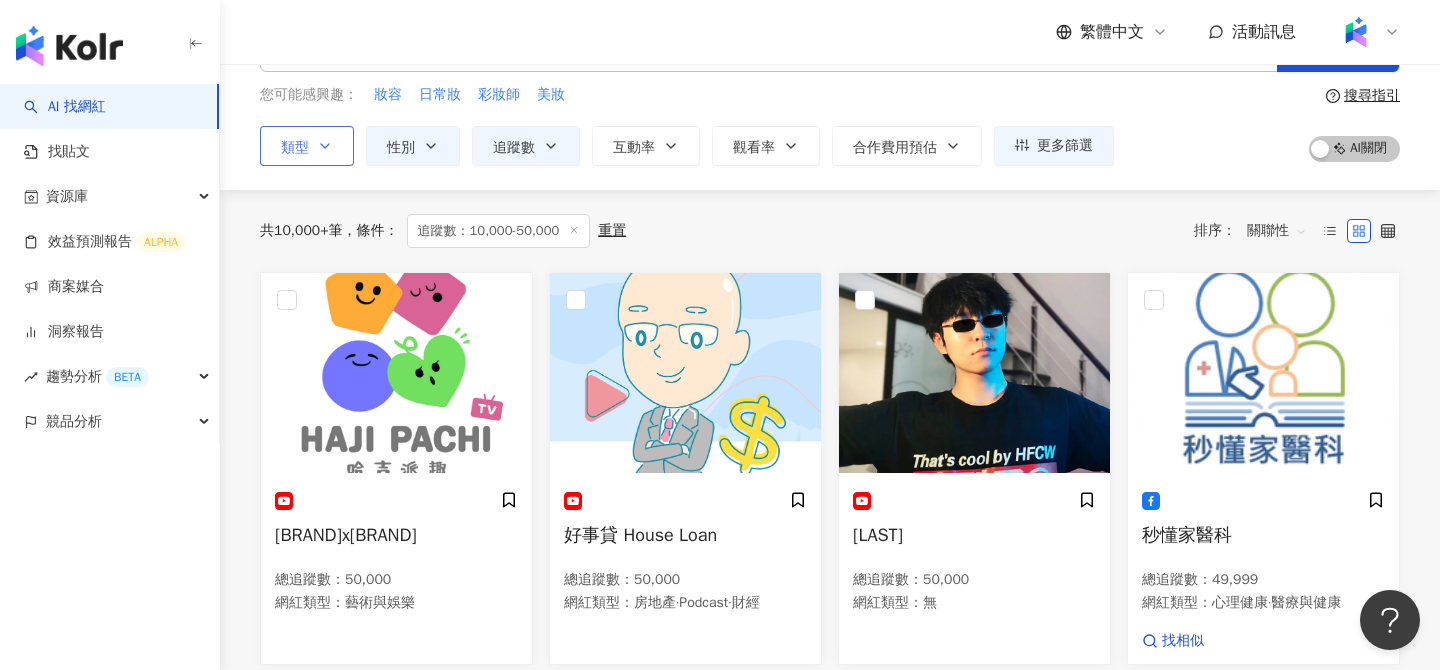 click on "類型" at bounding box center (295, 148) 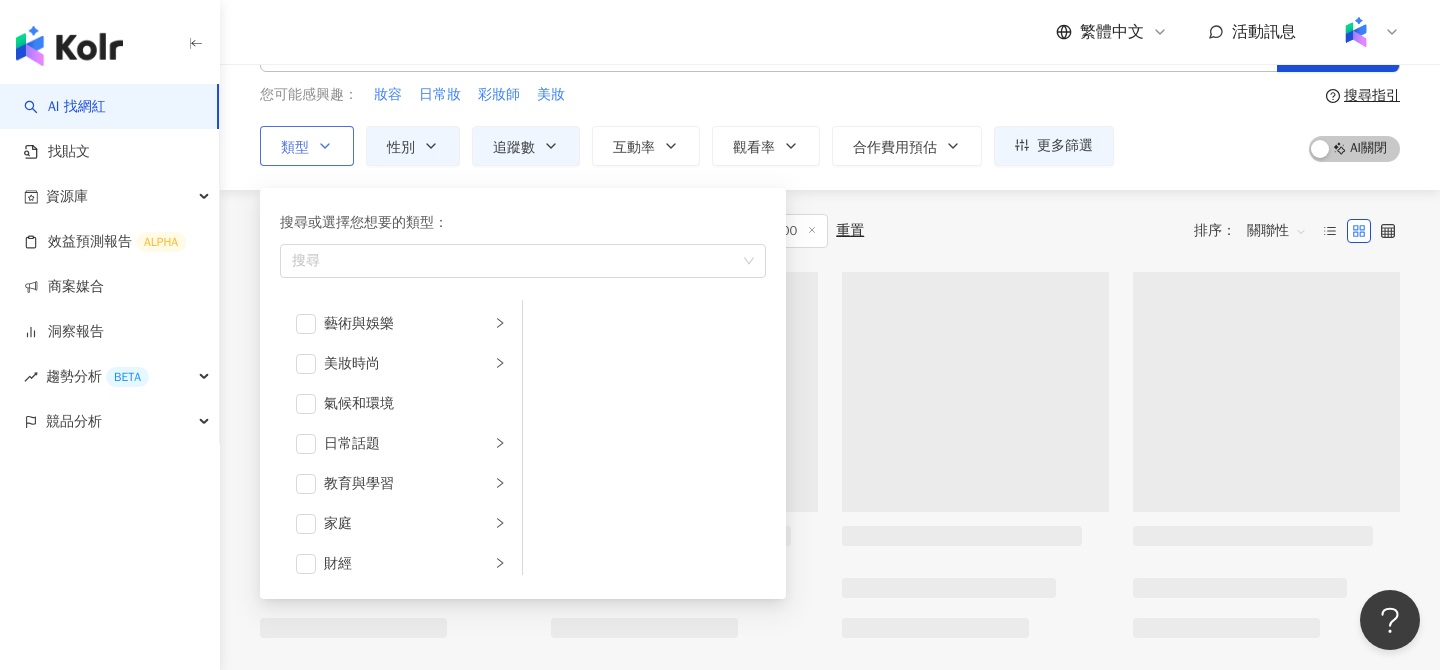 scroll, scrollTop: 0, scrollLeft: 0, axis: both 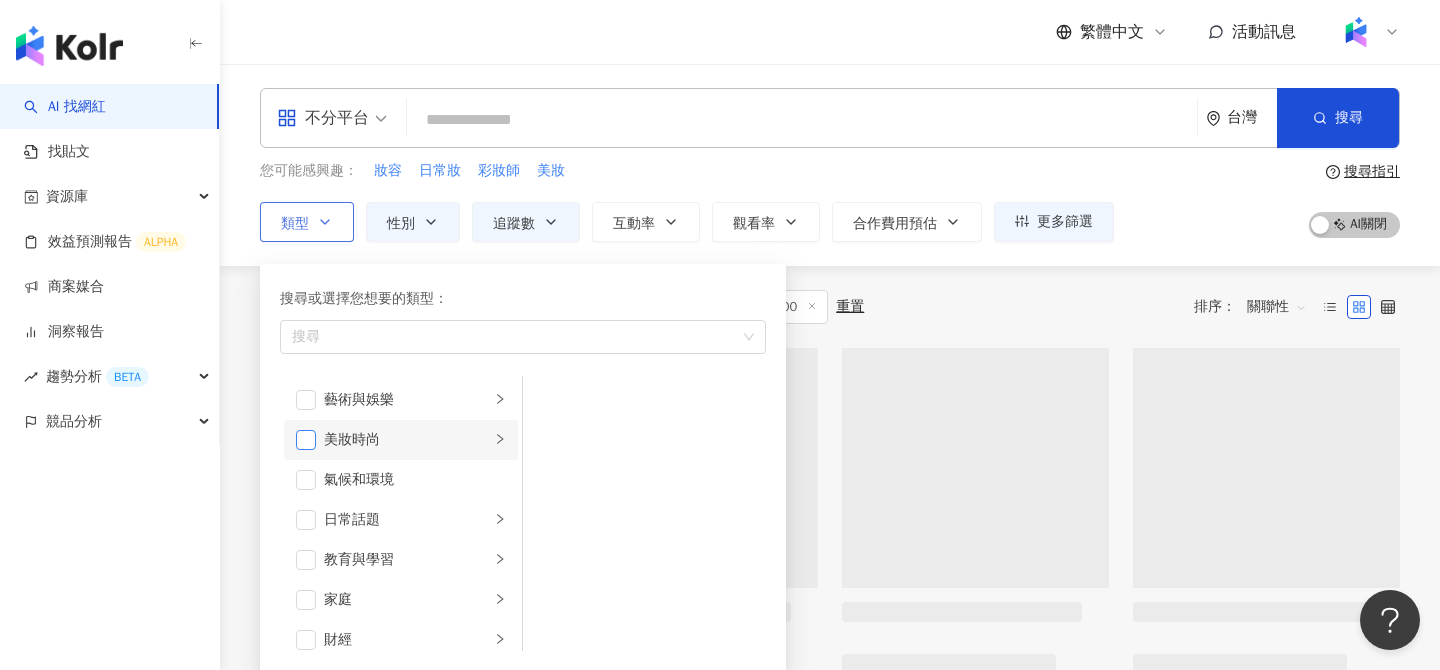 click at bounding box center (306, 440) 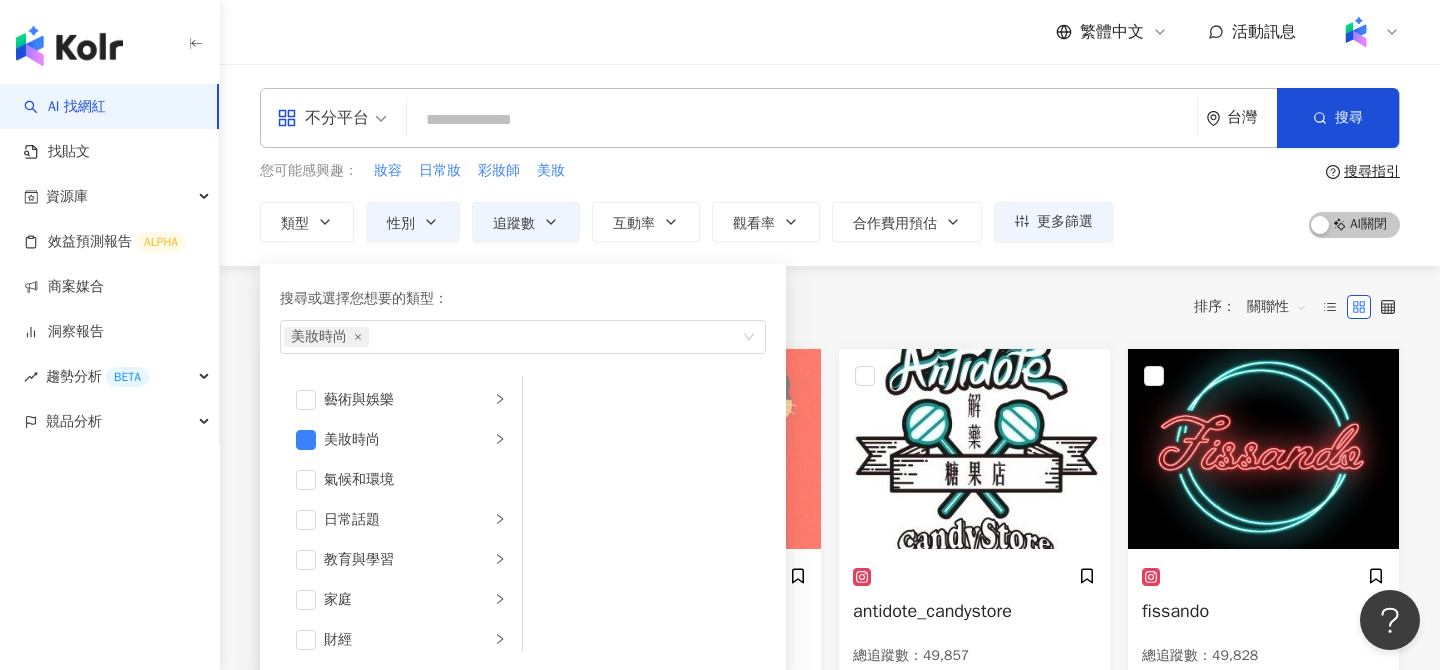 click on "共  10,000+  筆 條件 ： 性別：女 追蹤數：10,000-50,000 重置 排序： 關聯性" at bounding box center (830, 307) 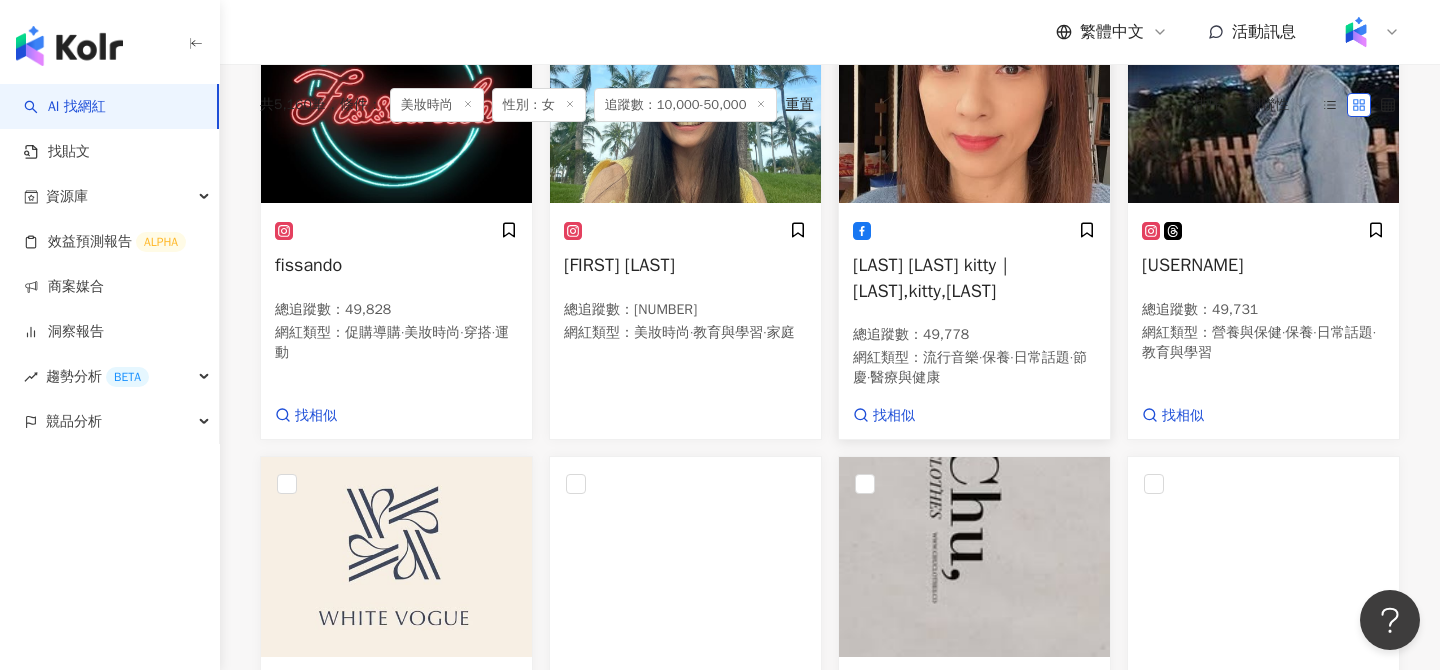 scroll, scrollTop: 0, scrollLeft: 0, axis: both 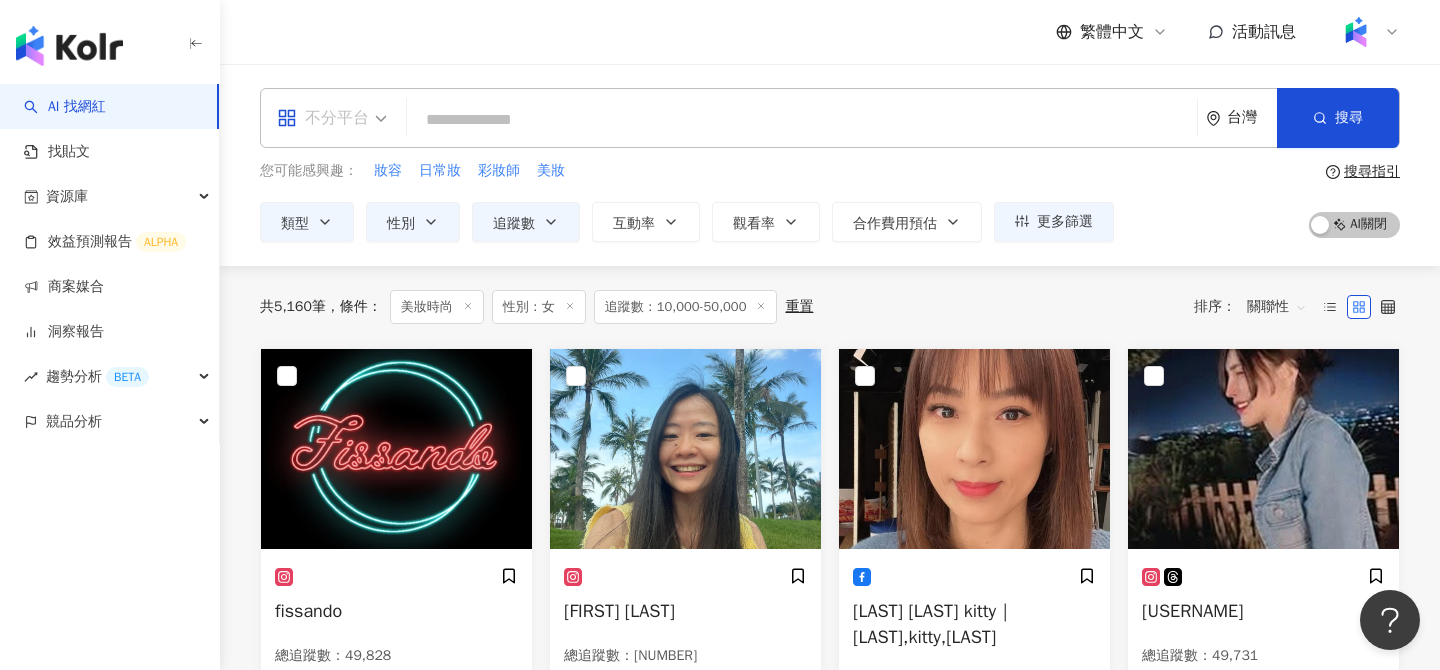 click on "不分平台" at bounding box center [323, 118] 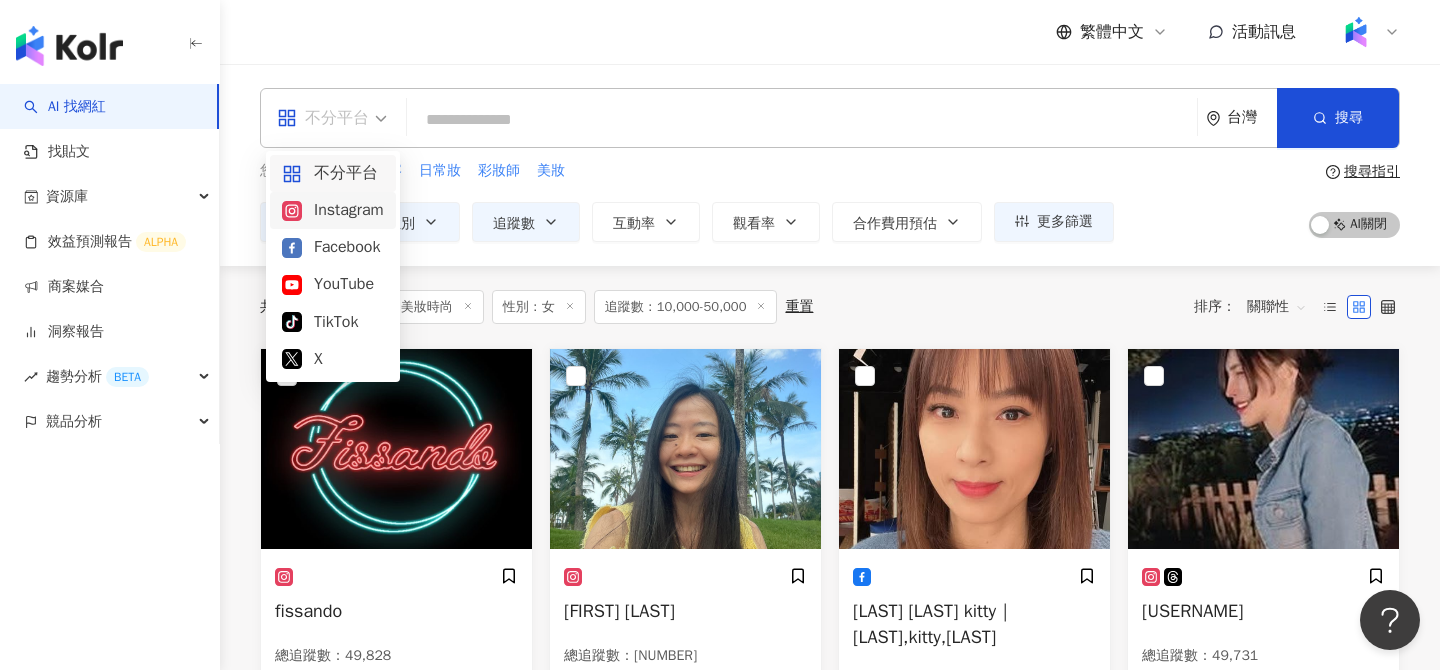 click on "Instagram" at bounding box center [333, 210] 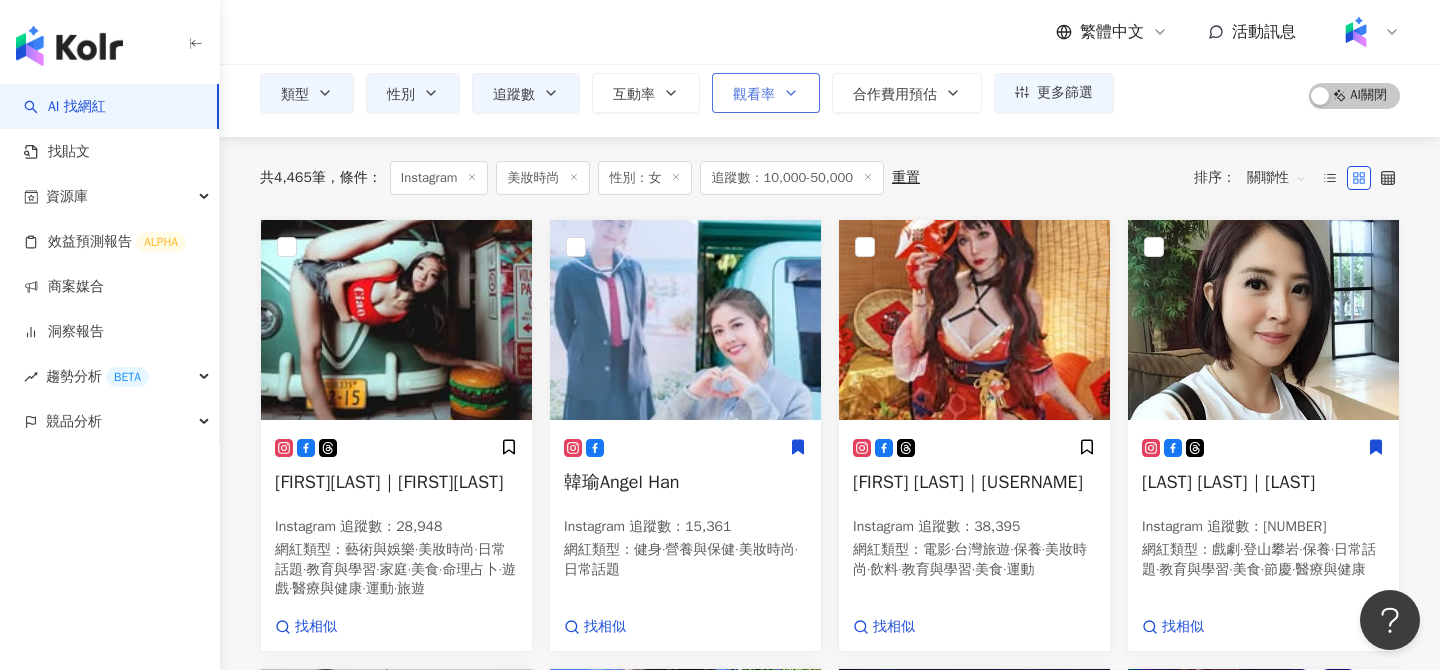 scroll, scrollTop: 0, scrollLeft: 0, axis: both 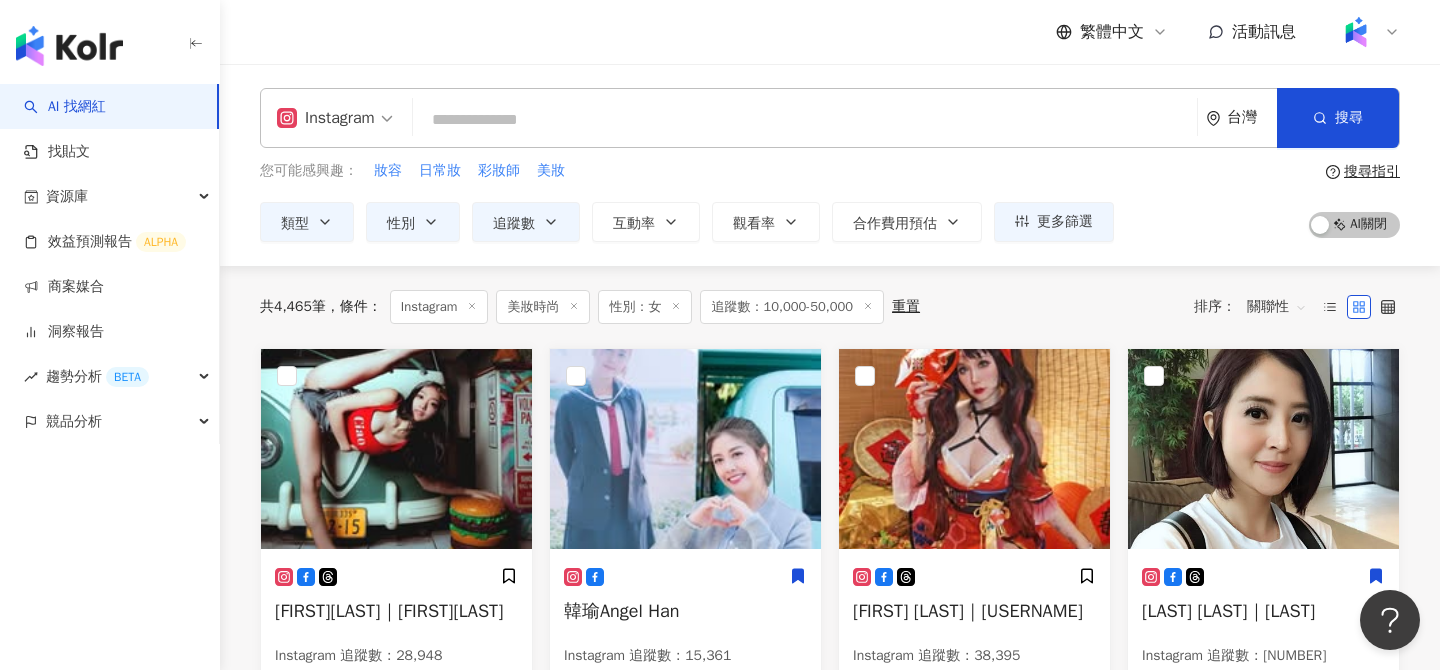 click at bounding box center [805, 120] 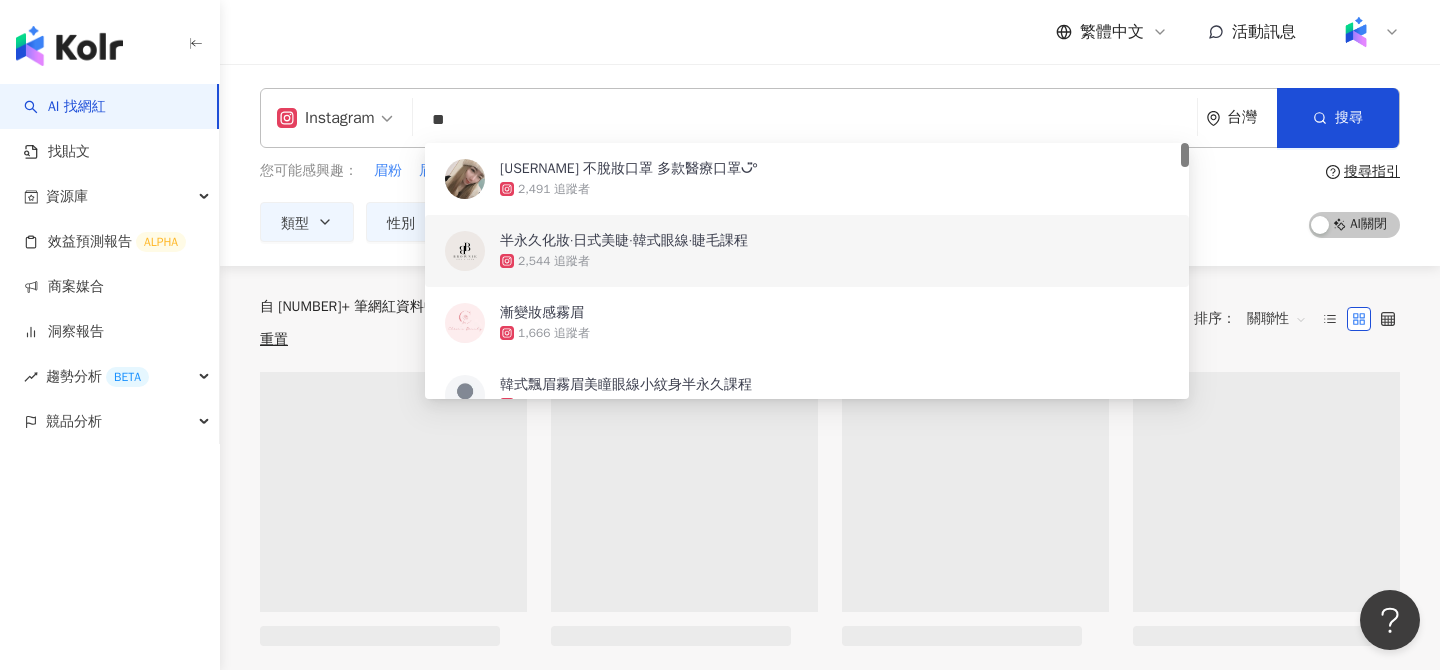type on "**" 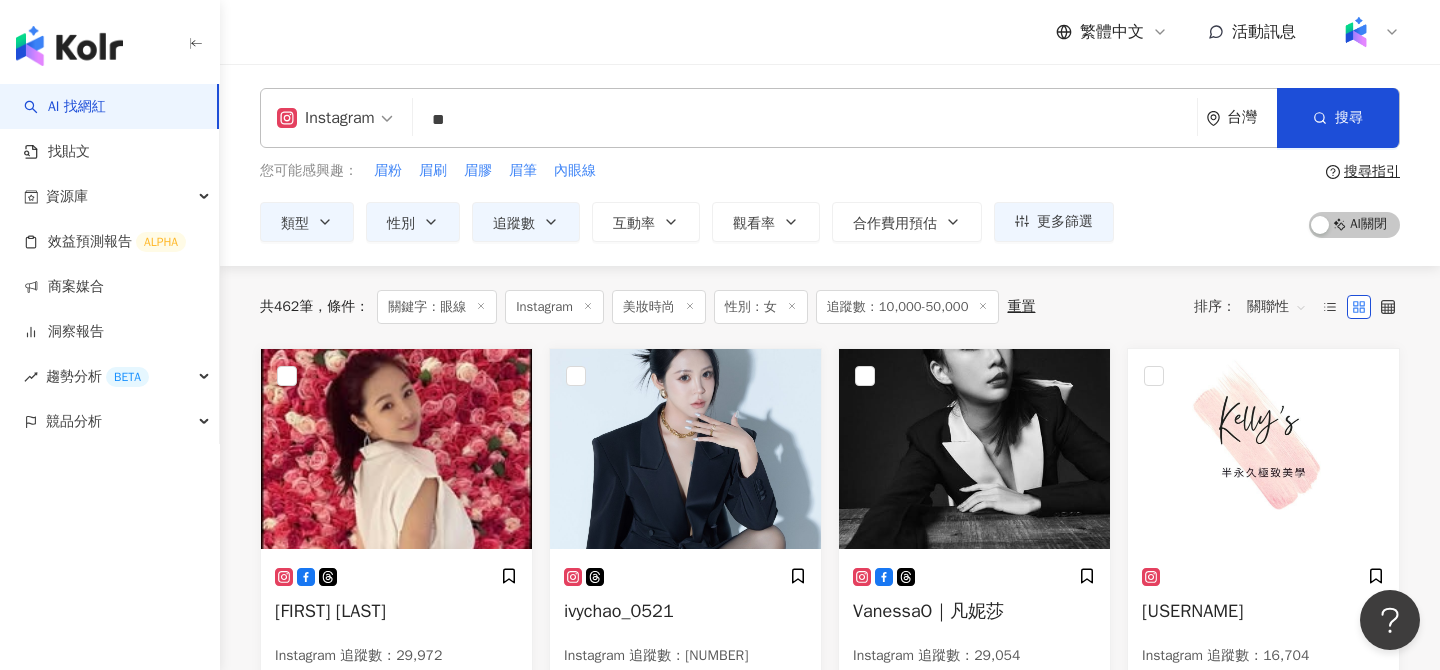 click on "Instagram 眼線 ** 台灣 搜尋 502b07a6-f1e2-4308-88b6-ad1d2baed043 d4b94b44-75b5-4315-aa07-7f1247e6c646 bcbe84f0-84f6-40f4-b6db-06a7e41b1cae 𝕊𝕦𝕘𝕒𝕣  不脫妝口罩 多款醫療口罩◡̈° 2,491   追蹤者 半永久化妝·日式美睫·韓式眼線·睫毛課程 2,544   追蹤者 漸變妝感霧眉 1,666   追蹤者 韓式飄眉霧眉美瞳眼線小紋身半永久課程 13,791   追蹤者 美然堂 霧眉｜飄眉｜仿真毛囊｜唇｜眼線｜𝐞𝐥𝐥𝐞𝐞𝐛𝐚𝐧𝐚 3,677   追蹤者 您可能感興趣： 眉粉  眉刷  眉膠  眉筆  內眼線  類型 性別 追蹤數 互動率 觀看率 合作費用預估  更多篩選 篩選條件 關於網紅 互動潛力 受眾輪廓 獨家 關於網紅 類型  ( 請選擇您想要的類型 ) 美妝時尚 國家/地區 台灣 性別 不限 女 男 其他 語言     請選擇或搜尋 追蹤數 *****  -  ***** 不限 小型 奈米網紅 (<1萬) 微型網紅 (1萬-3萬) 小型網紅 (3萬-5萬) 中型 中小型網紅 (5萬-10萬) $" at bounding box center (830, 165) 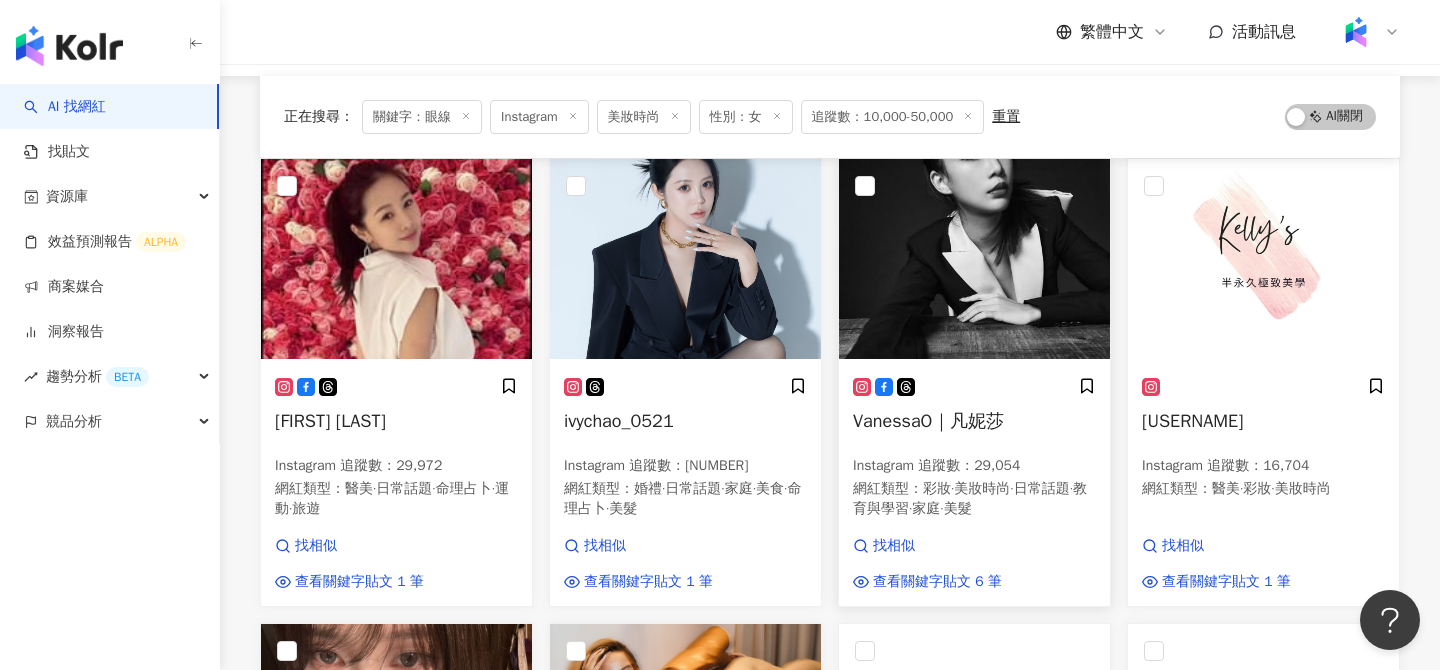 scroll, scrollTop: 223, scrollLeft: 0, axis: vertical 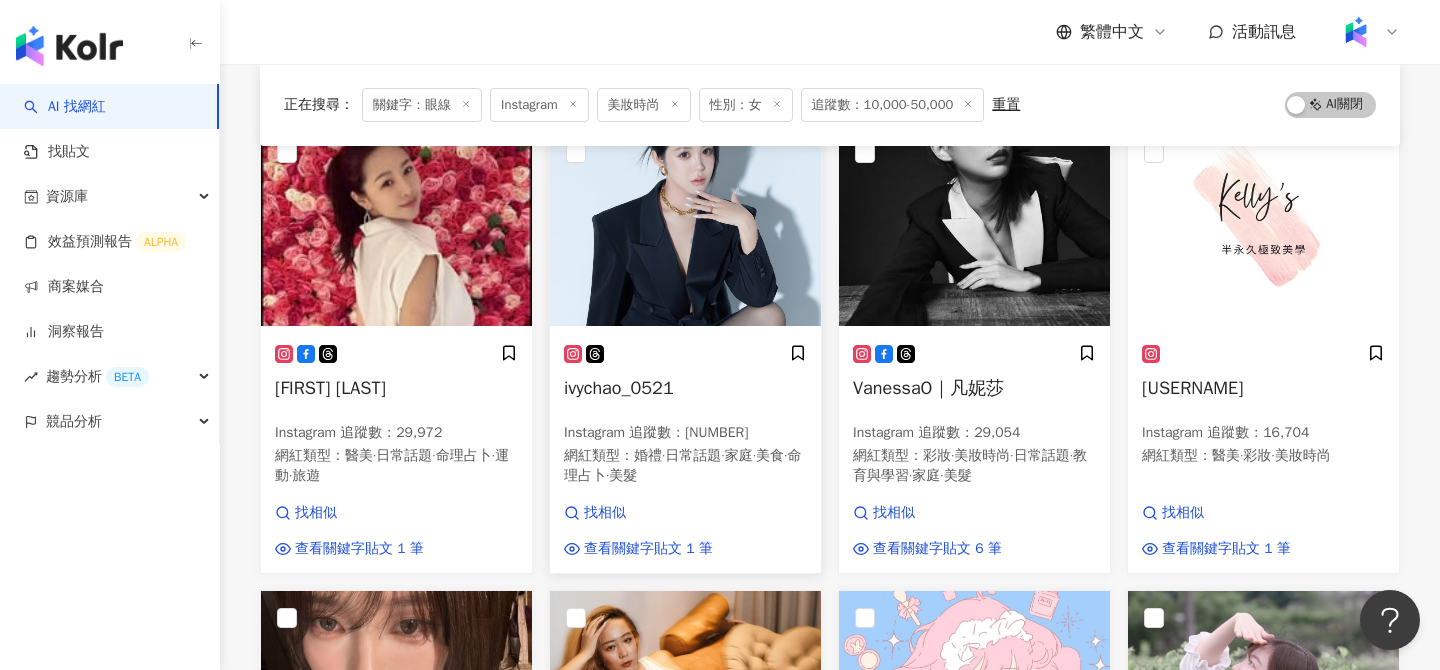 click at bounding box center (685, 226) 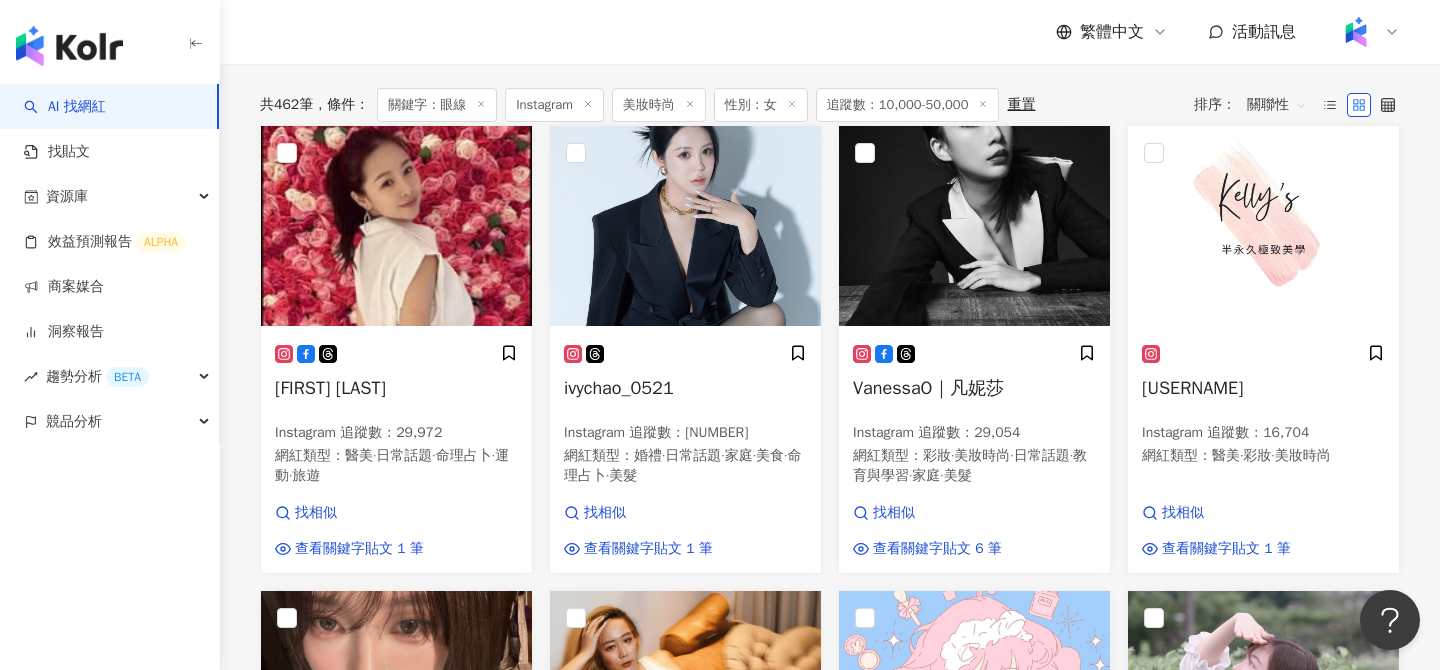 scroll, scrollTop: 0, scrollLeft: 0, axis: both 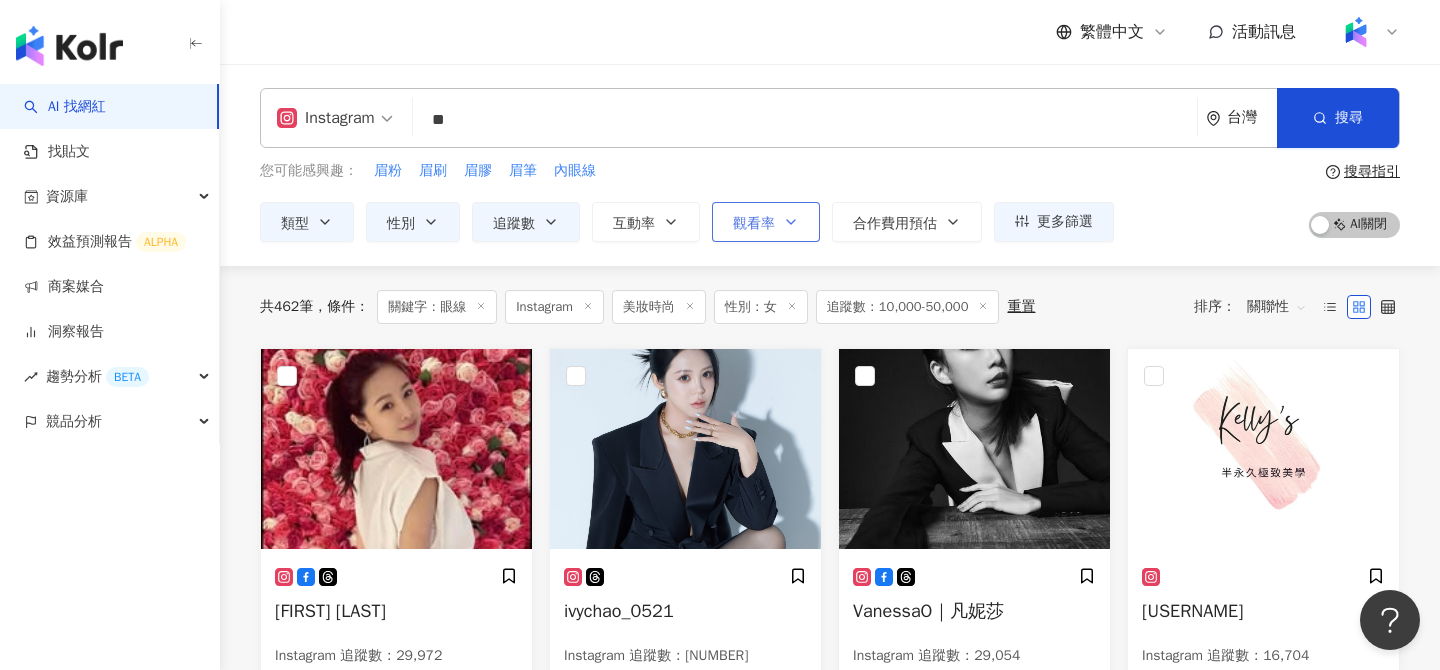 click on "觀看率" at bounding box center [754, 224] 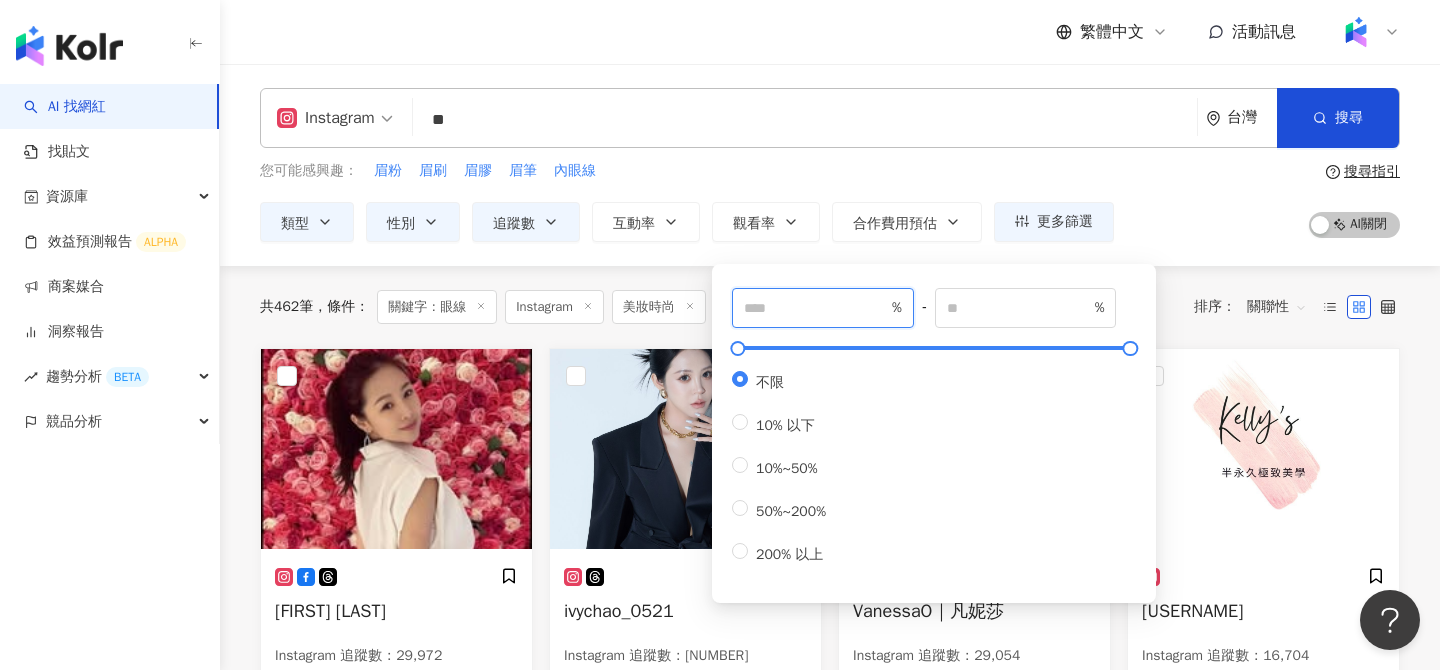click at bounding box center (816, 308) 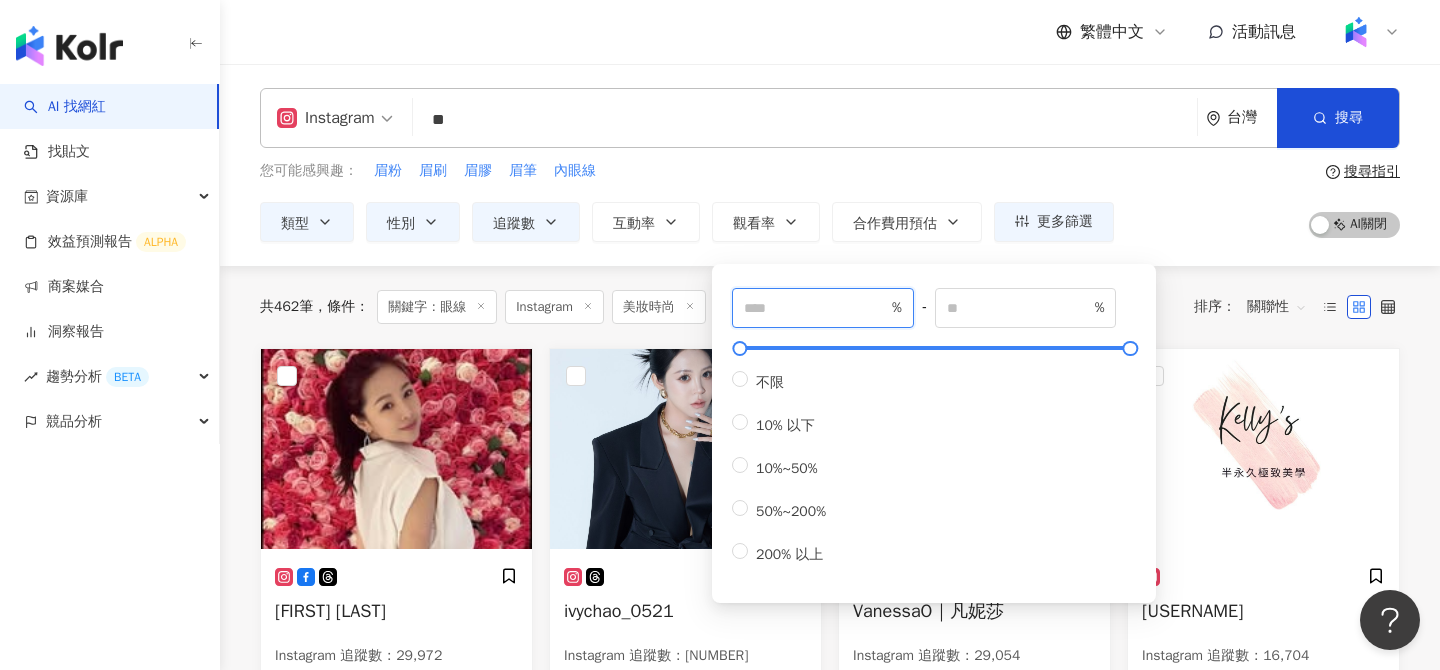 type on "**" 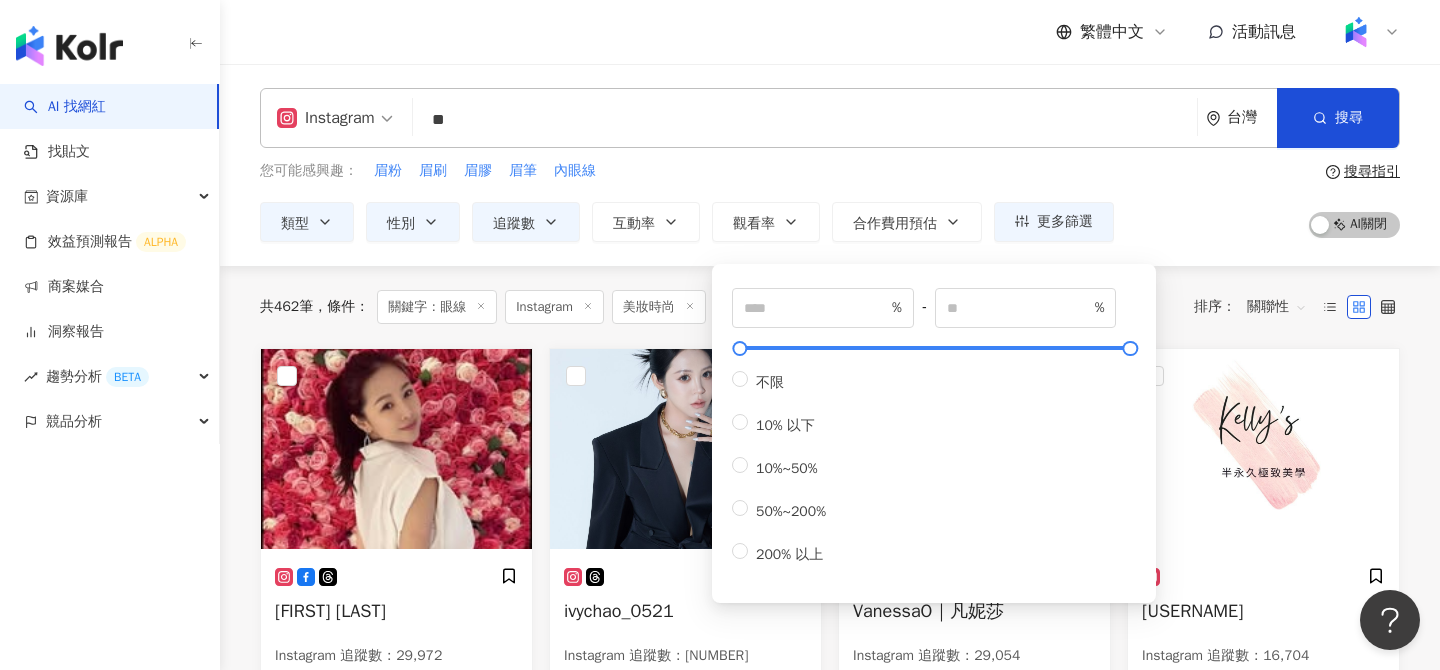 click on "您可能感興趣： 眉粉  眉刷  眉膠  眉筆  內眼線" at bounding box center [687, 171] 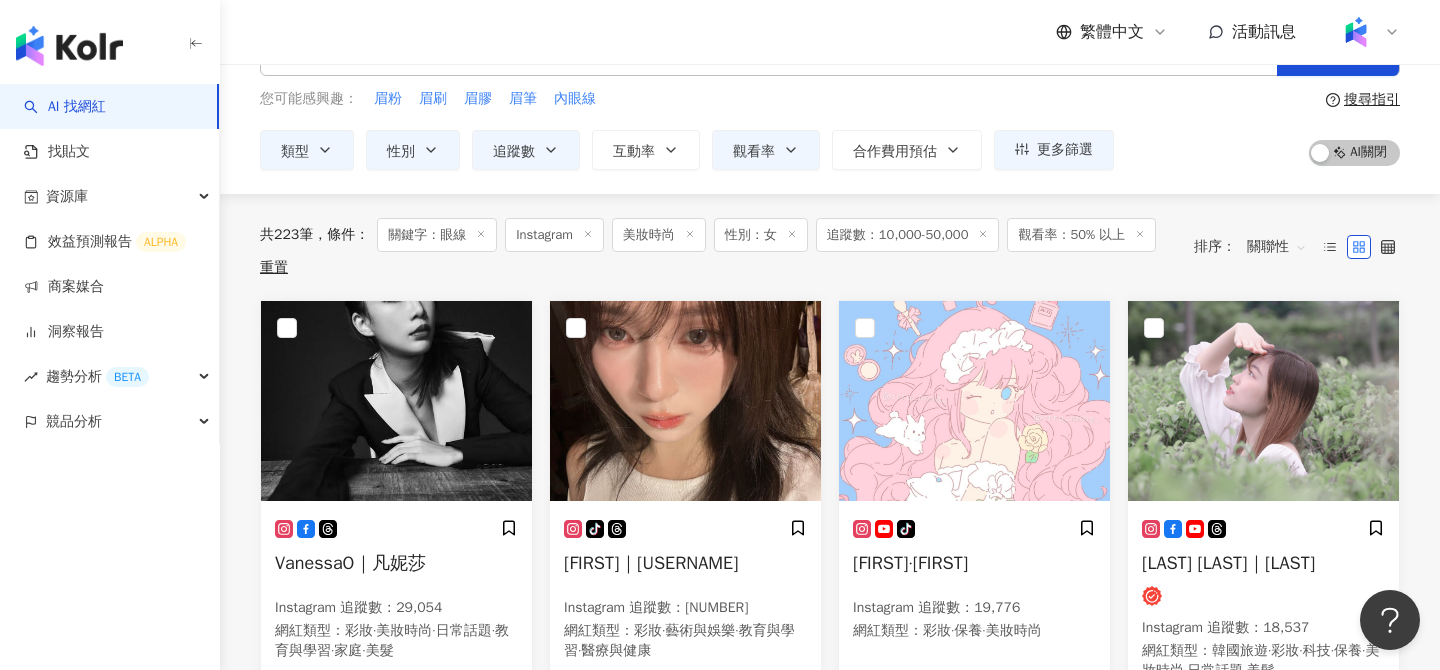 scroll, scrollTop: 81, scrollLeft: 0, axis: vertical 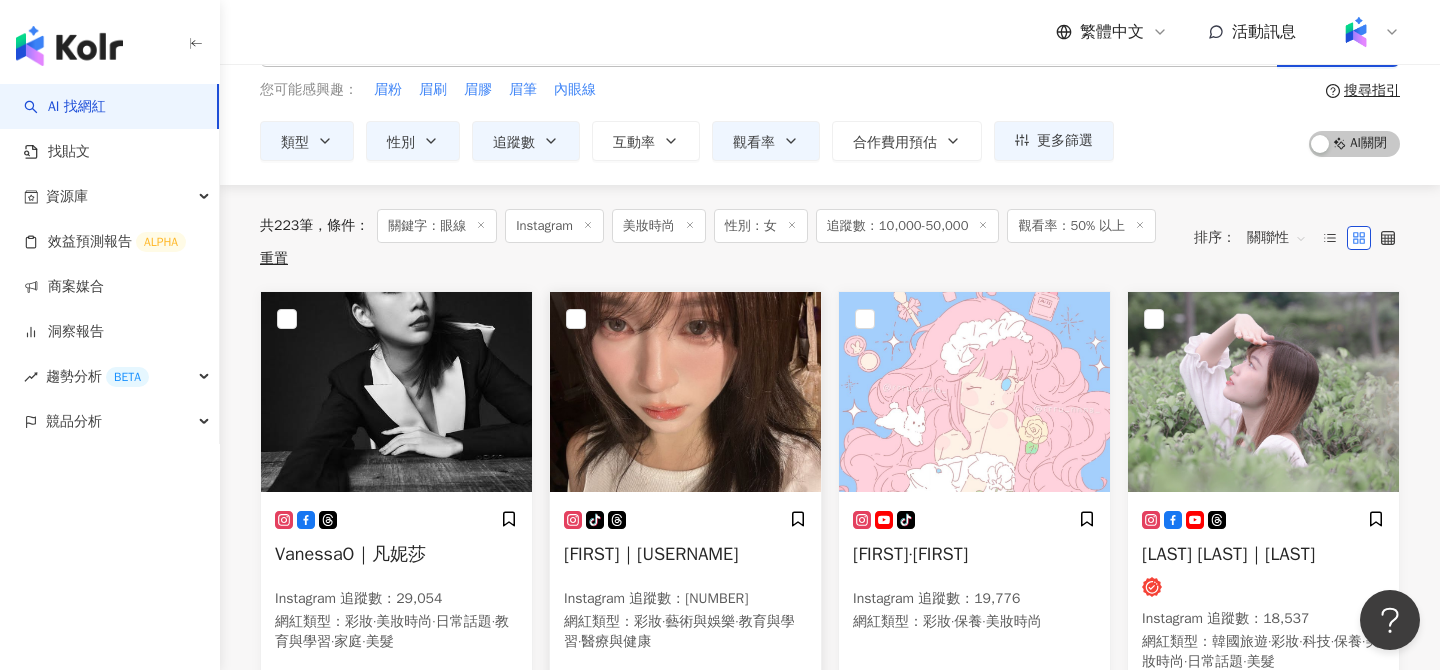 click at bounding box center (685, 392) 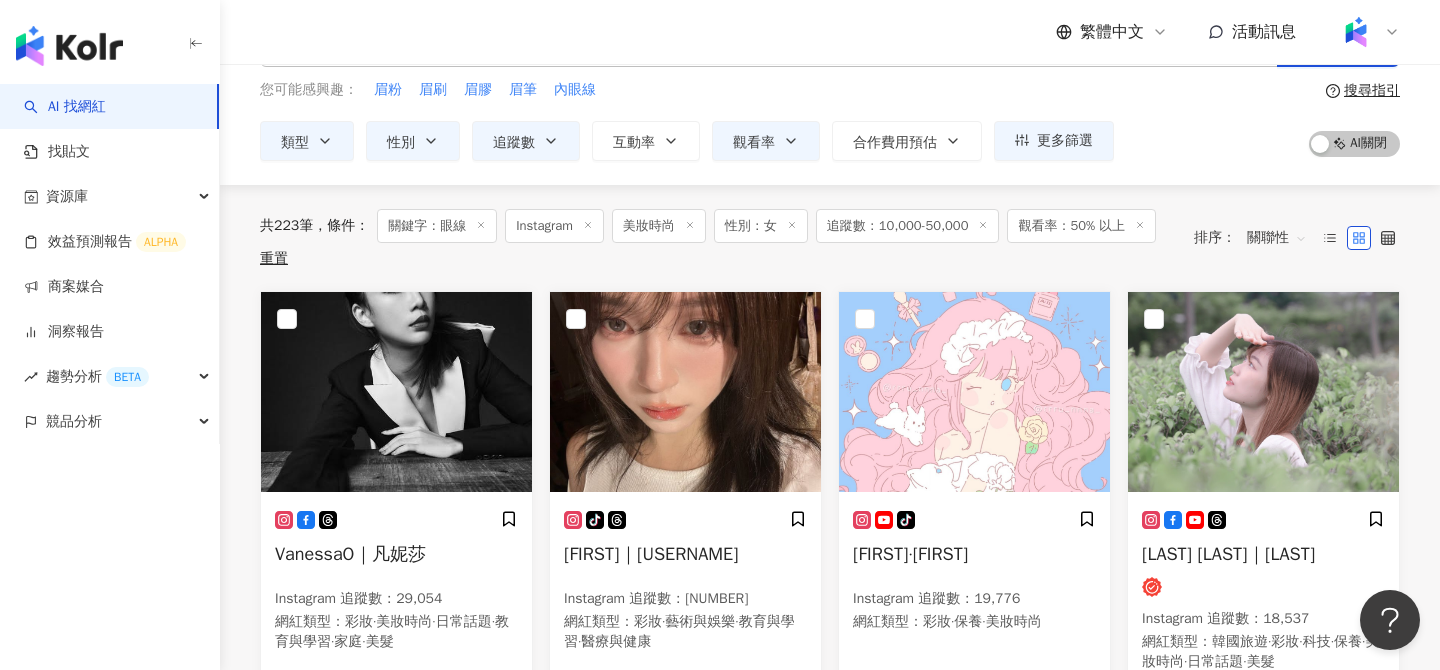 drag, startPoint x: 1396, startPoint y: 26, endPoint x: 1392, endPoint y: 109, distance: 83.09633 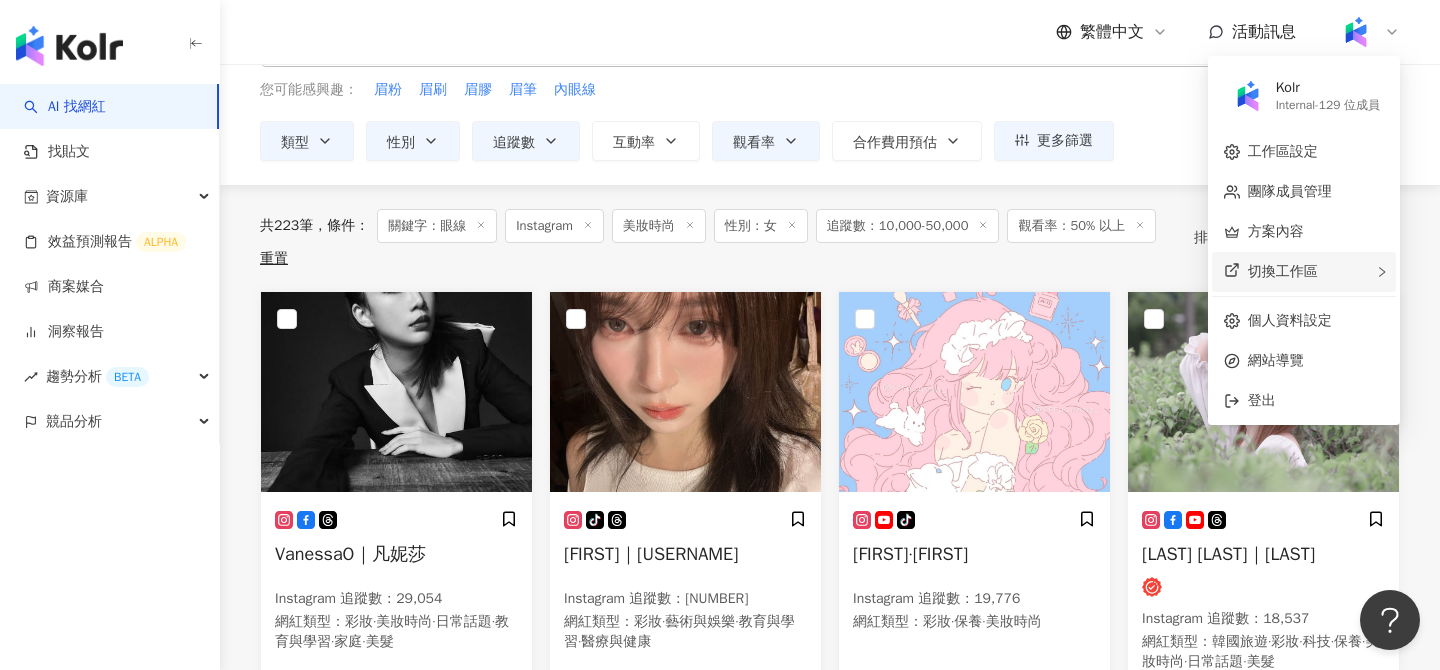 click on "切換工作區" at bounding box center [1283, 271] 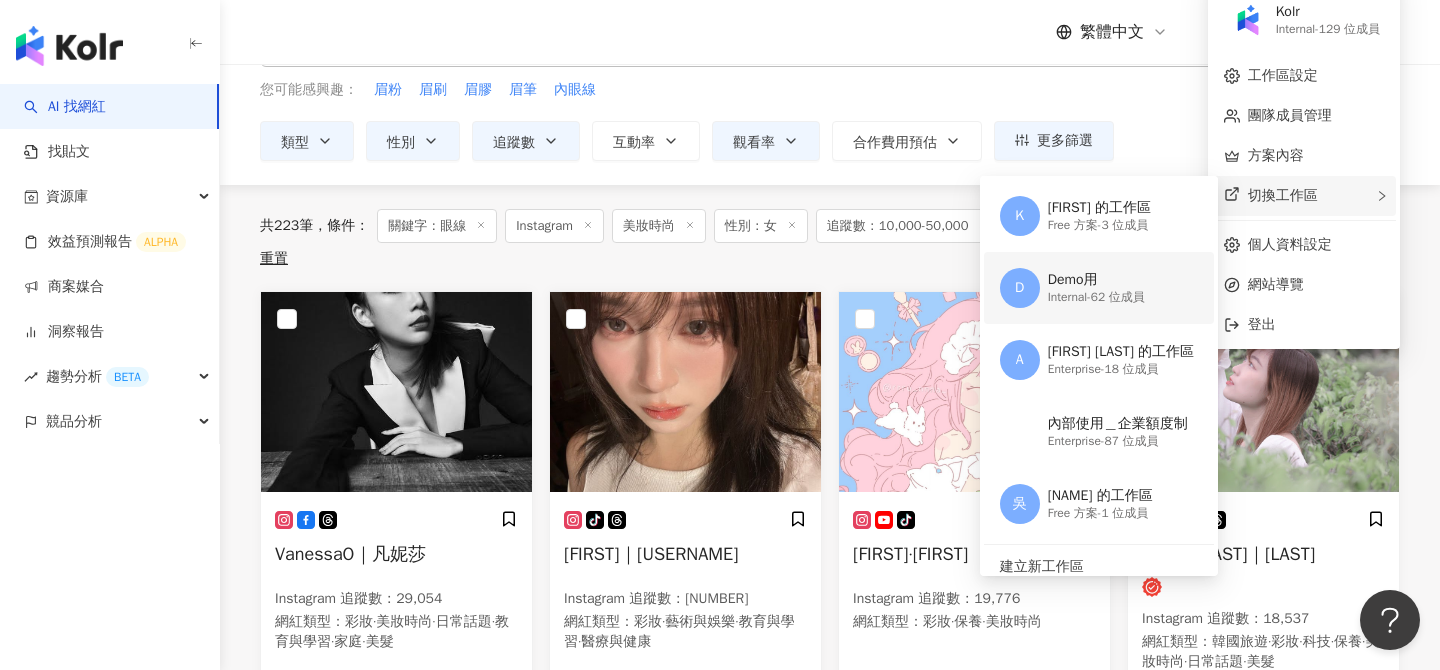 scroll, scrollTop: 0, scrollLeft: 0, axis: both 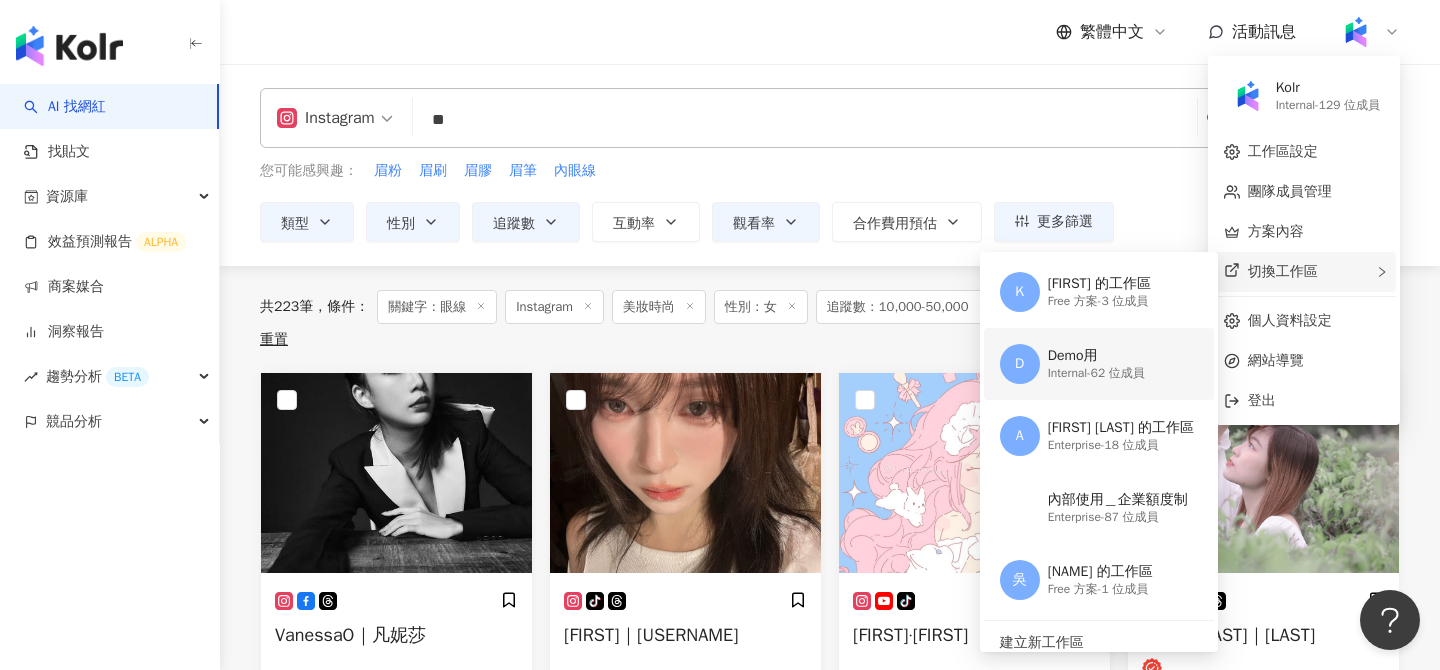 click on "Internal  -  62 位成員" at bounding box center (1096, 373) 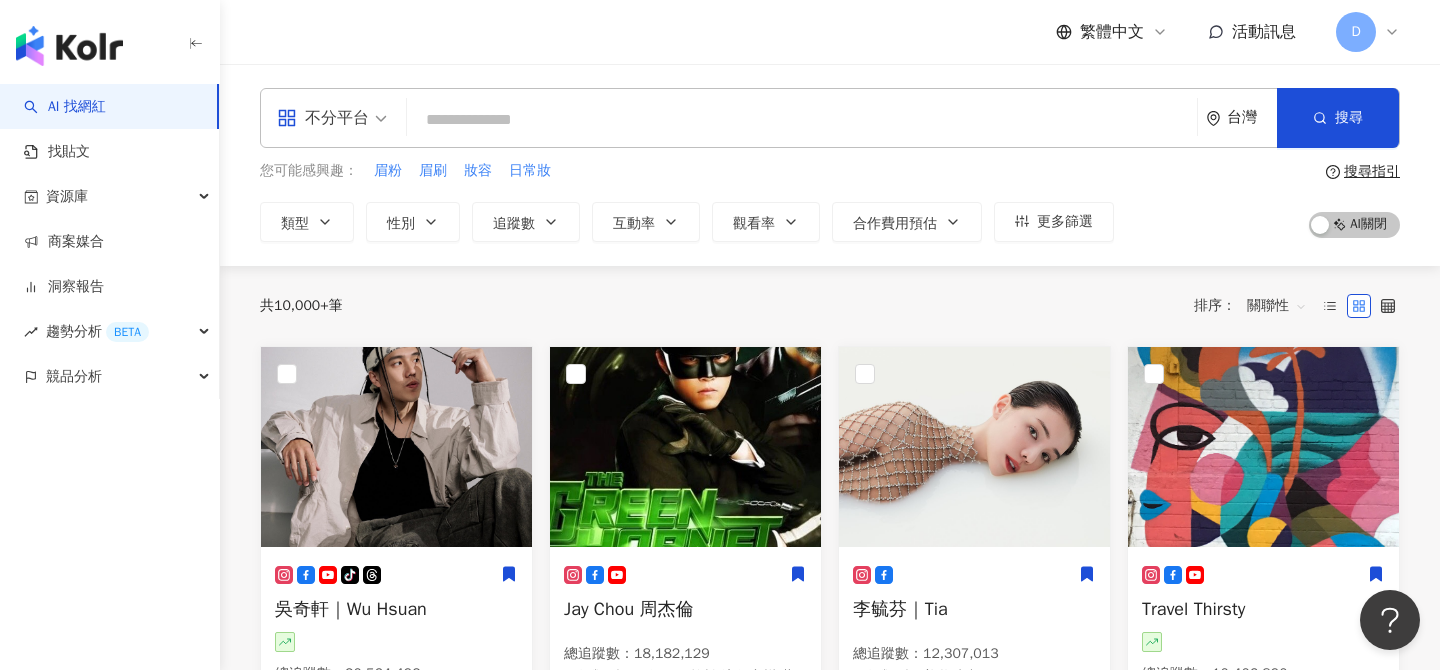 click at bounding box center [802, 120] 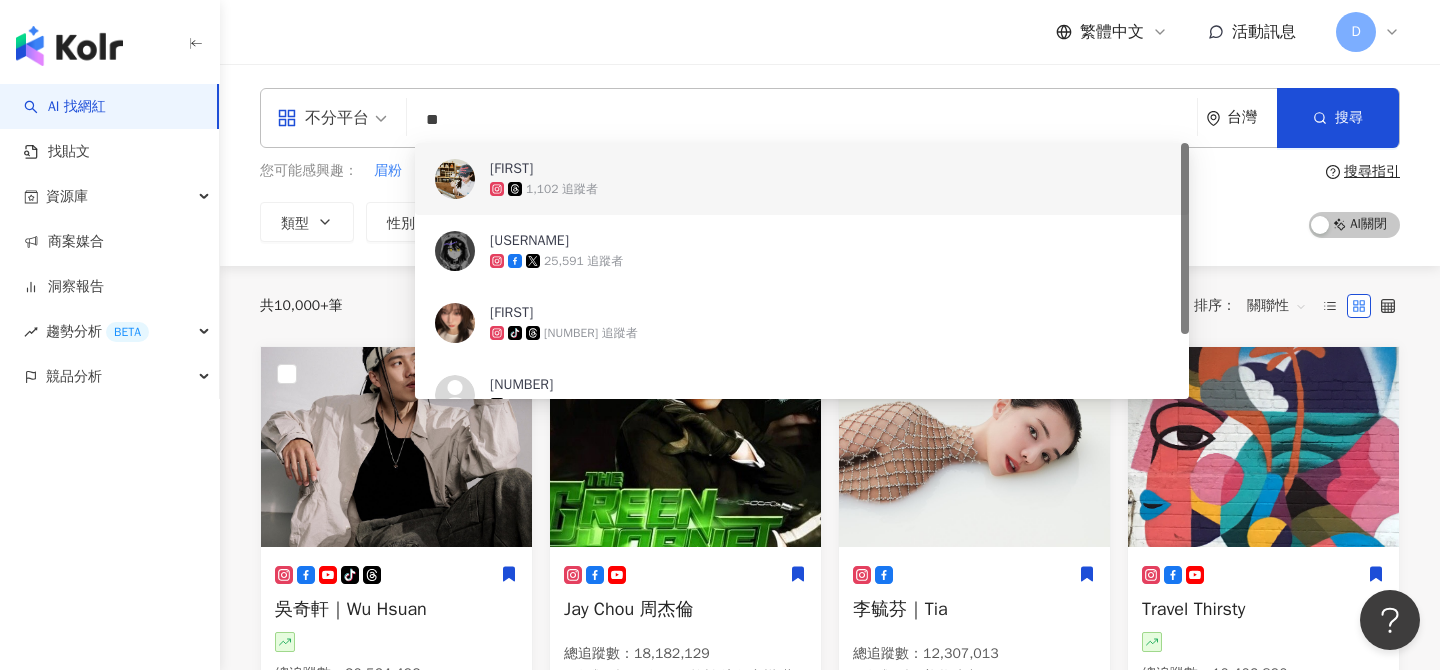 click on "1,102   追蹤者" at bounding box center [562, 189] 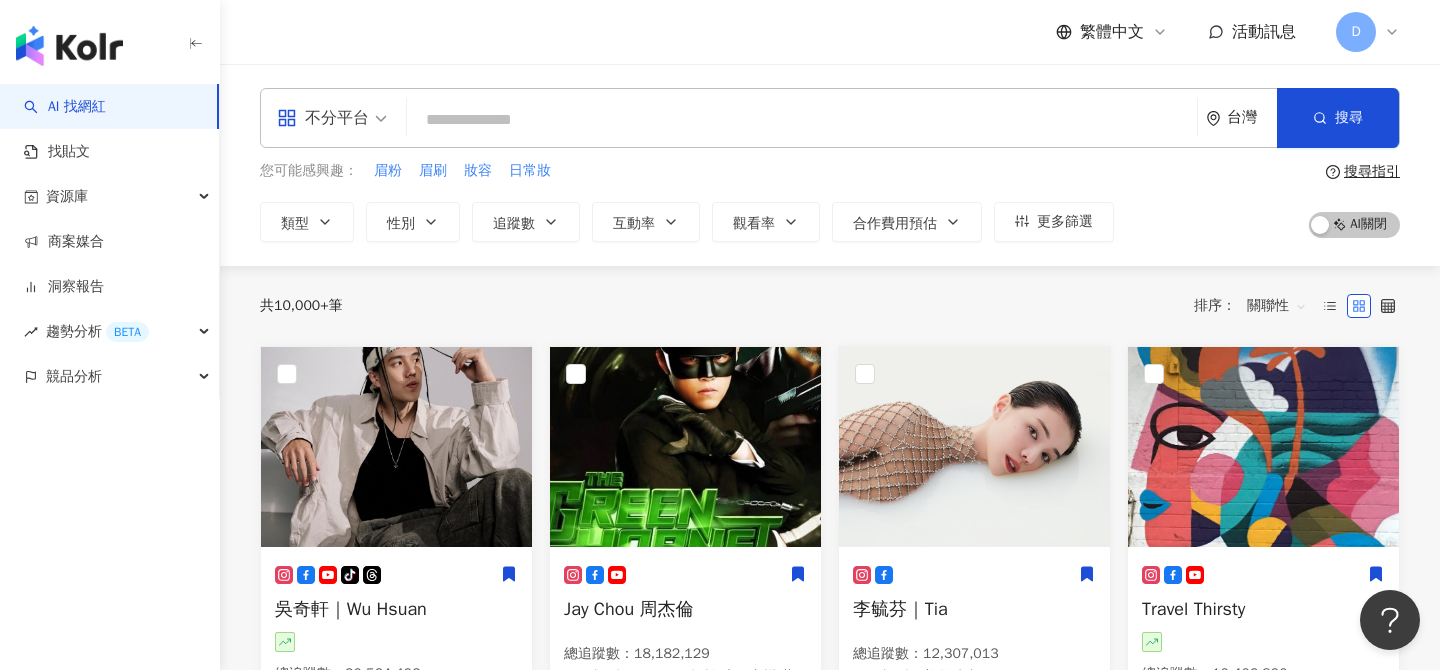 click at bounding box center (802, 120) 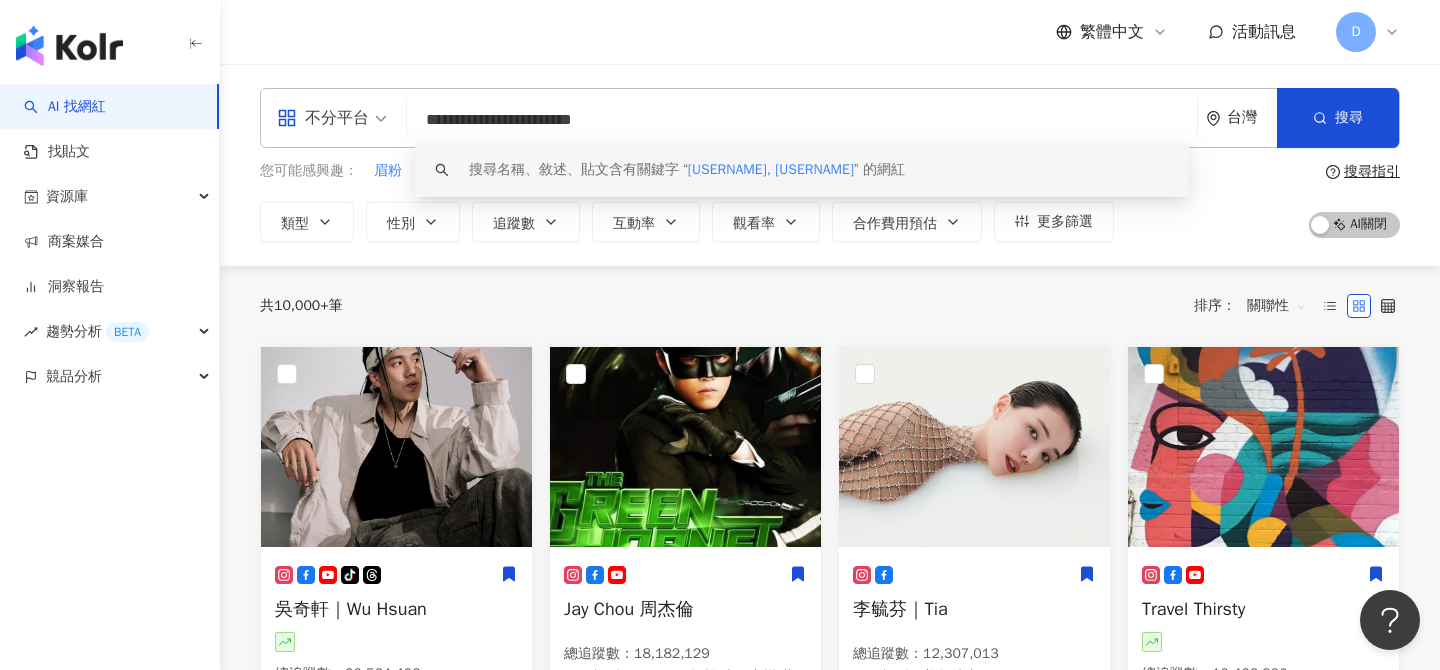 drag, startPoint x: 496, startPoint y: 124, endPoint x: 946, endPoint y: 102, distance: 450.53745 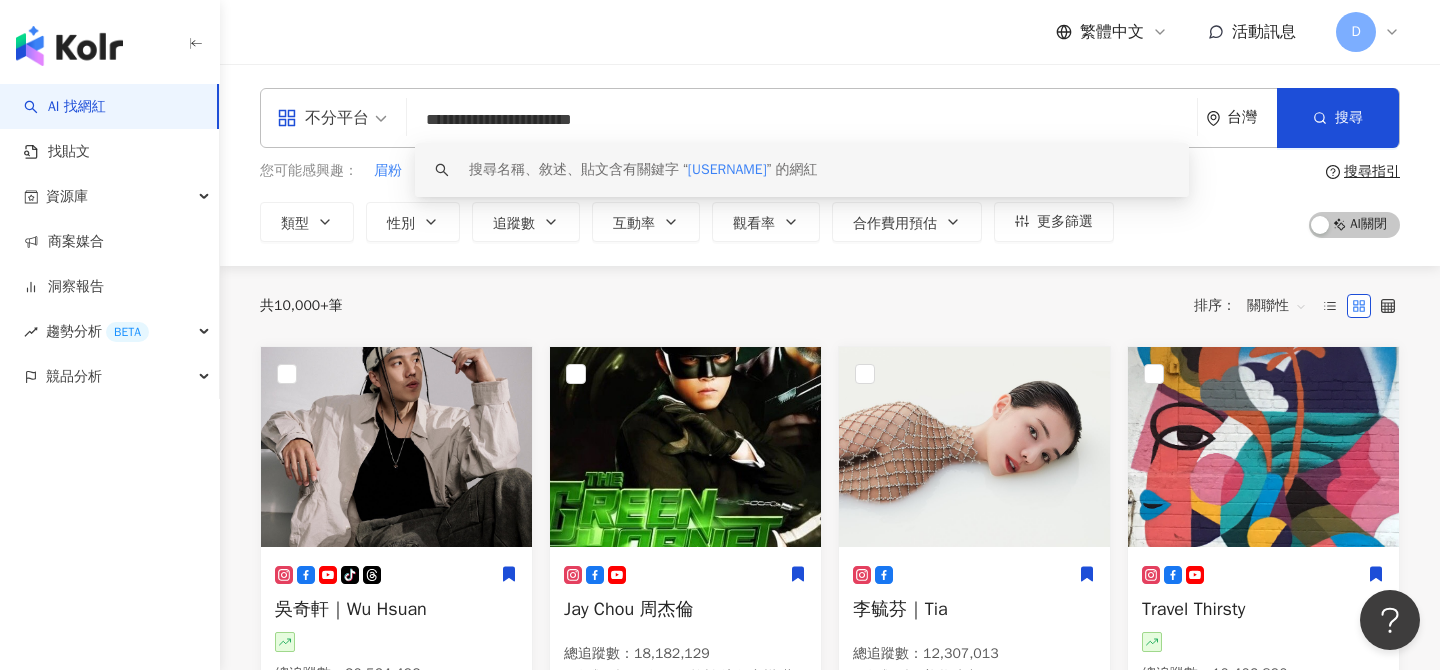 type on "**********" 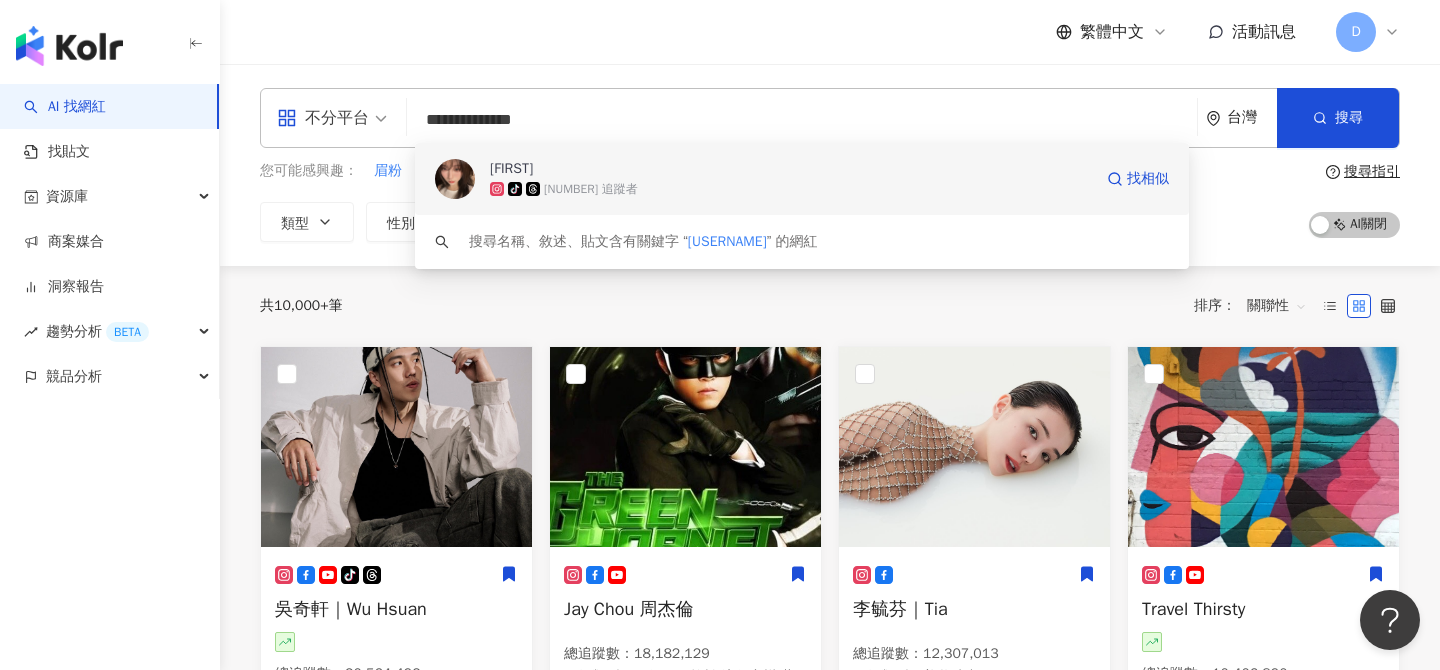 click on "tiktok-icon 48,423   追蹤者" at bounding box center (791, 189) 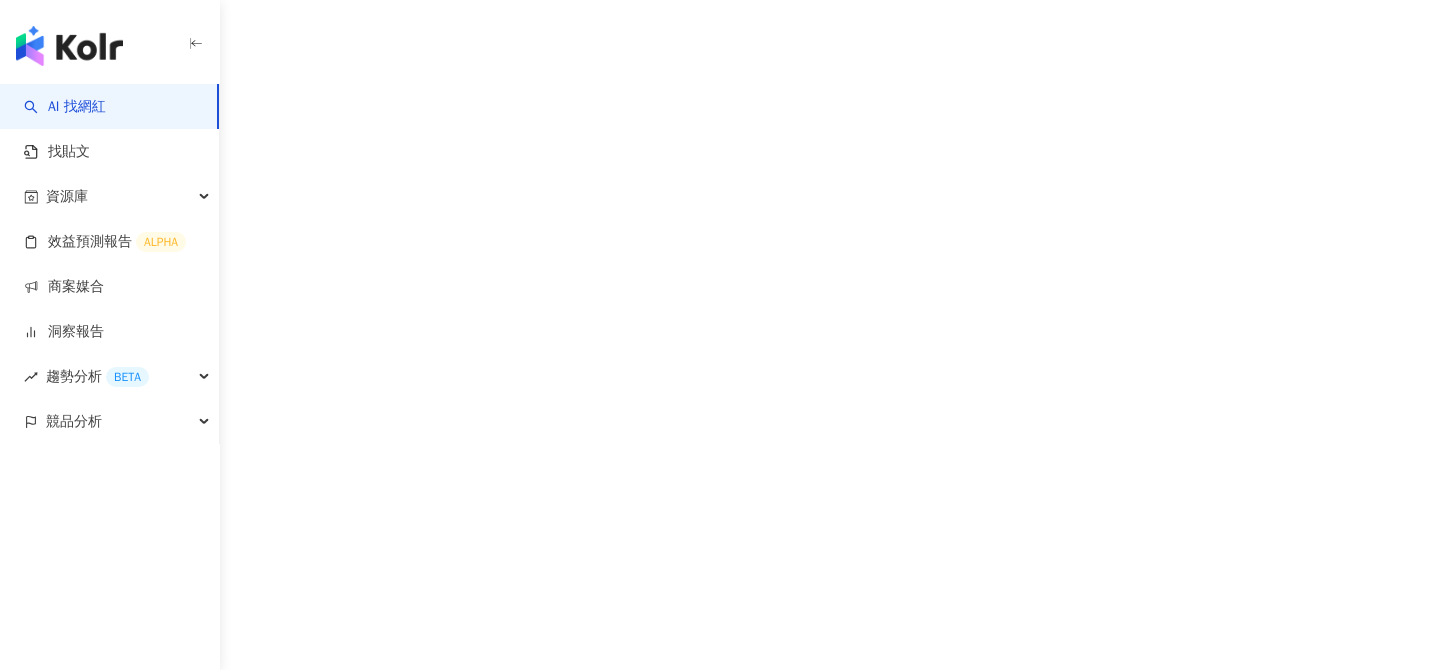 scroll, scrollTop: 0, scrollLeft: 0, axis: both 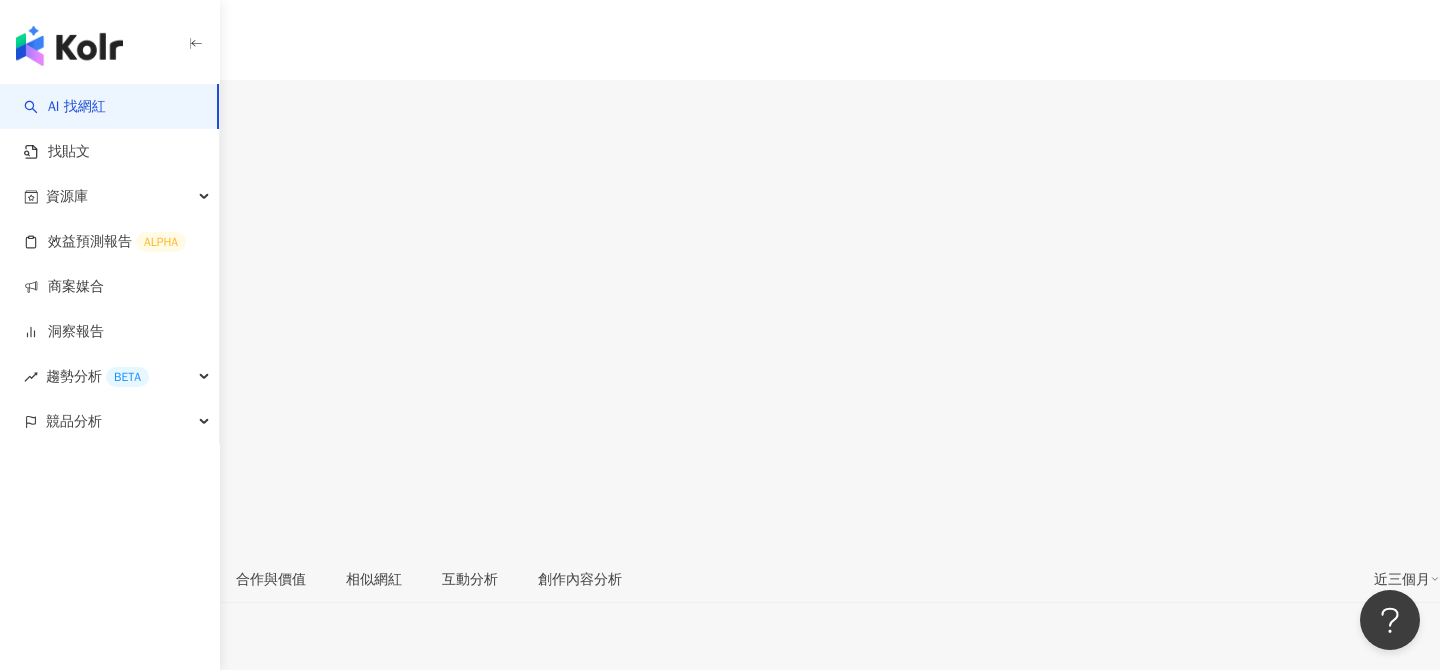 click at bounding box center (78, 125) 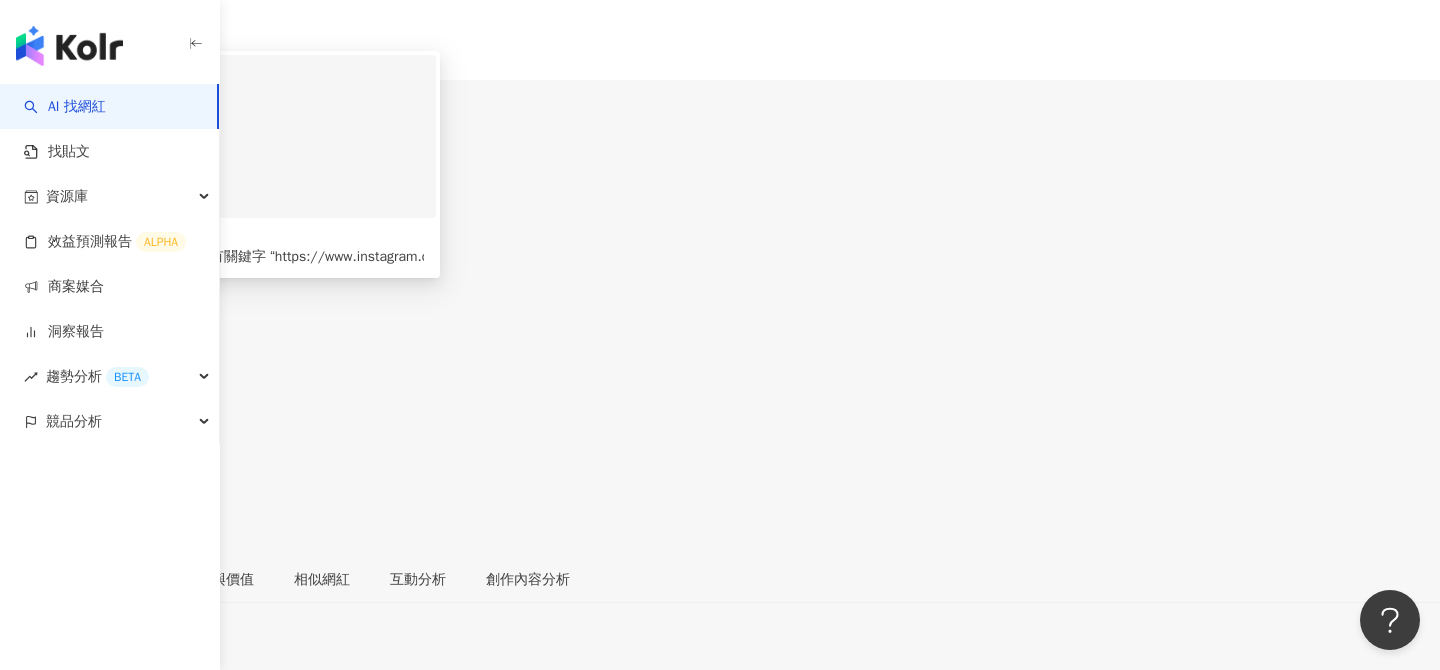 click on "308,289   追蹤者" at bounding box center [240, 178] 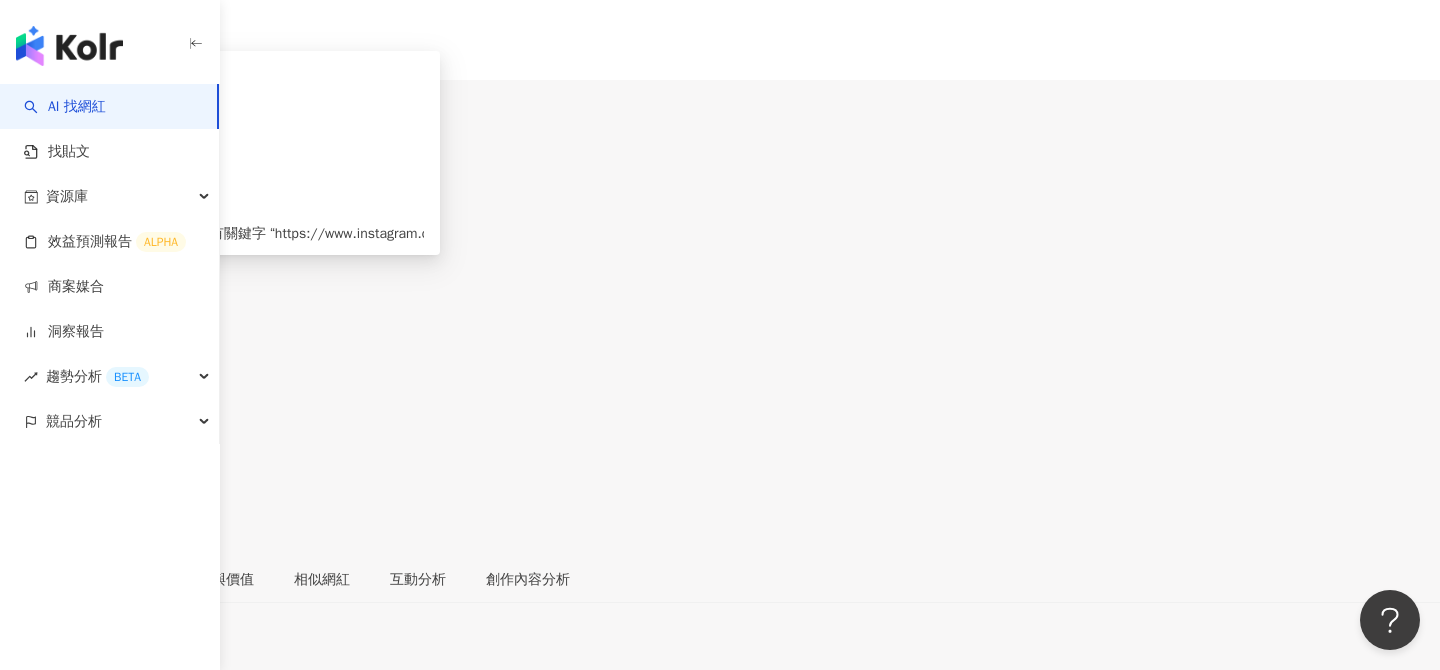 scroll, scrollTop: 0, scrollLeft: 0, axis: both 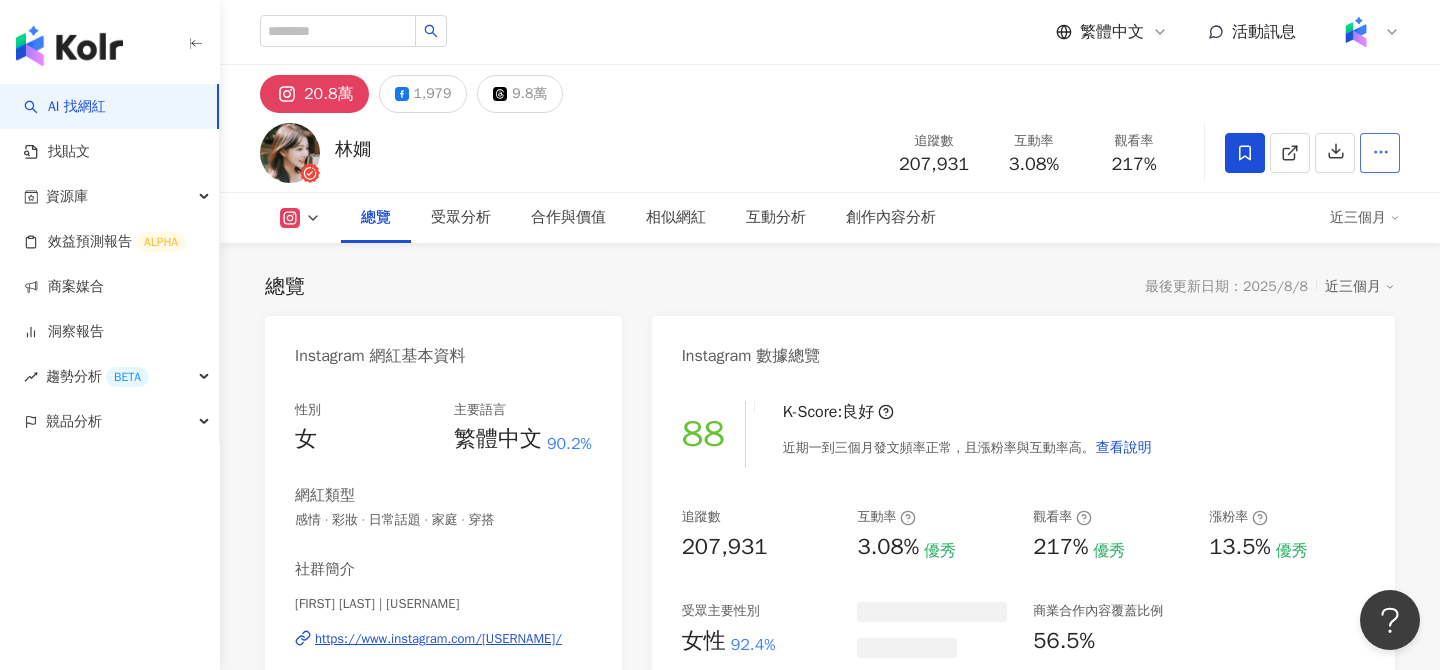 click at bounding box center (1380, 153) 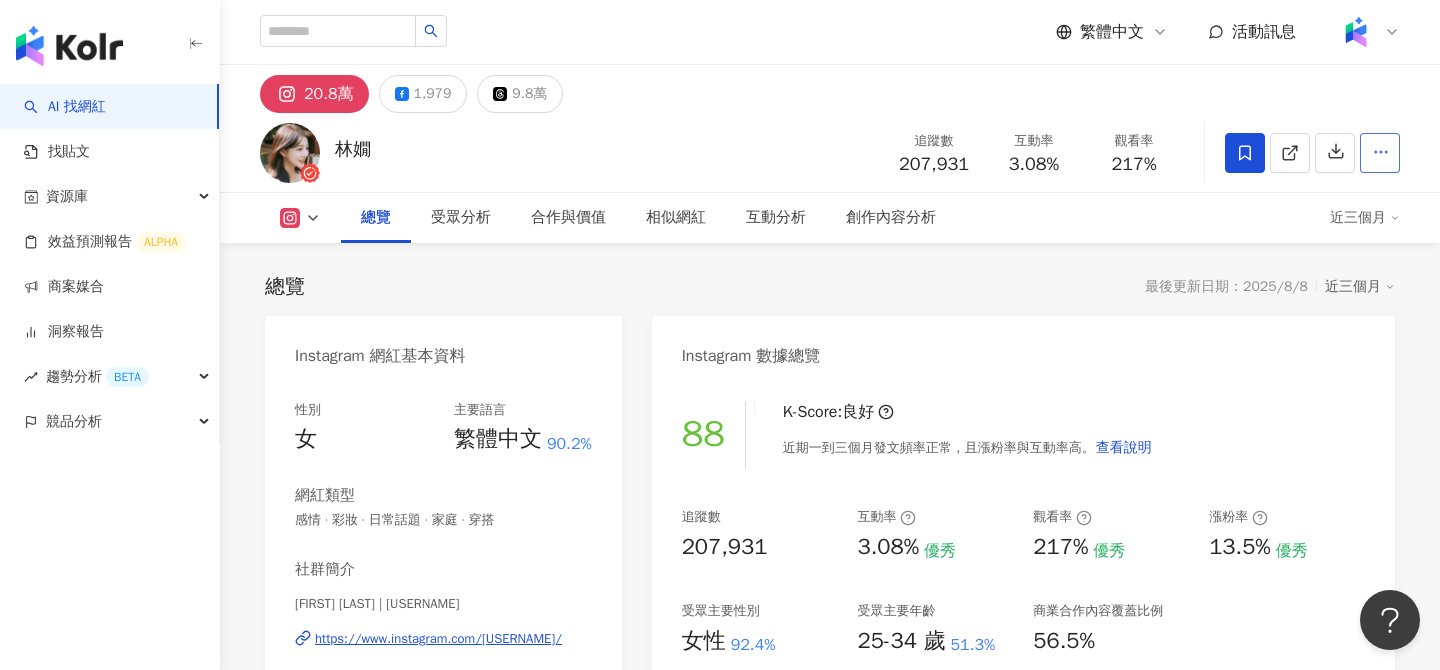 click 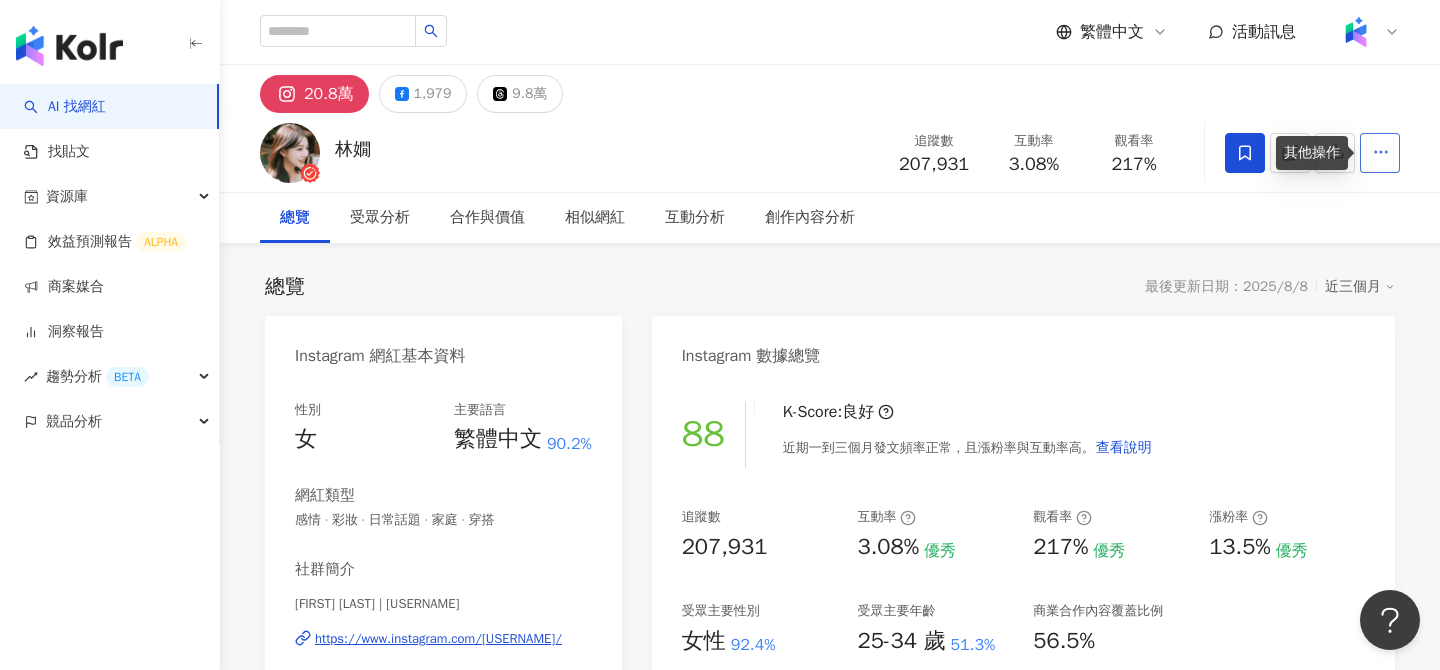 click 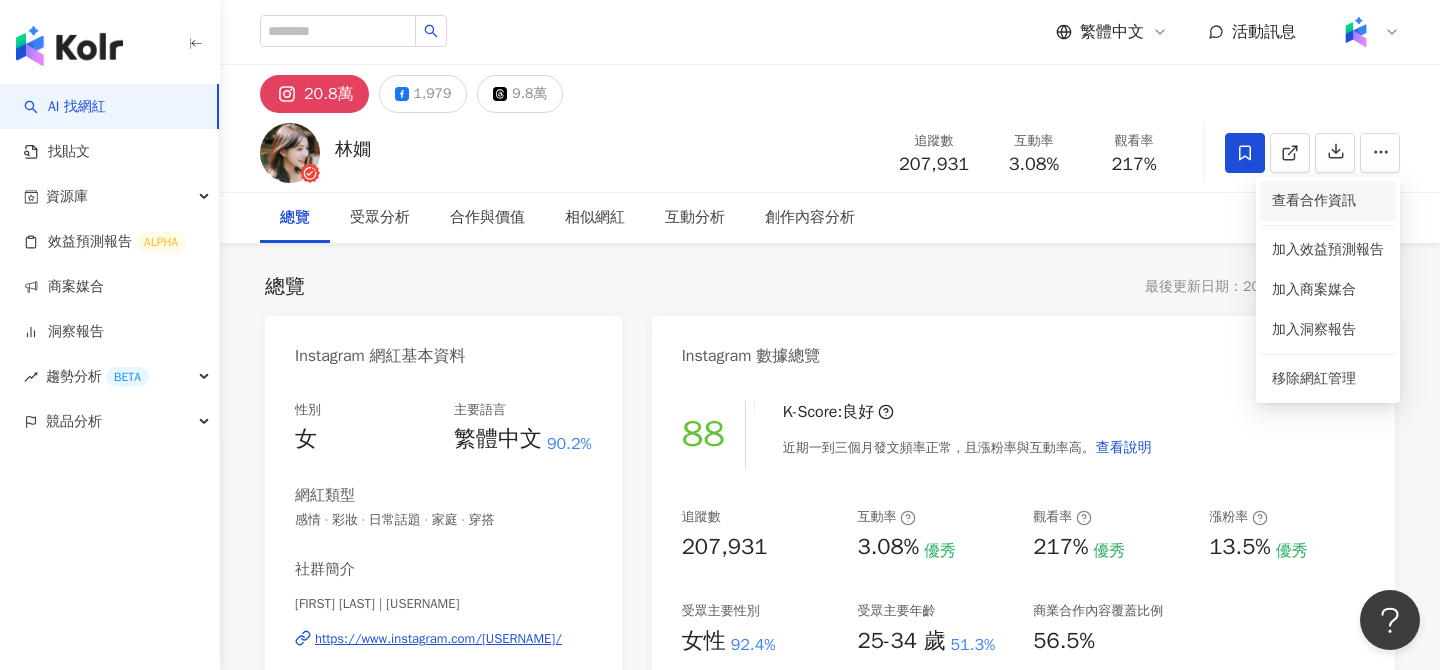 click on "查看合作資訊" at bounding box center [1328, 201] 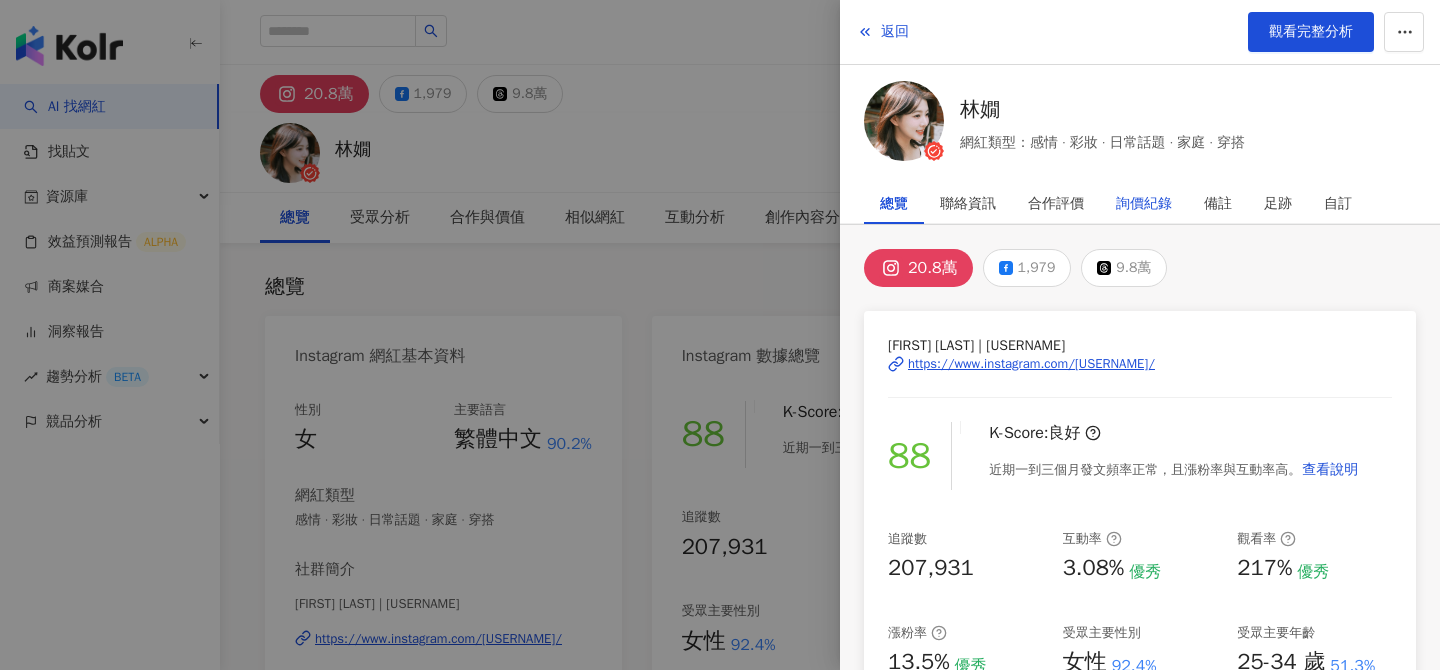 click on "詢價紀錄" at bounding box center (1144, 204) 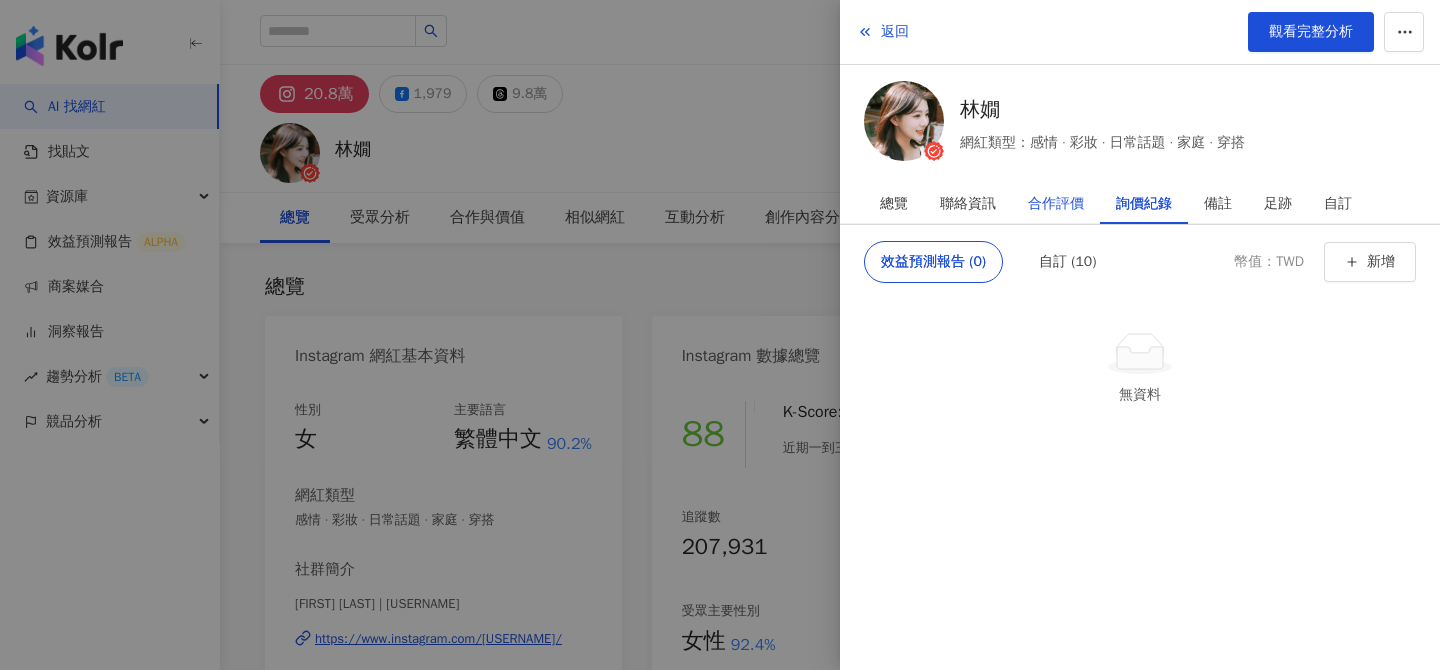 click on "合作評價" at bounding box center [1056, 204] 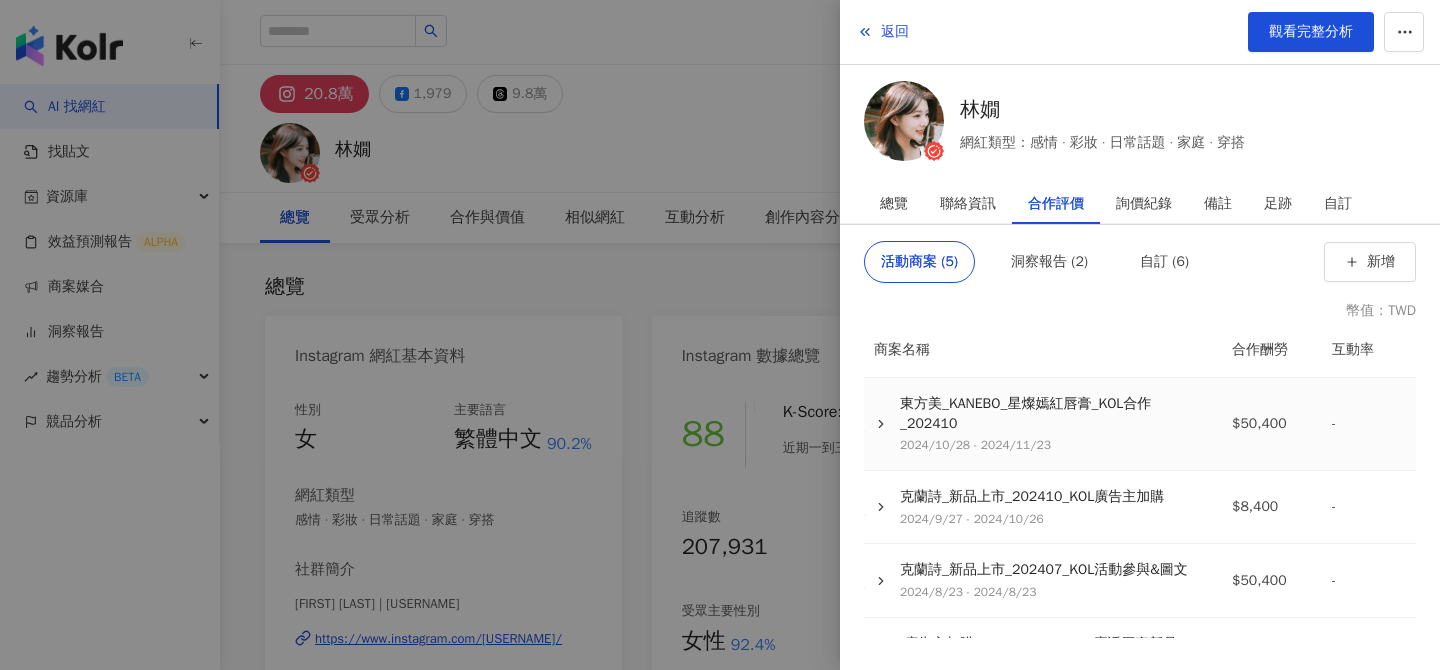click on "東方美_KANEBO_星燦嫣紅唇膏_KOL合作_202410" at bounding box center (1054, 413) 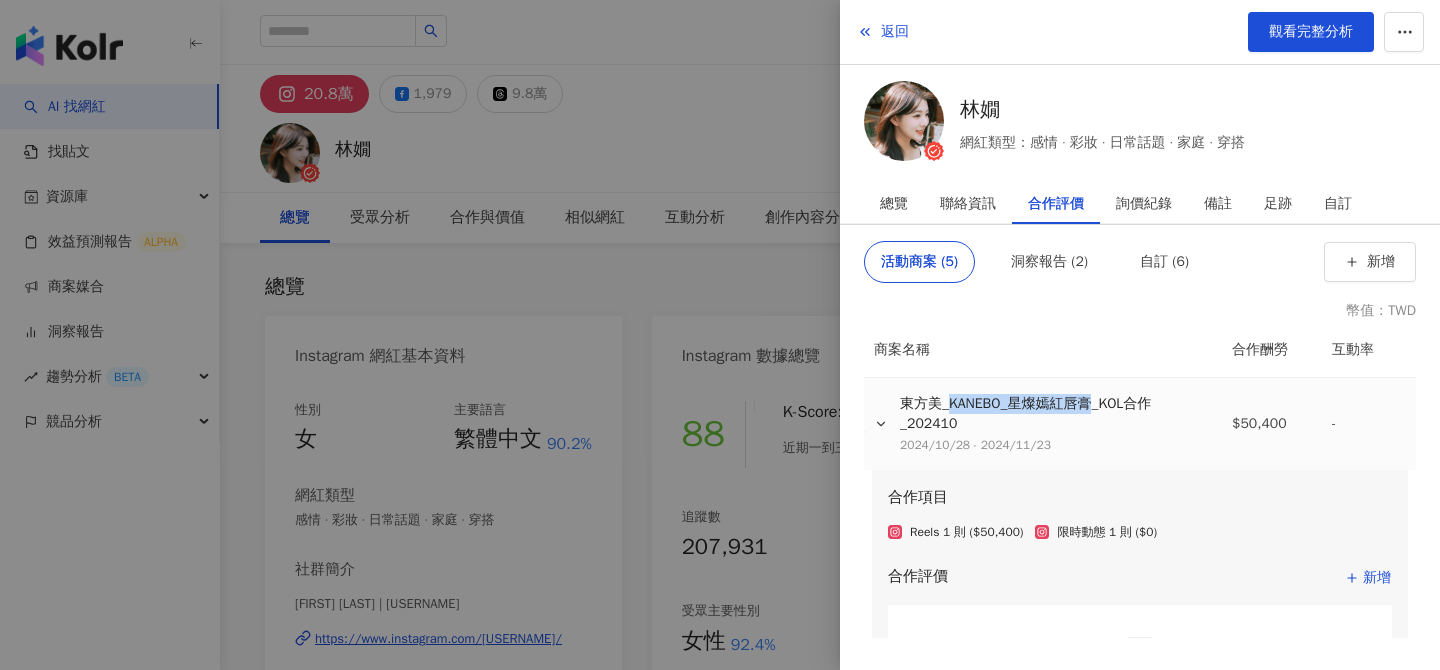 drag, startPoint x: 950, startPoint y: 404, endPoint x: 1095, endPoint y: 406, distance: 145.0138 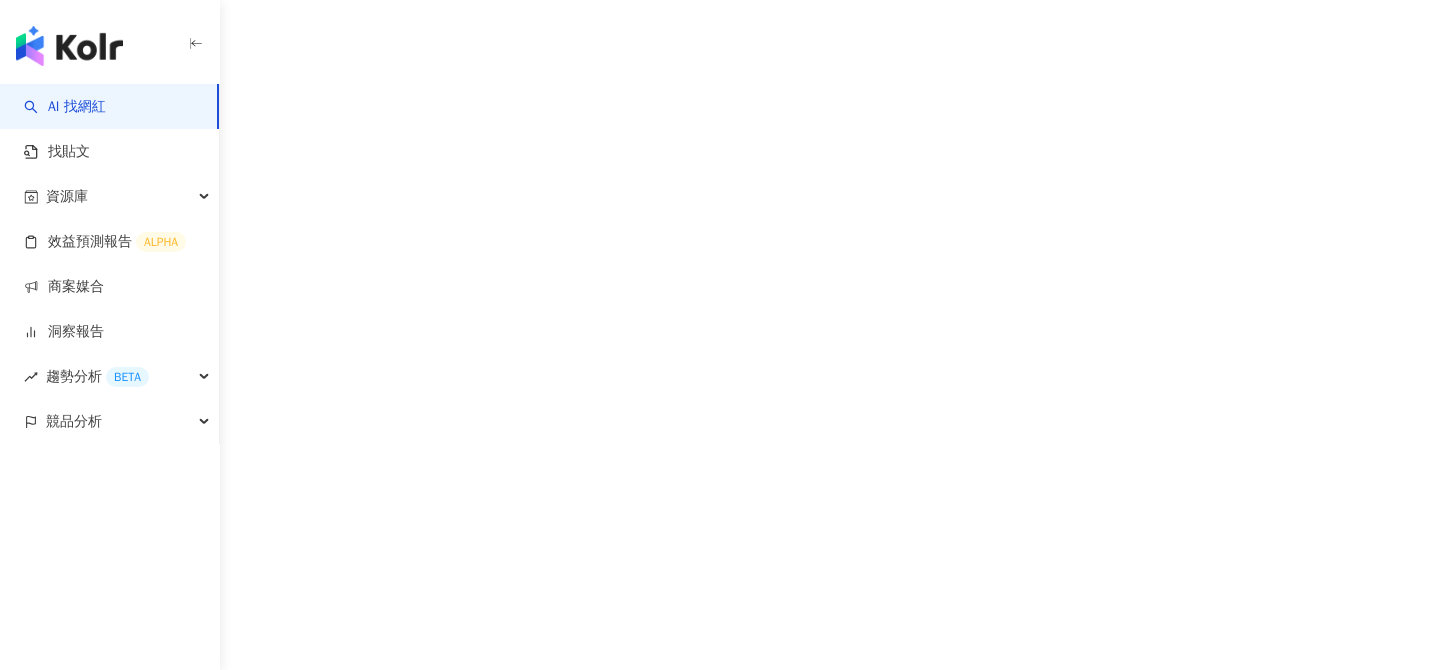 scroll, scrollTop: 0, scrollLeft: 0, axis: both 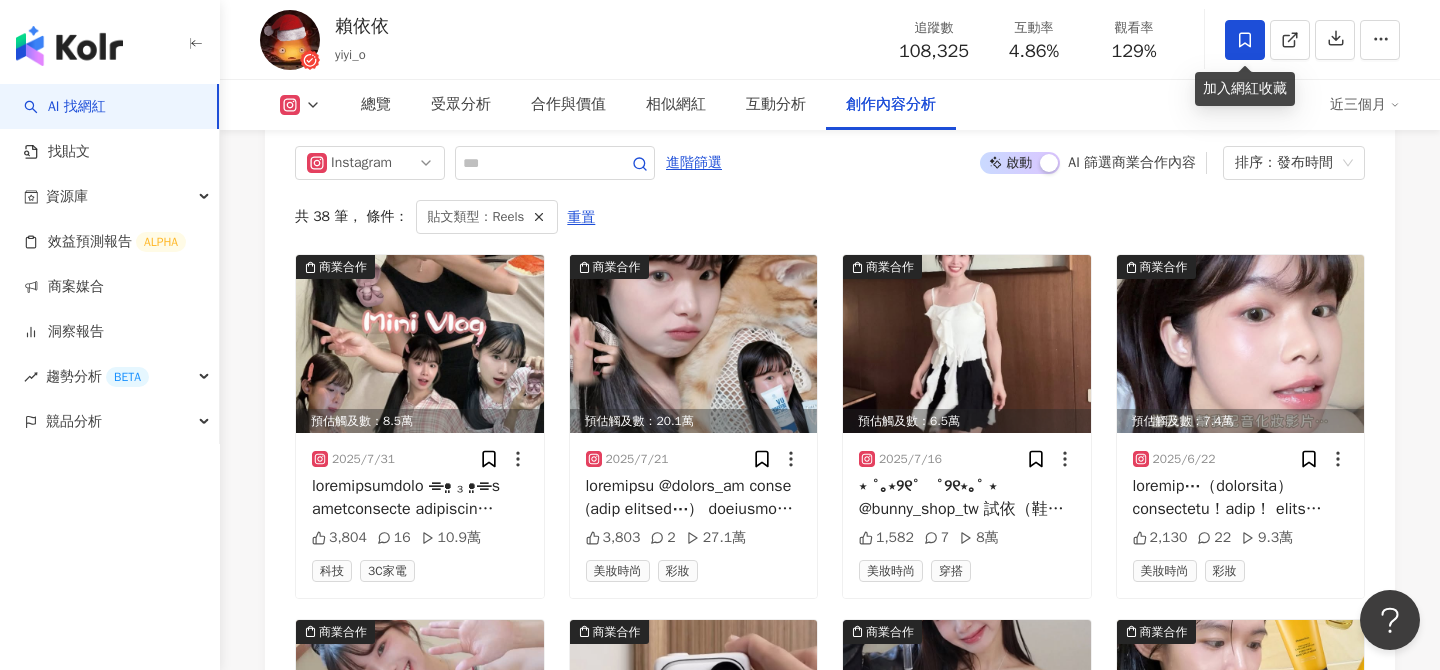 click at bounding box center [1245, 40] 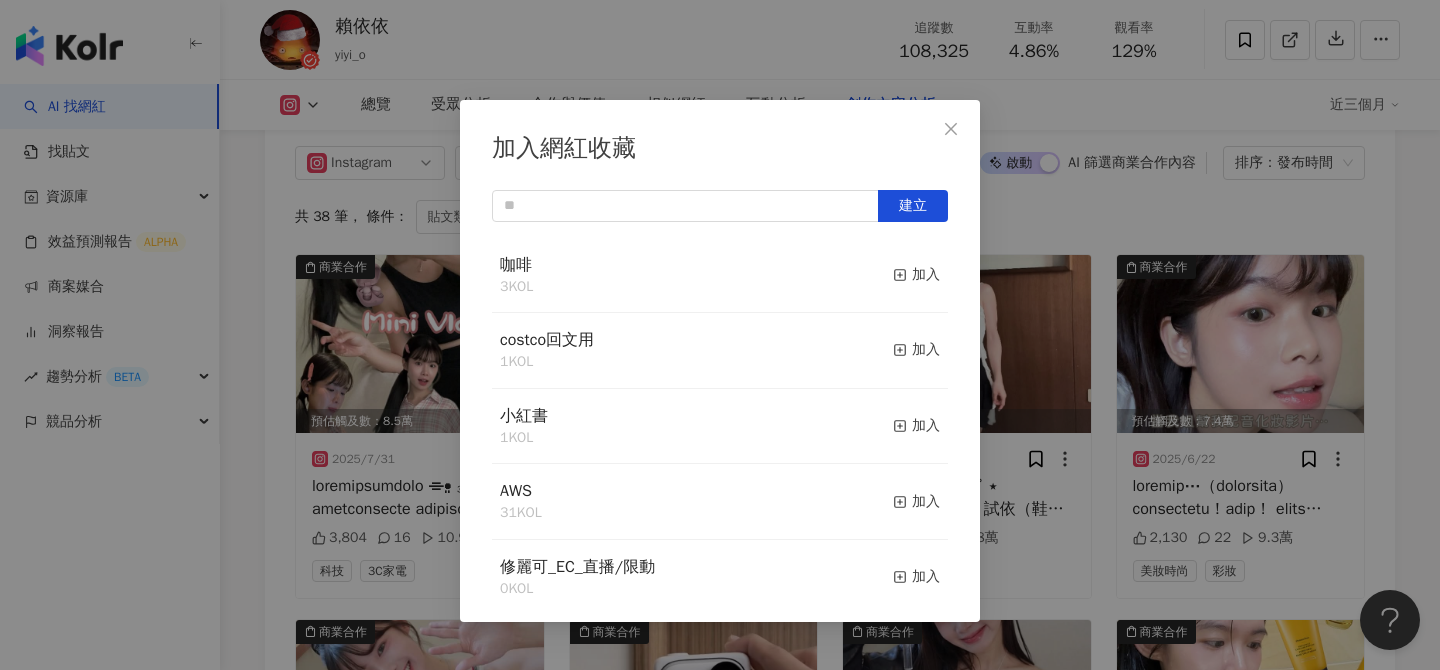 click on "加入網紅收藏 建立 咖啡 3  KOL 加入 costco回文用 1  KOL 加入 小紅書 1  KOL 加入 AWS 31  KOL 加入 修麗可_EC_直播/限動 0  KOL 加入 Tumi_快閃店網紅圖文合作_Ｑ3 45  KOL 加入 佳乳_福樂乳品組_鈣多多_202507_KOL圖文_FB 15  KOL 加入 佳乳_福樂乳品組_鈣多多_202507_FB/IG KOC 1  KOL 加入 佳乳_福樂乳品組_鈣多多_202507_KOL圖文 7  KOL 加入 Lawsnote 9  KOL 加入" at bounding box center [720, 335] 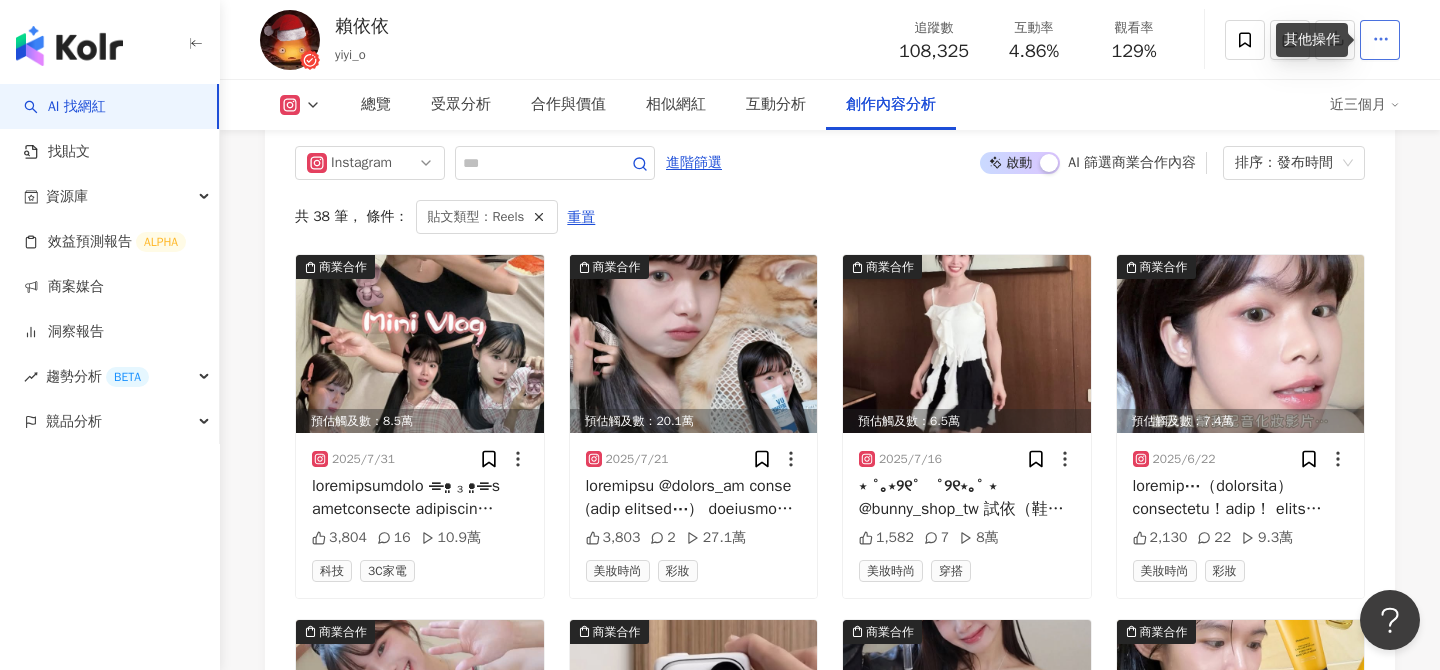 click at bounding box center [1380, 40] 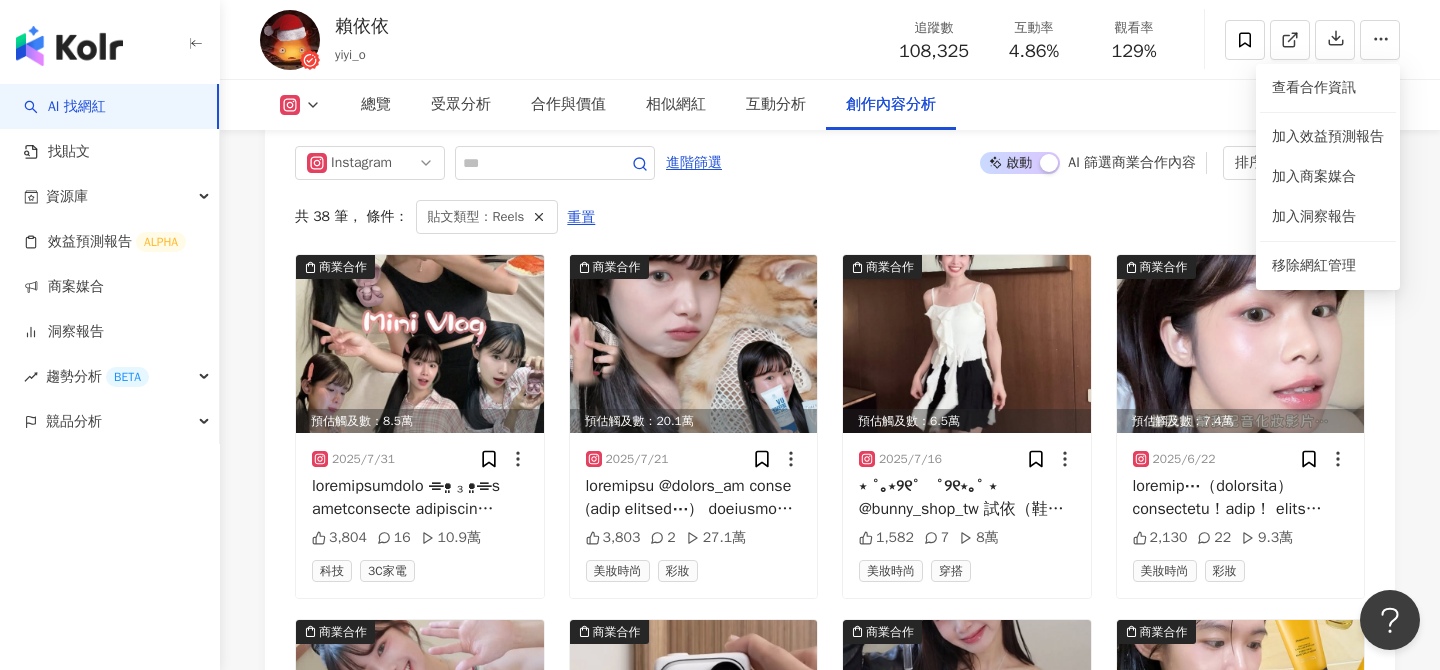 click on "總覽 受眾分析 合作與價值 相似網紅 互動分析 創作內容分析" at bounding box center (835, 105) 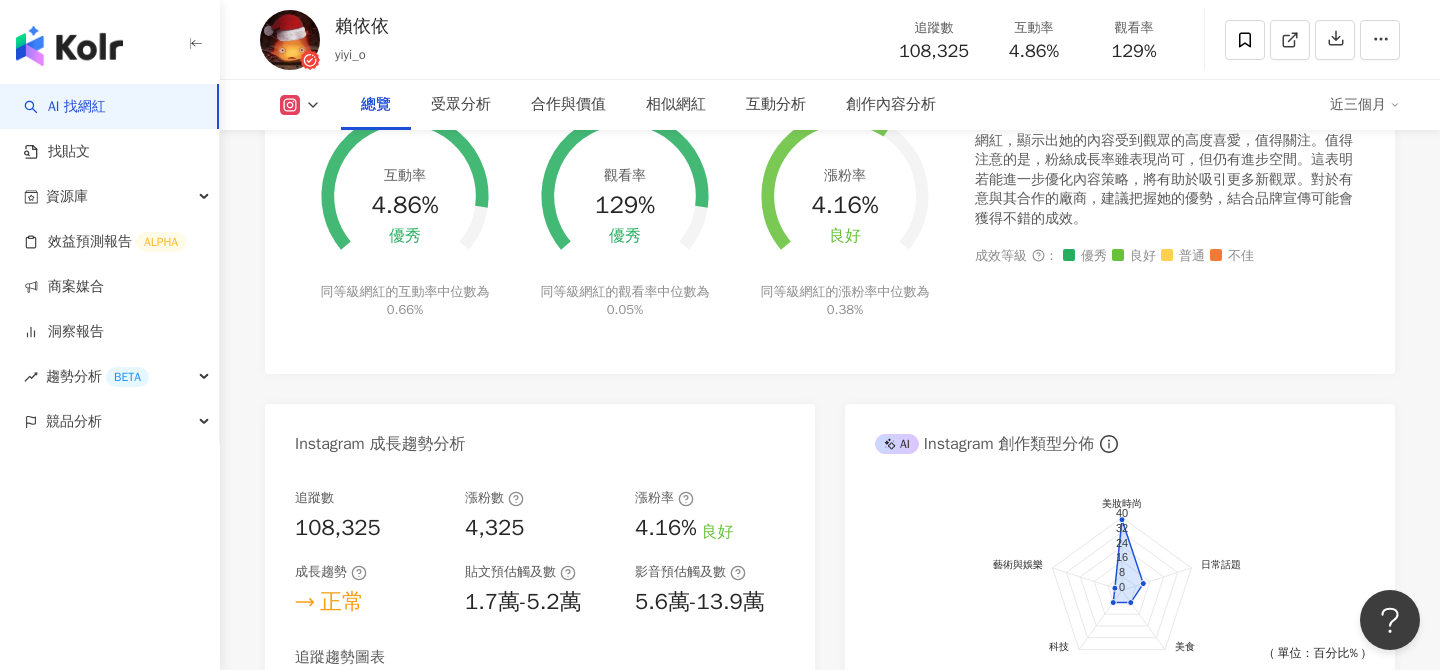 scroll, scrollTop: 0, scrollLeft: 0, axis: both 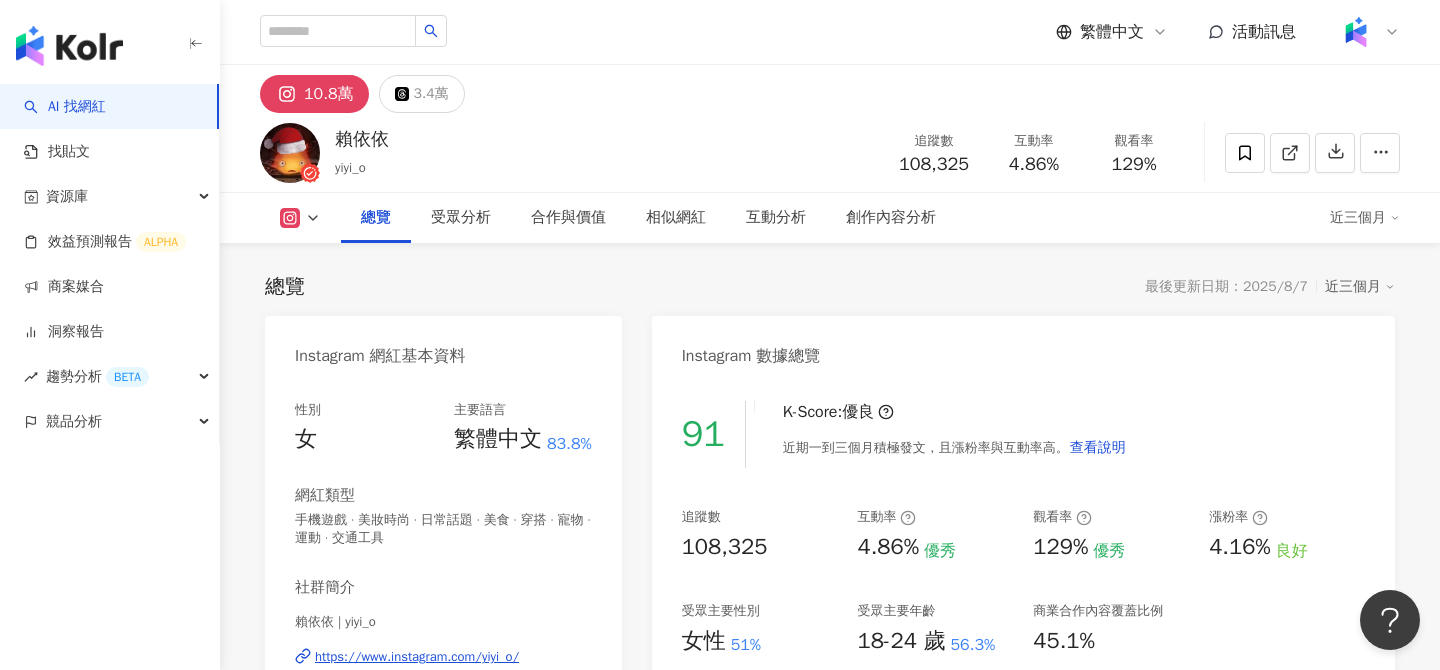 click at bounding box center (1368, 32) 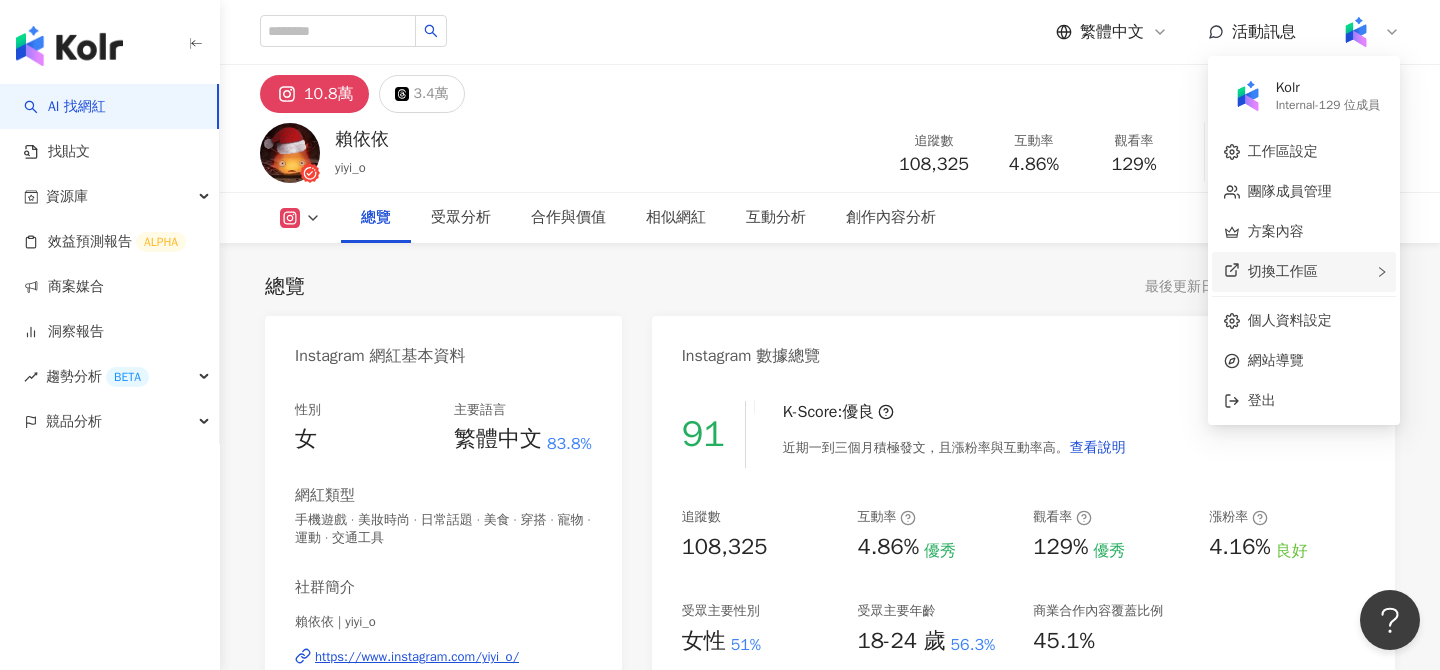 click on "切換工作區" at bounding box center [1283, 271] 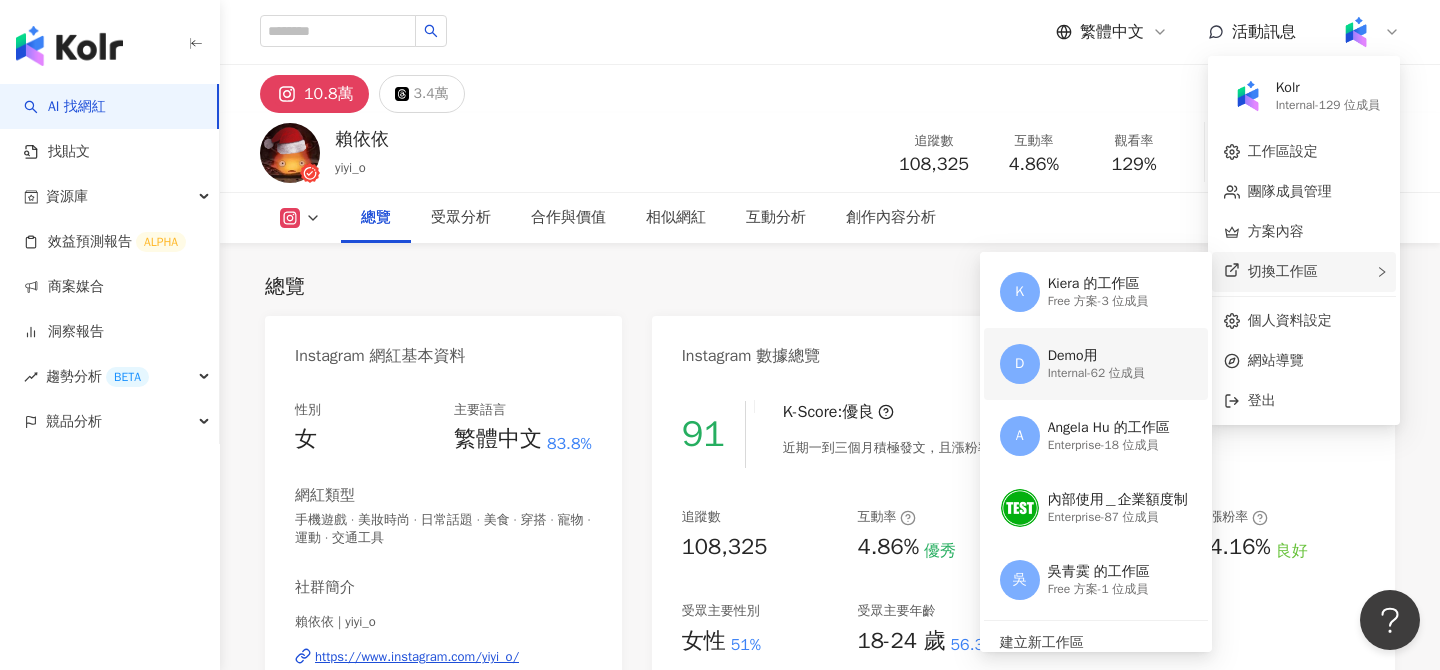 click on "Internal  -  62 位成員" at bounding box center [1096, 373] 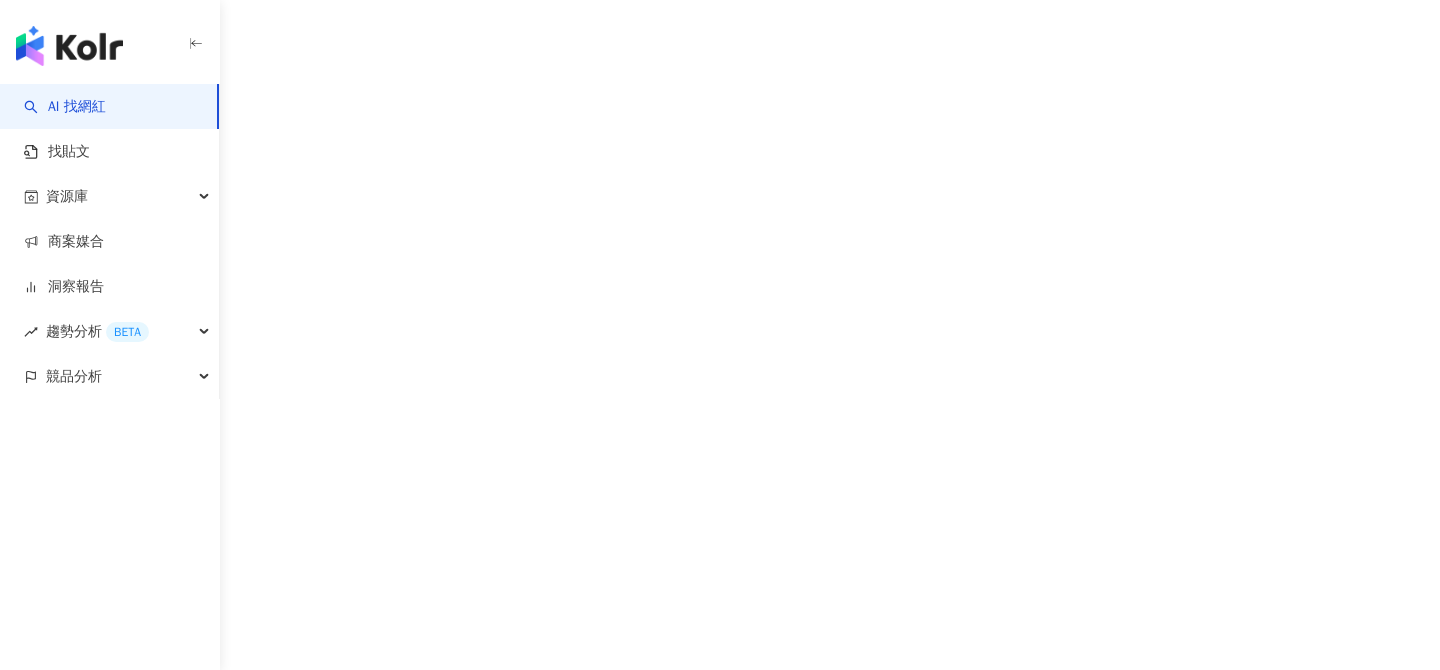 scroll, scrollTop: 0, scrollLeft: 0, axis: both 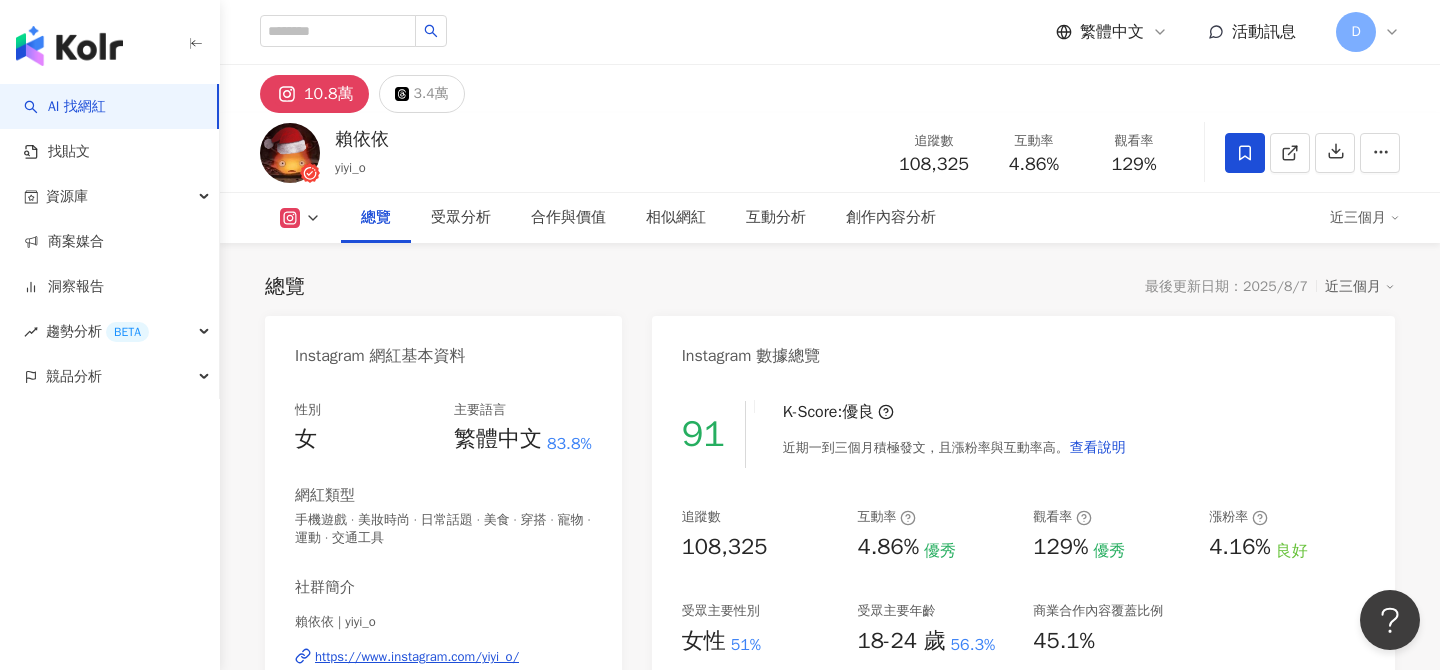 click 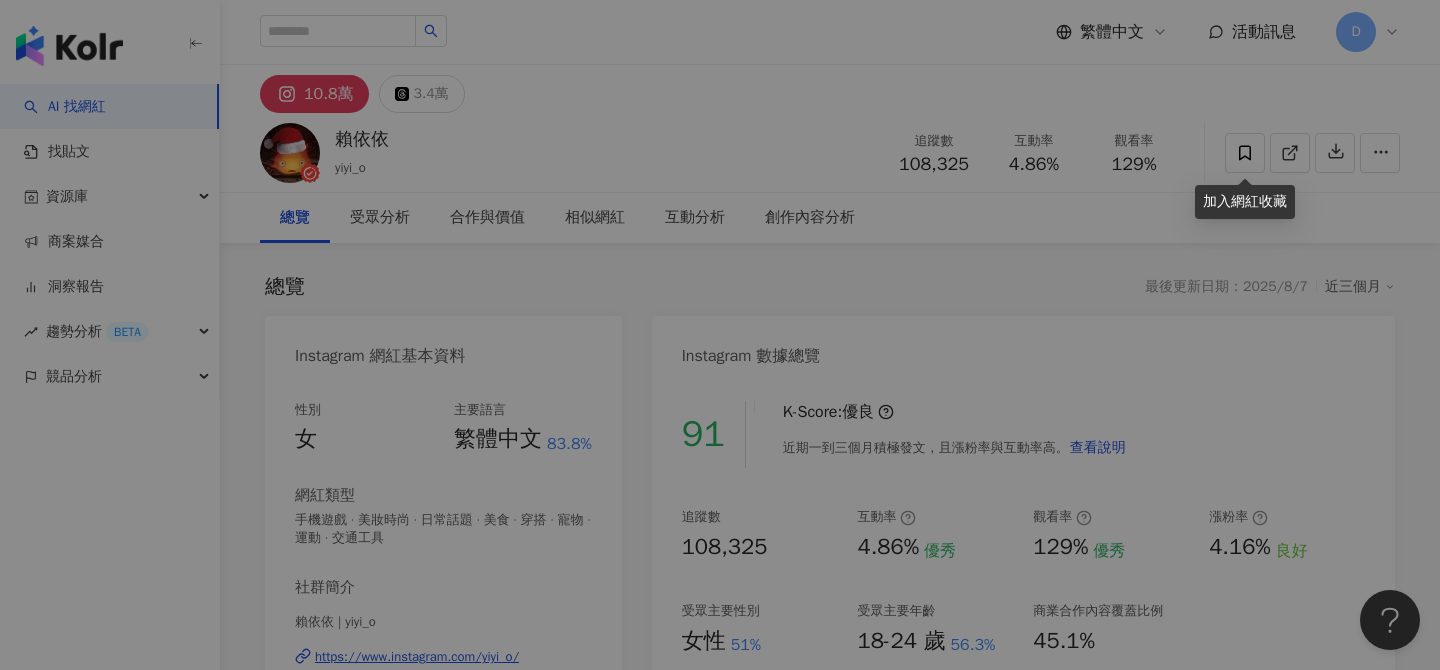 scroll, scrollTop: 123, scrollLeft: 0, axis: vertical 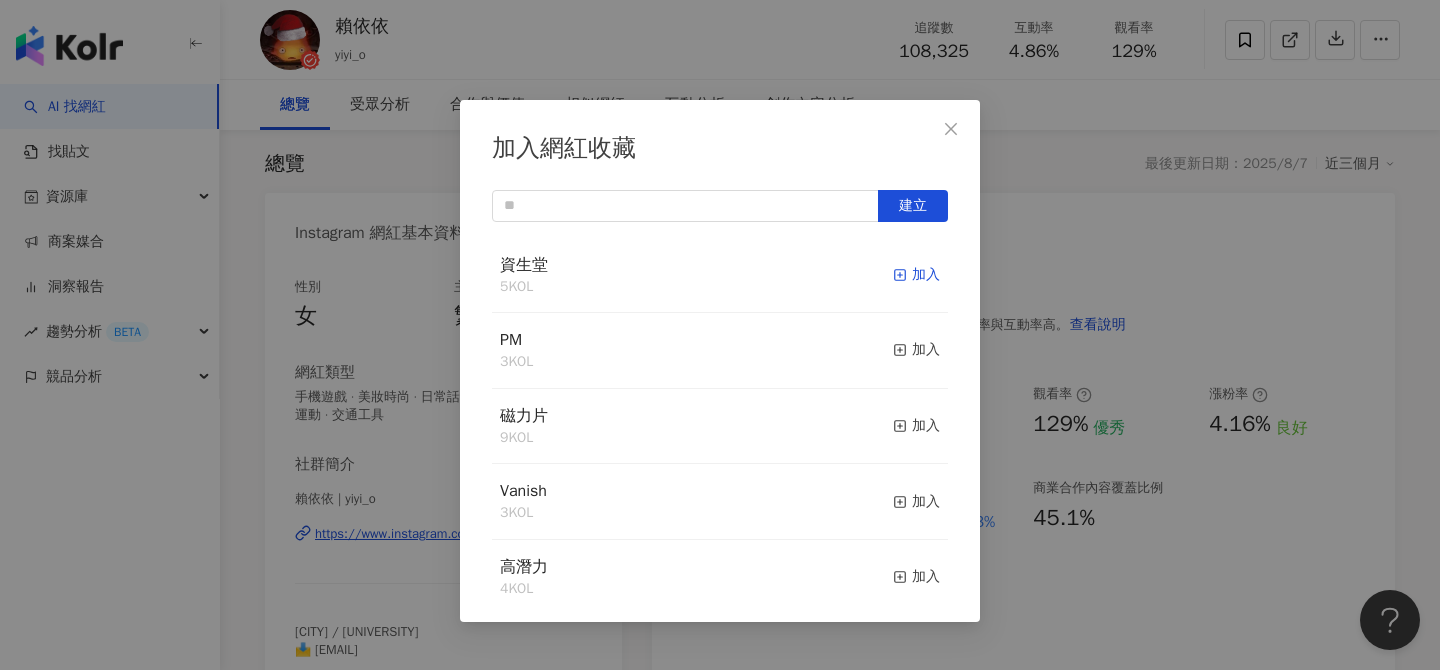 click on "加入" at bounding box center [916, 275] 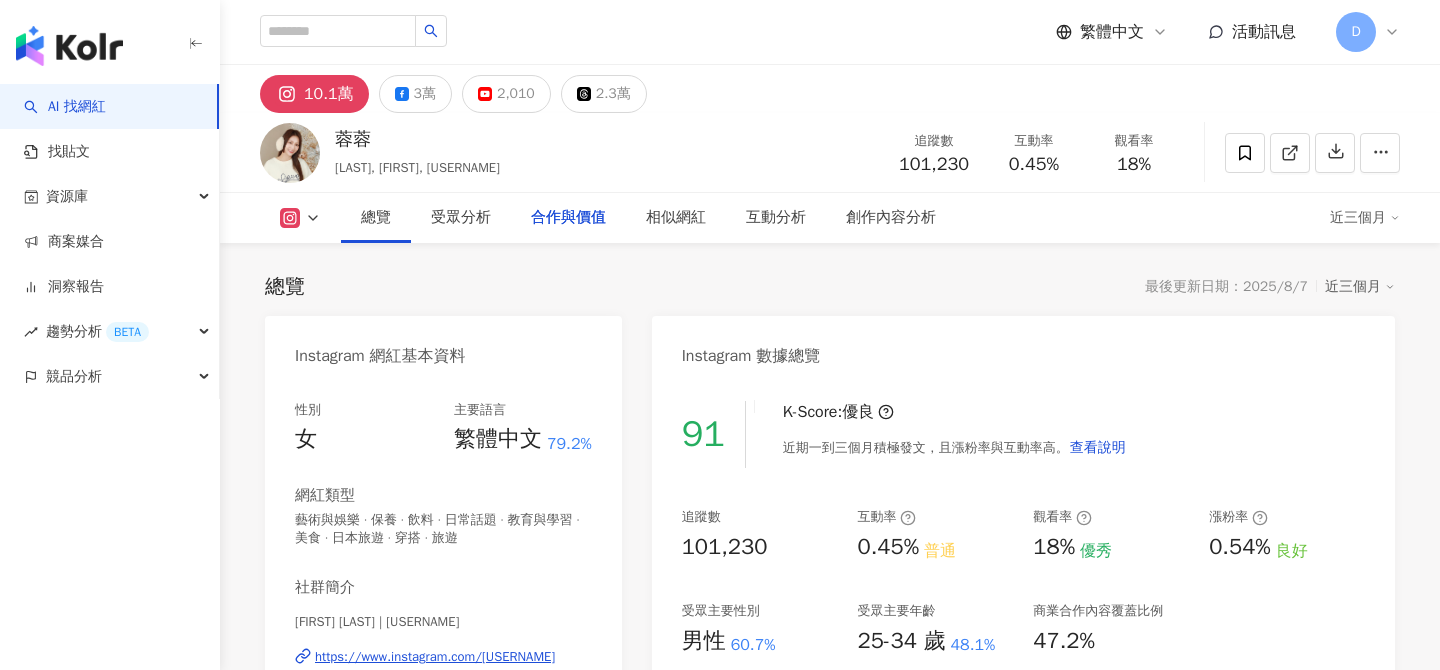 scroll, scrollTop: 5658, scrollLeft: 0, axis: vertical 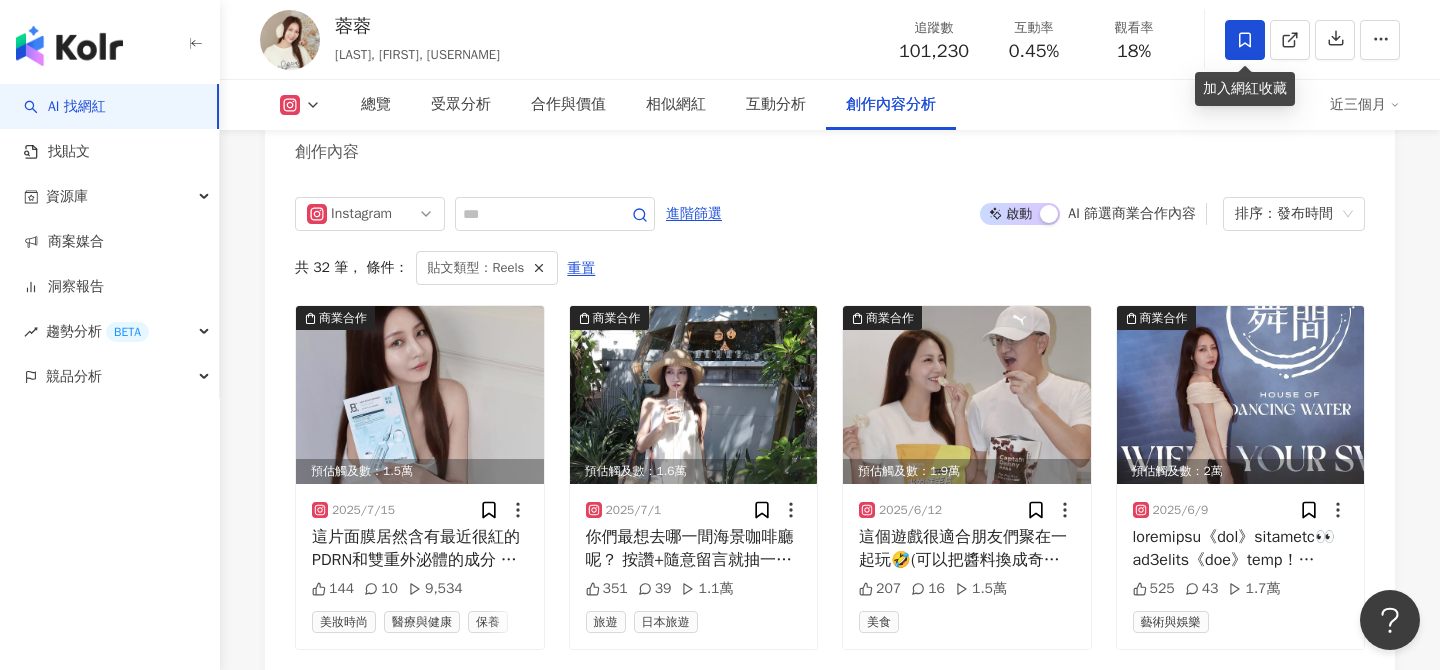 click 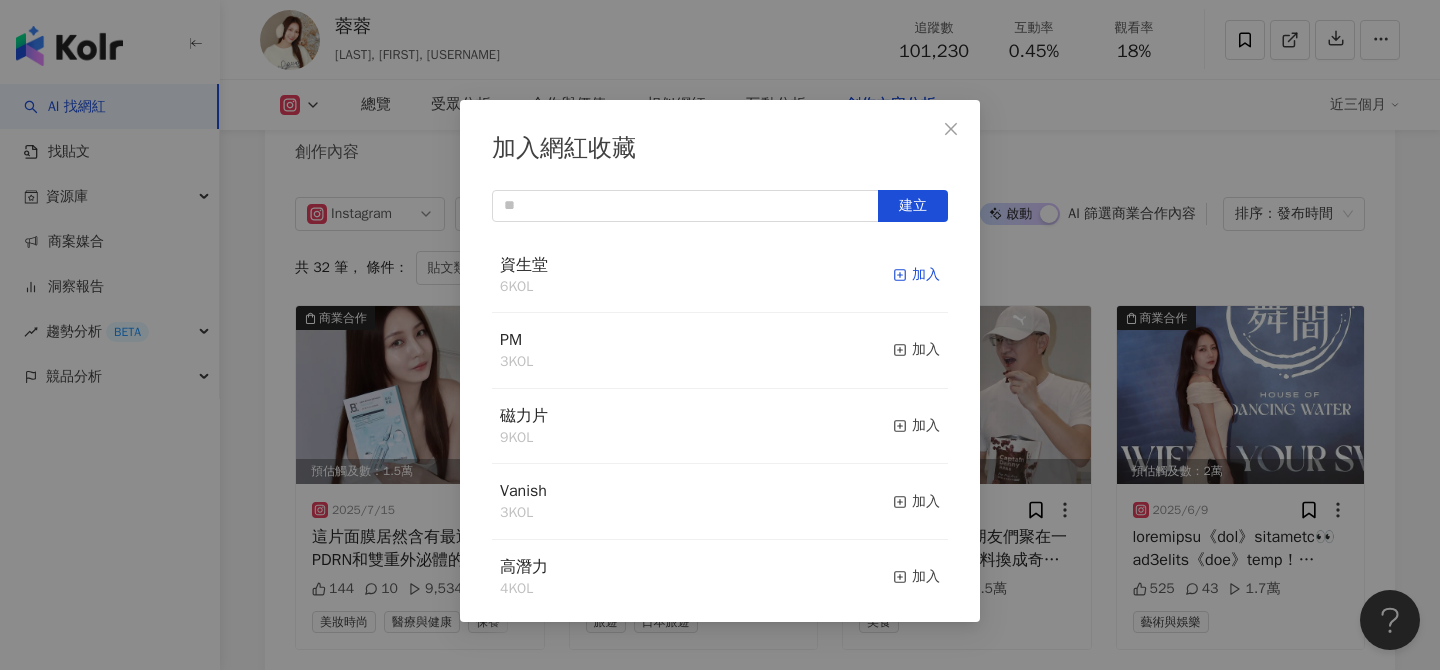 click on "加入" at bounding box center [916, 275] 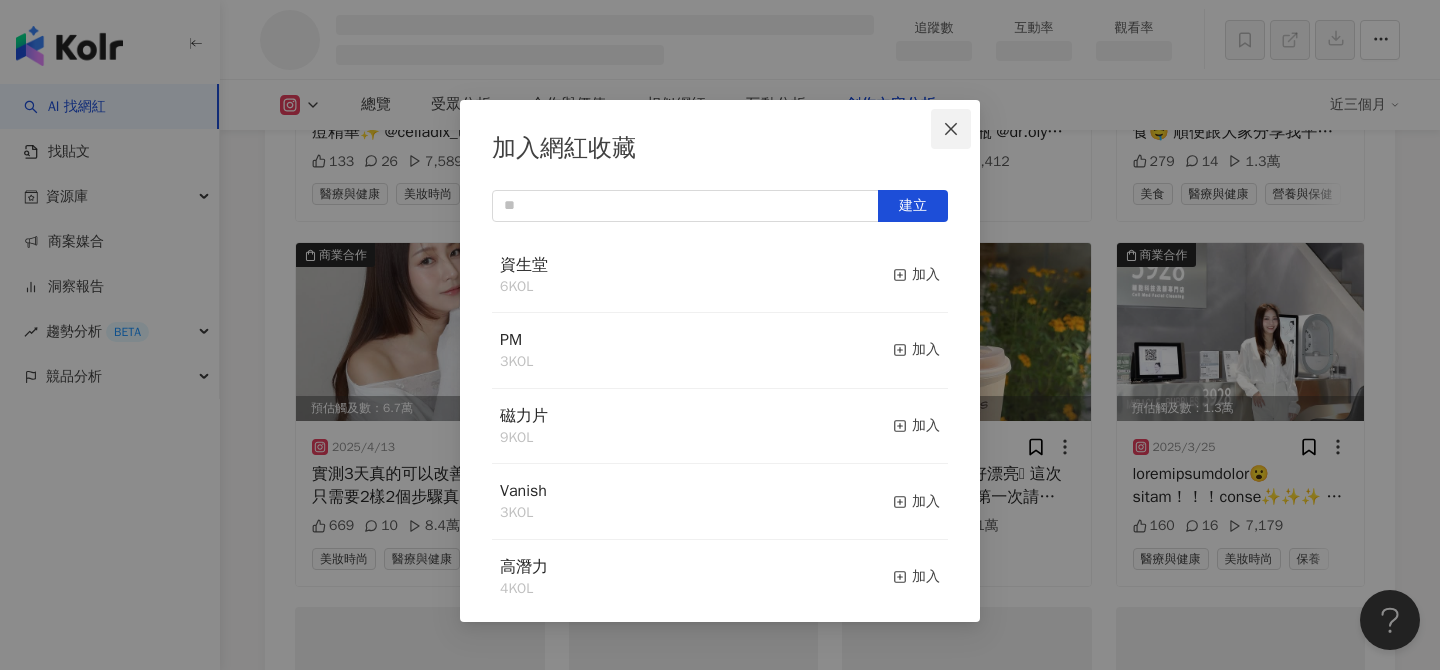 scroll, scrollTop: 5397, scrollLeft: 0, axis: vertical 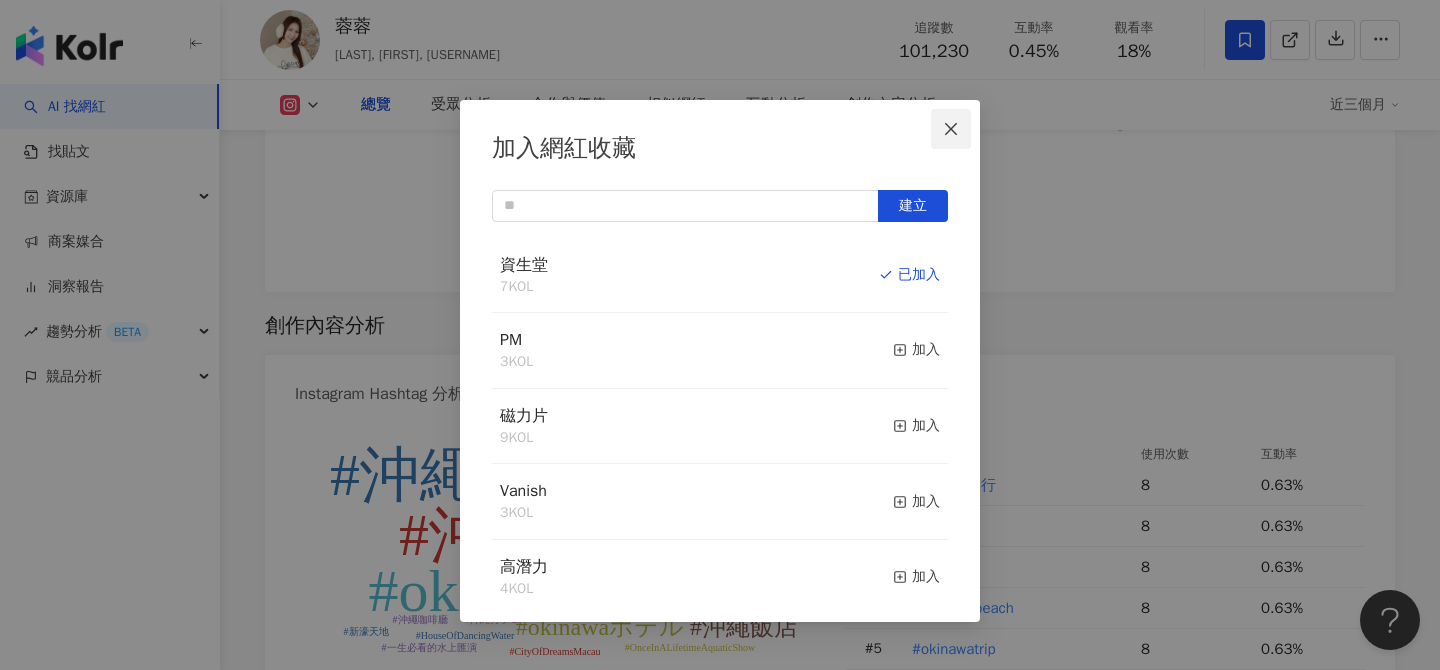 click 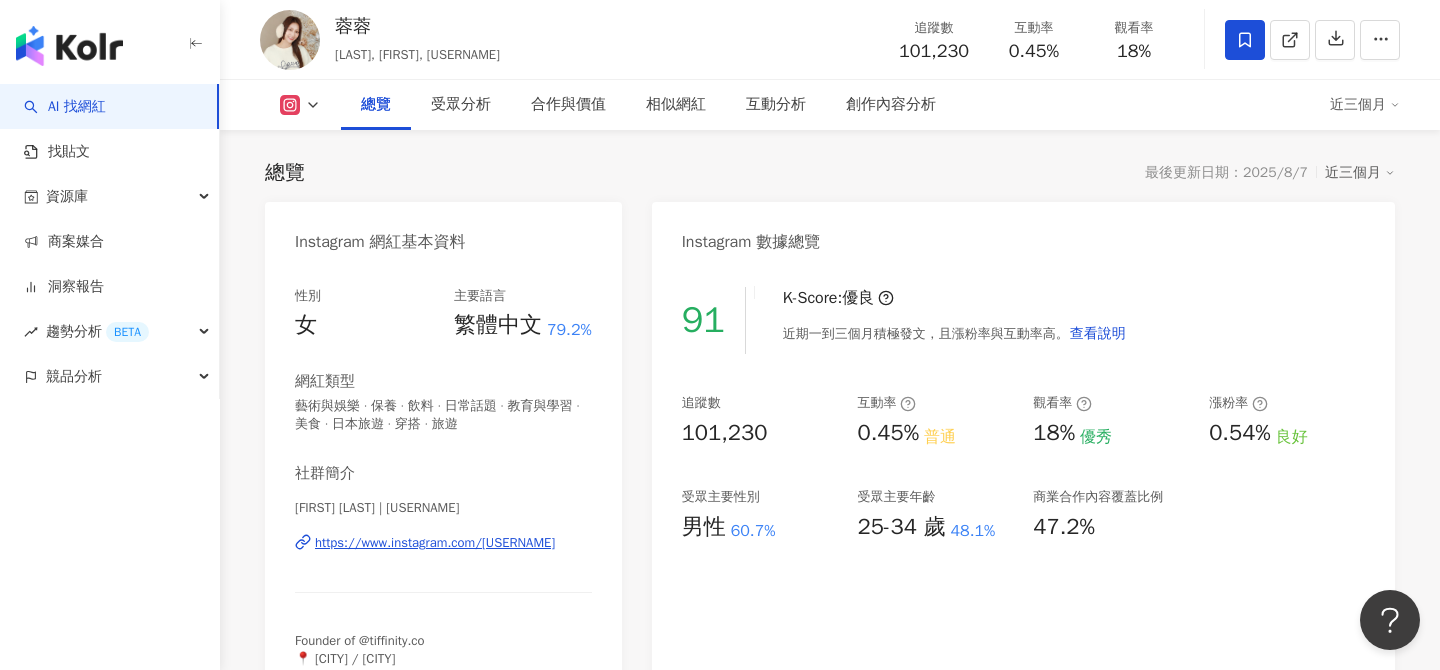 scroll, scrollTop: 113, scrollLeft: 0, axis: vertical 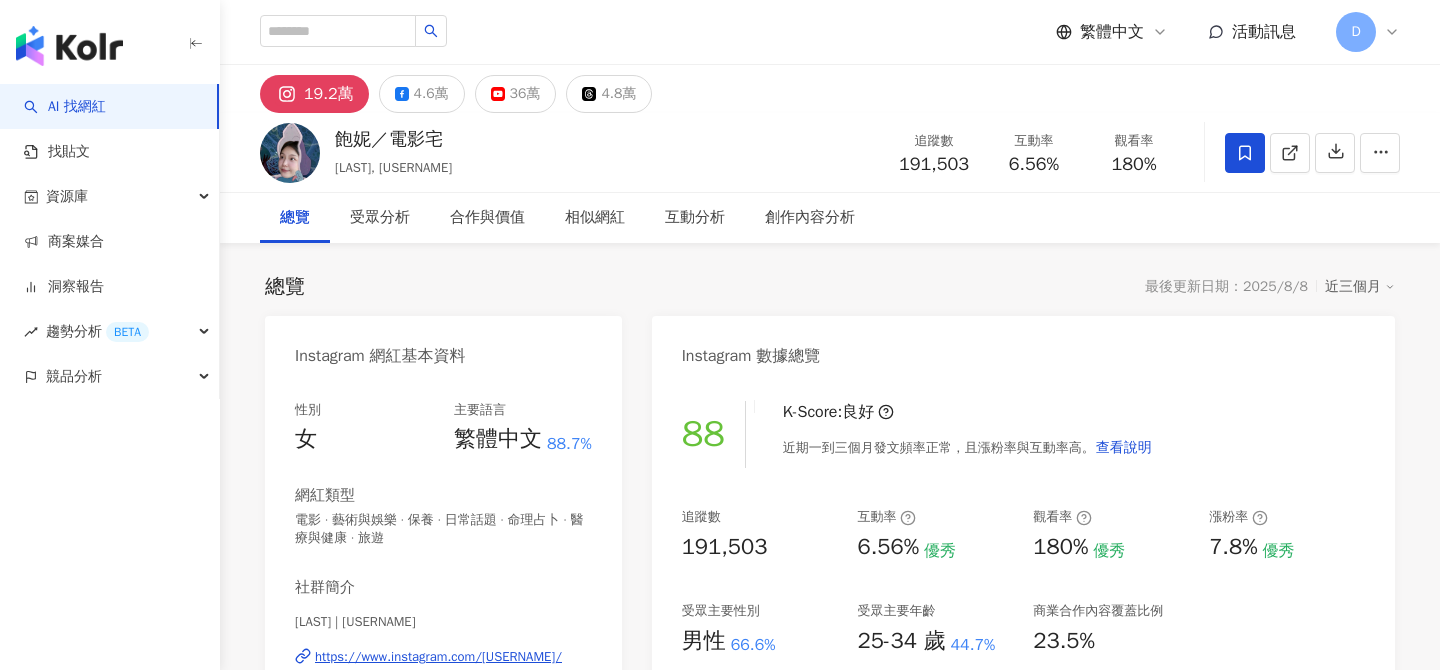 click on "D" at bounding box center [1368, 32] 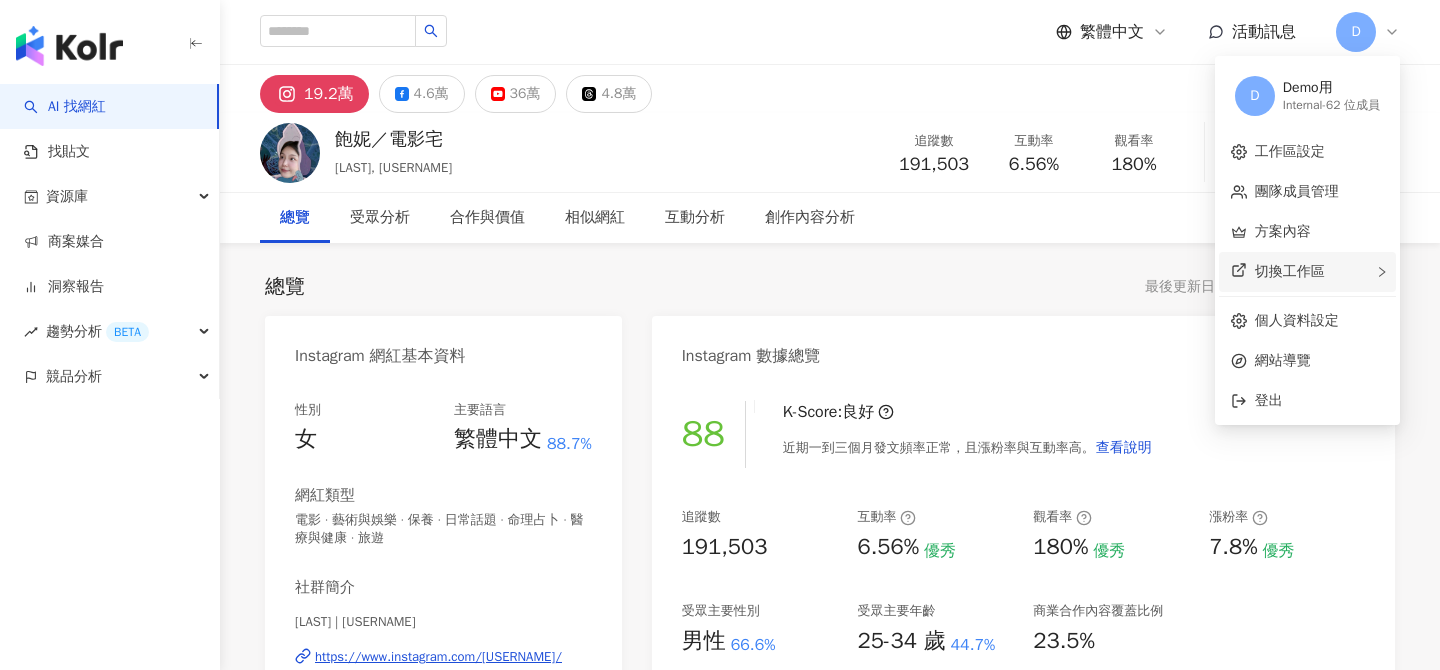 click on "切換工作區" at bounding box center (1307, 272) 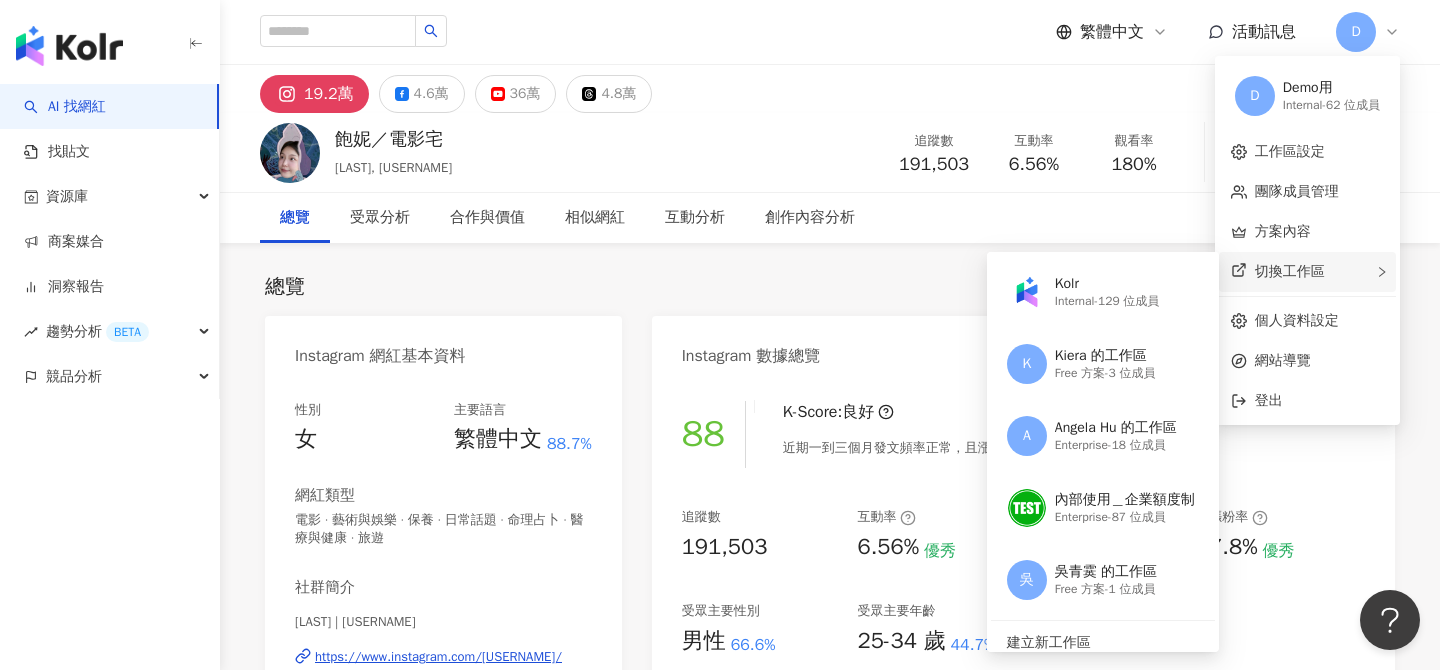 scroll, scrollTop: 0, scrollLeft: 0, axis: both 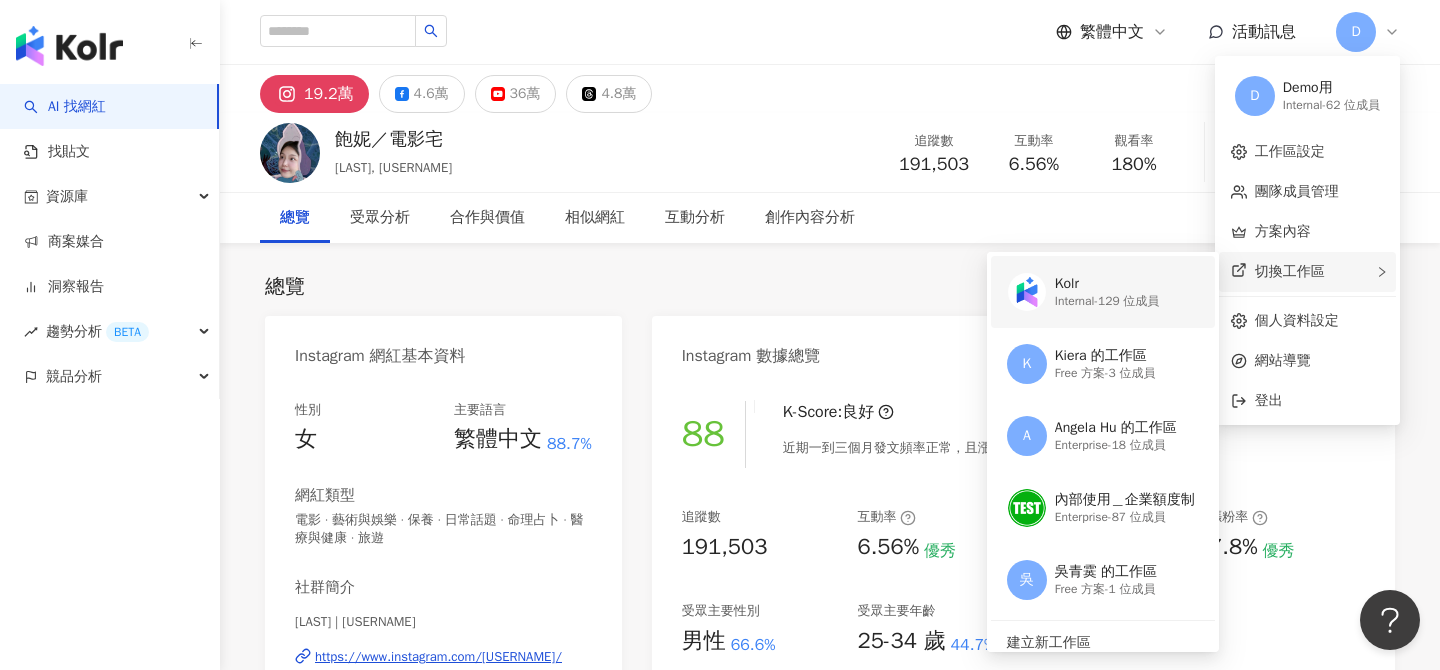 click on "Kolr" at bounding box center (1107, 284) 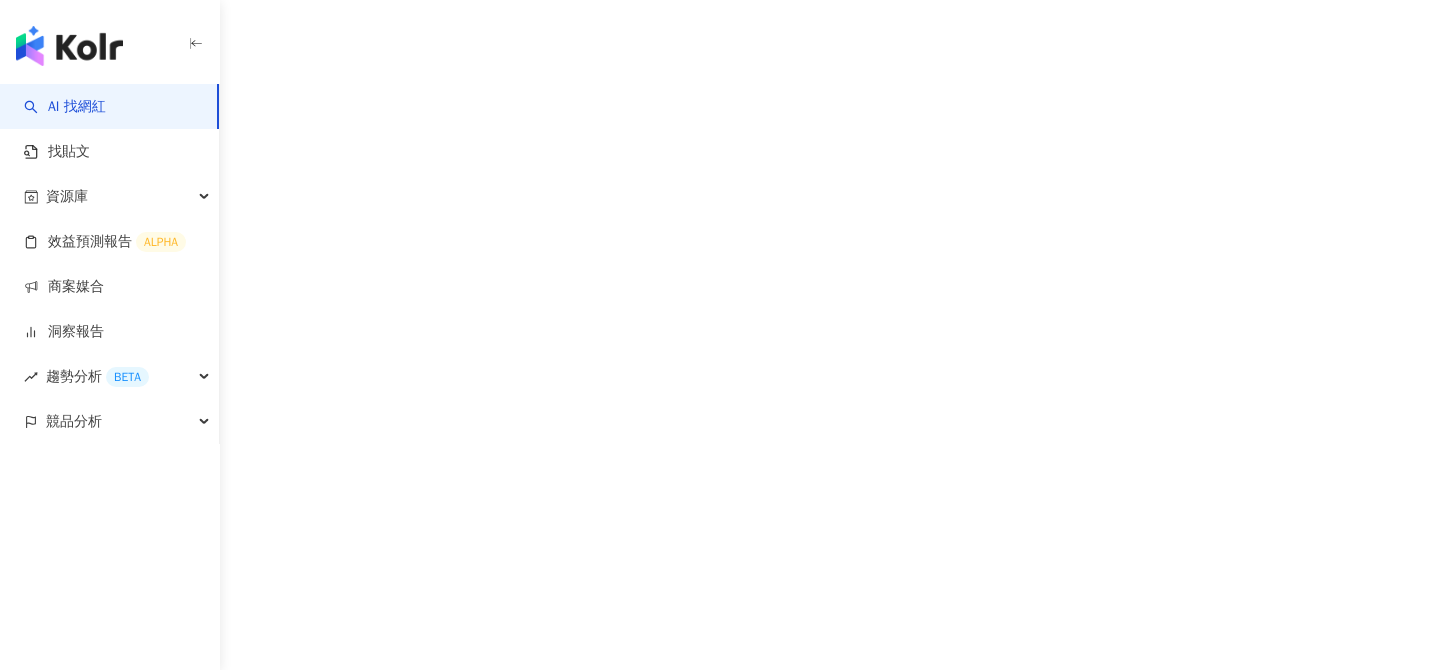 scroll, scrollTop: 0, scrollLeft: 0, axis: both 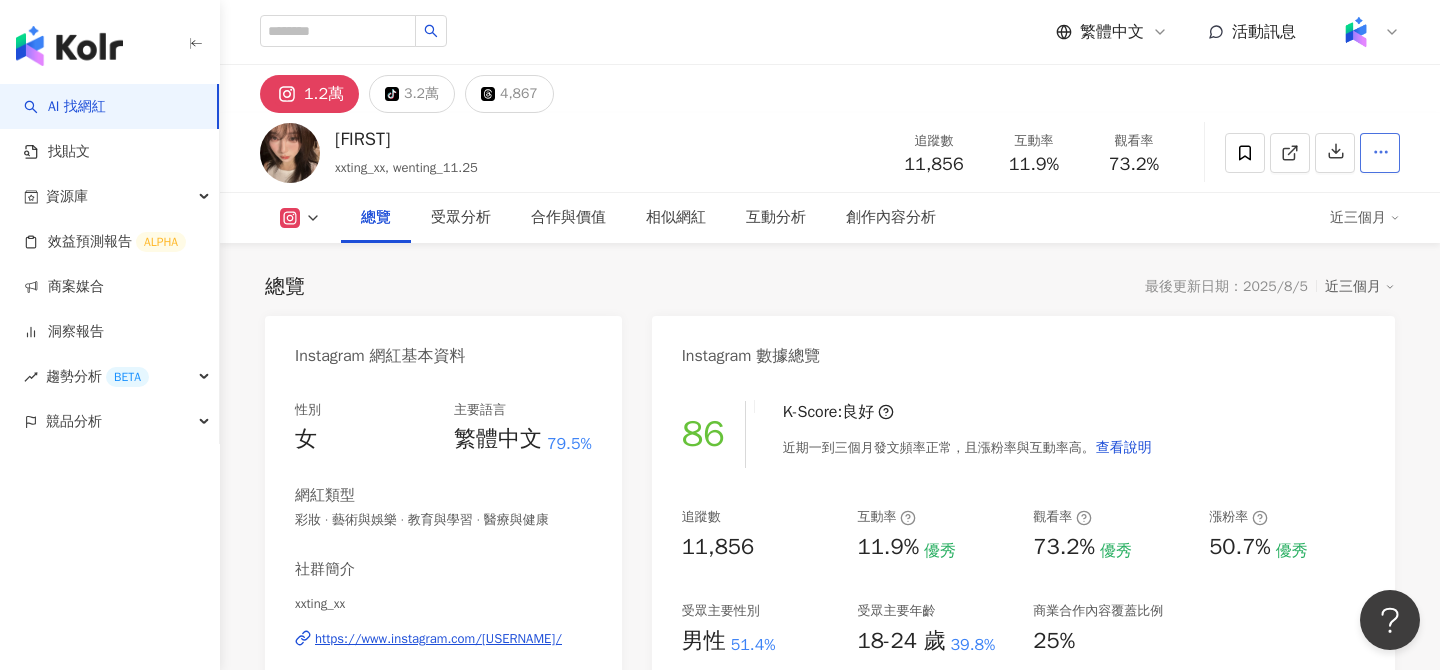 click 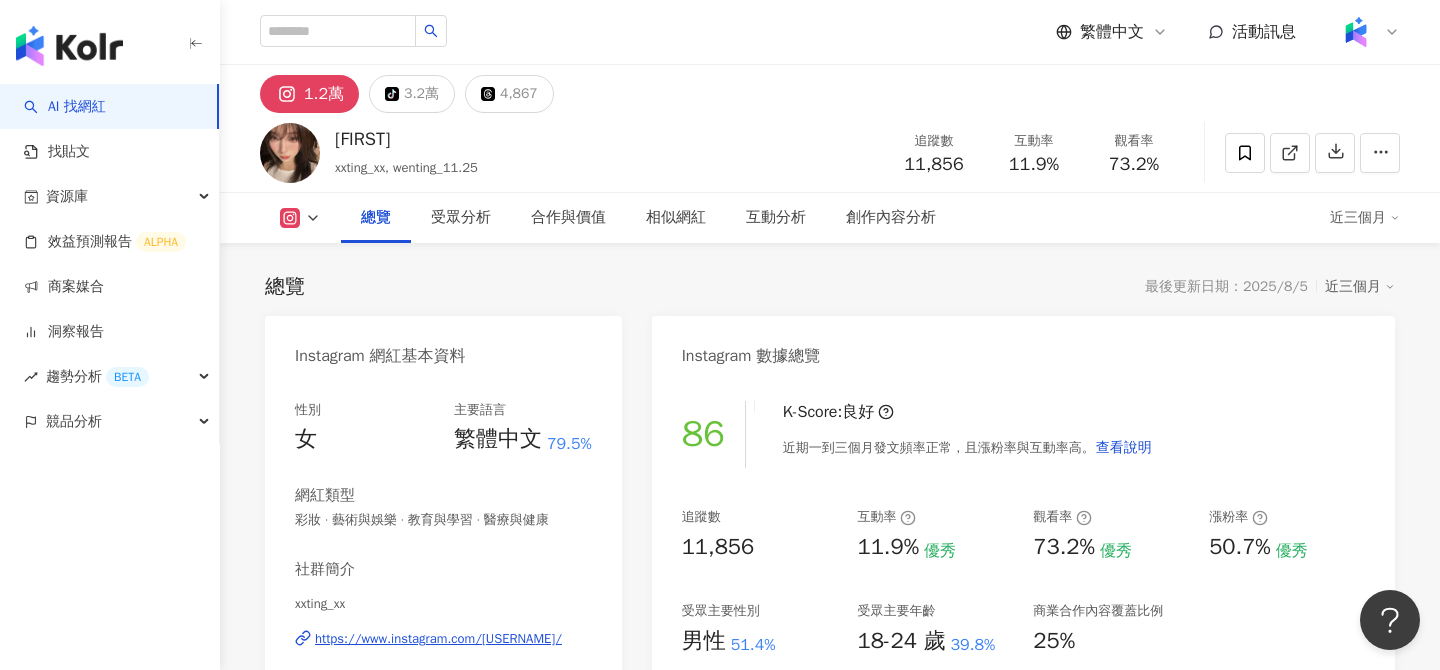 click 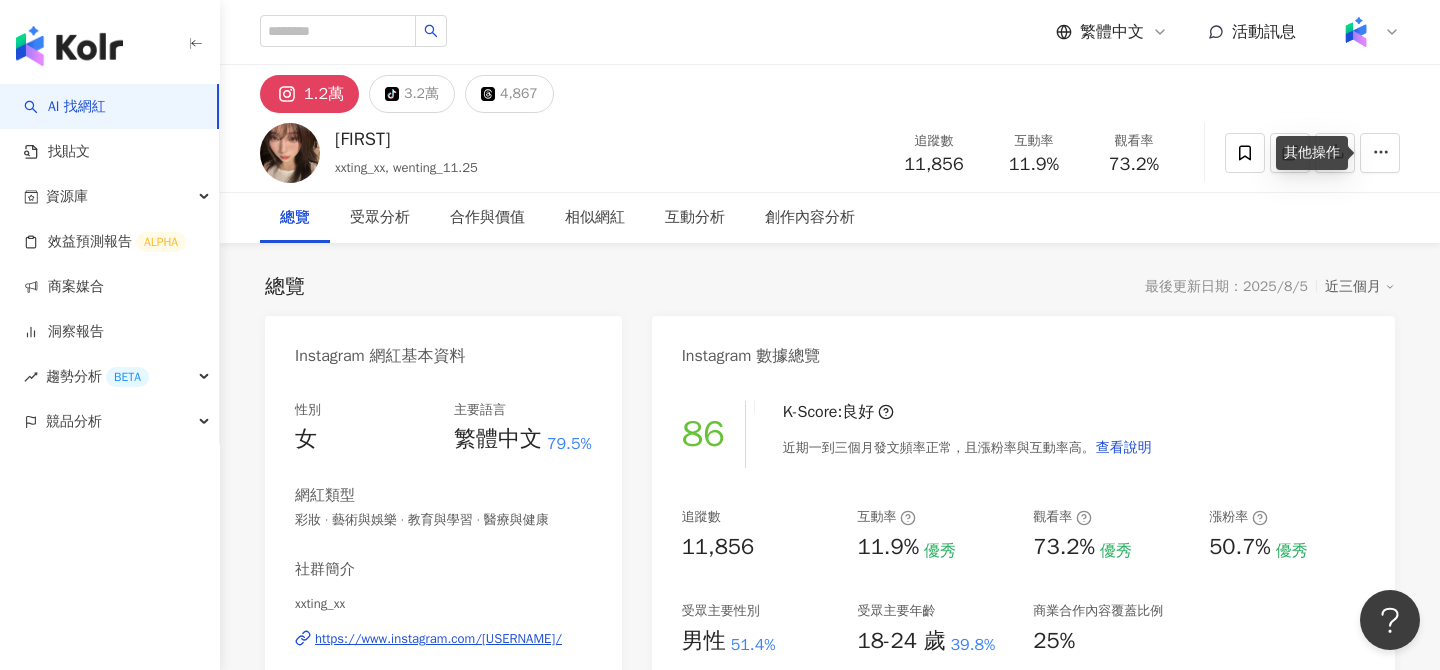 click on "總覽 受眾分析 合作與價值 相似網紅 互動分析 創作內容分析" at bounding box center [830, 218] 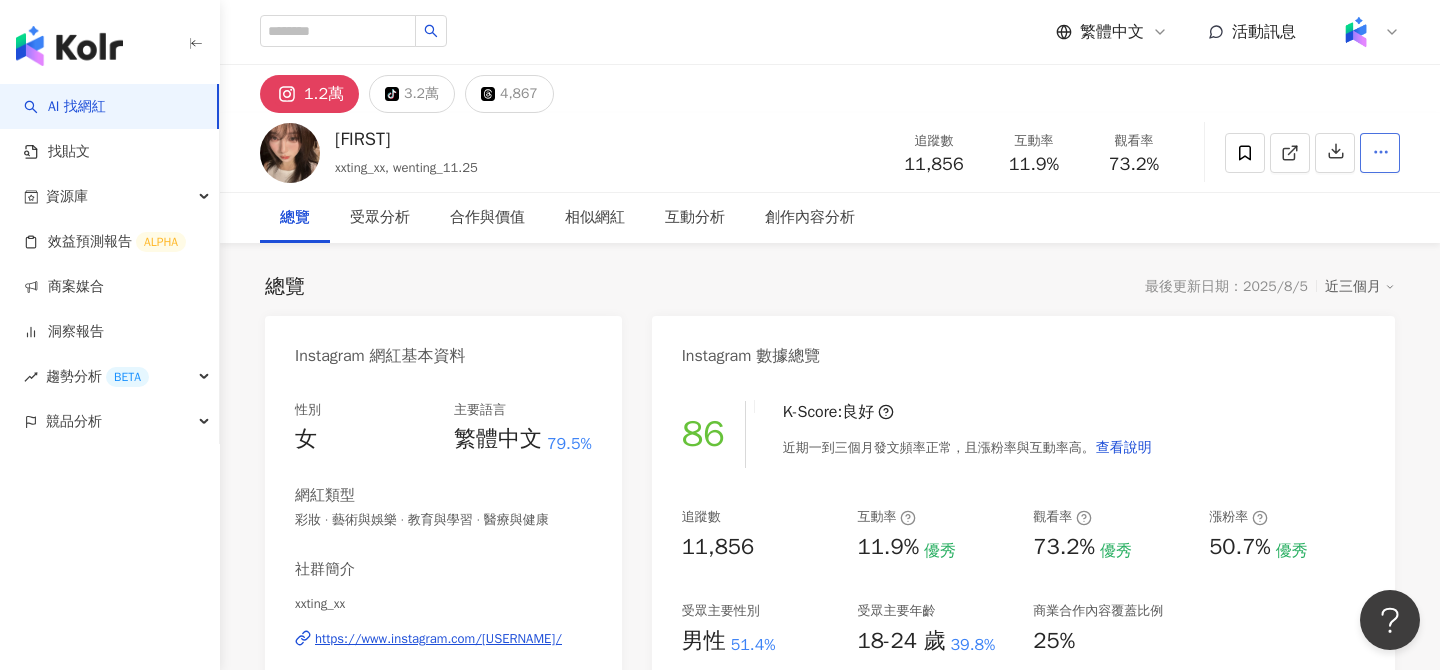 click 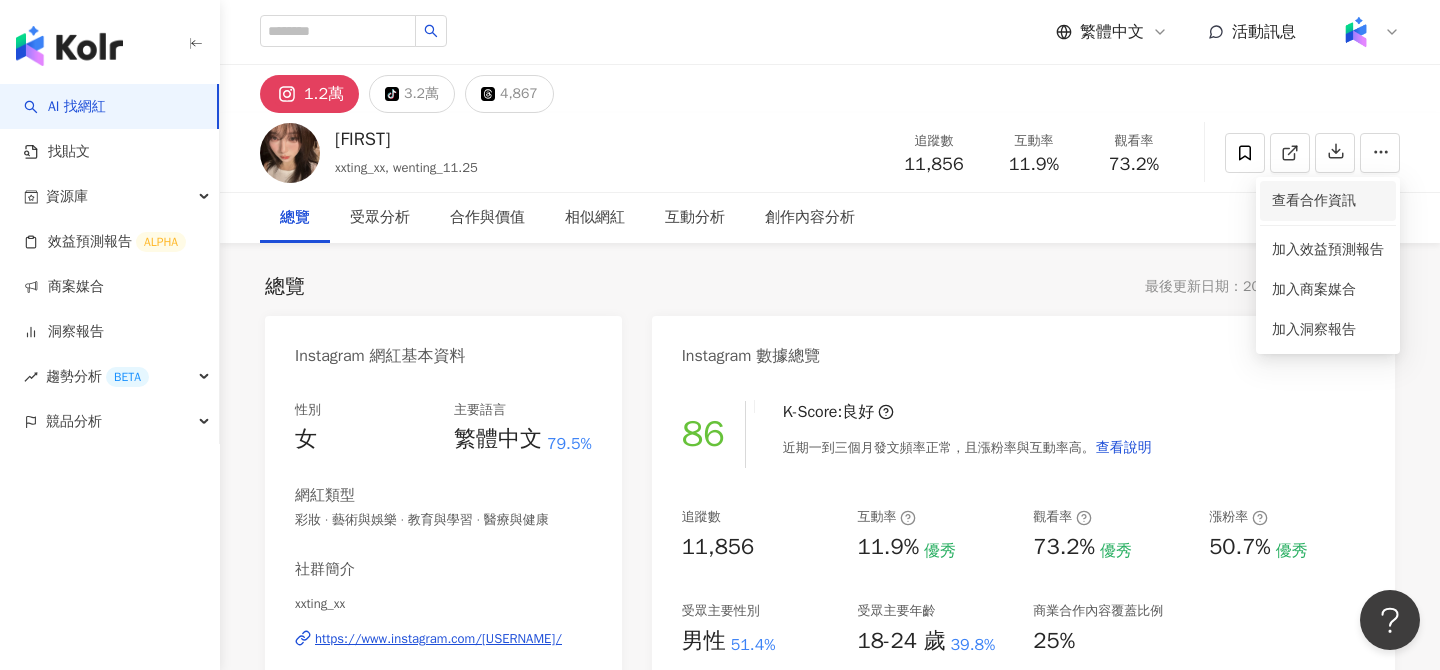 click on "查看合作資訊" at bounding box center (1328, 201) 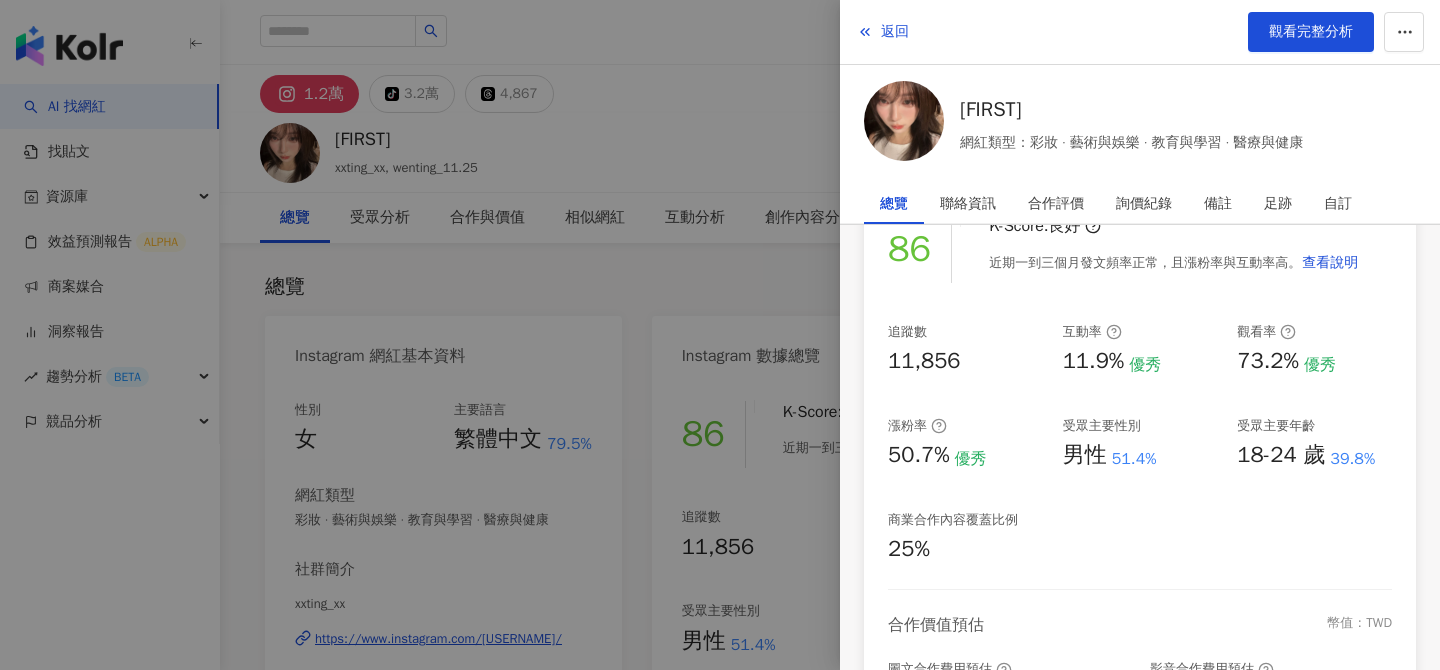 scroll, scrollTop: 479, scrollLeft: 0, axis: vertical 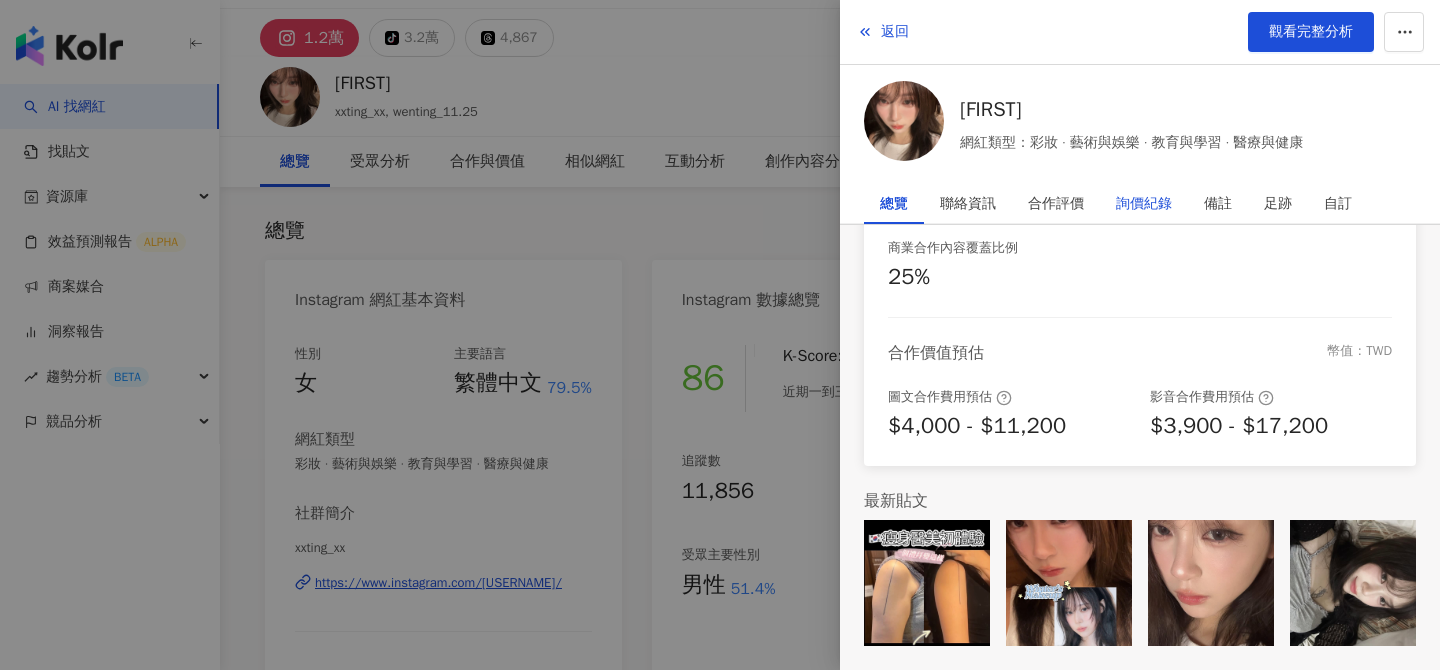 click on "詢價紀錄" at bounding box center [1144, 204] 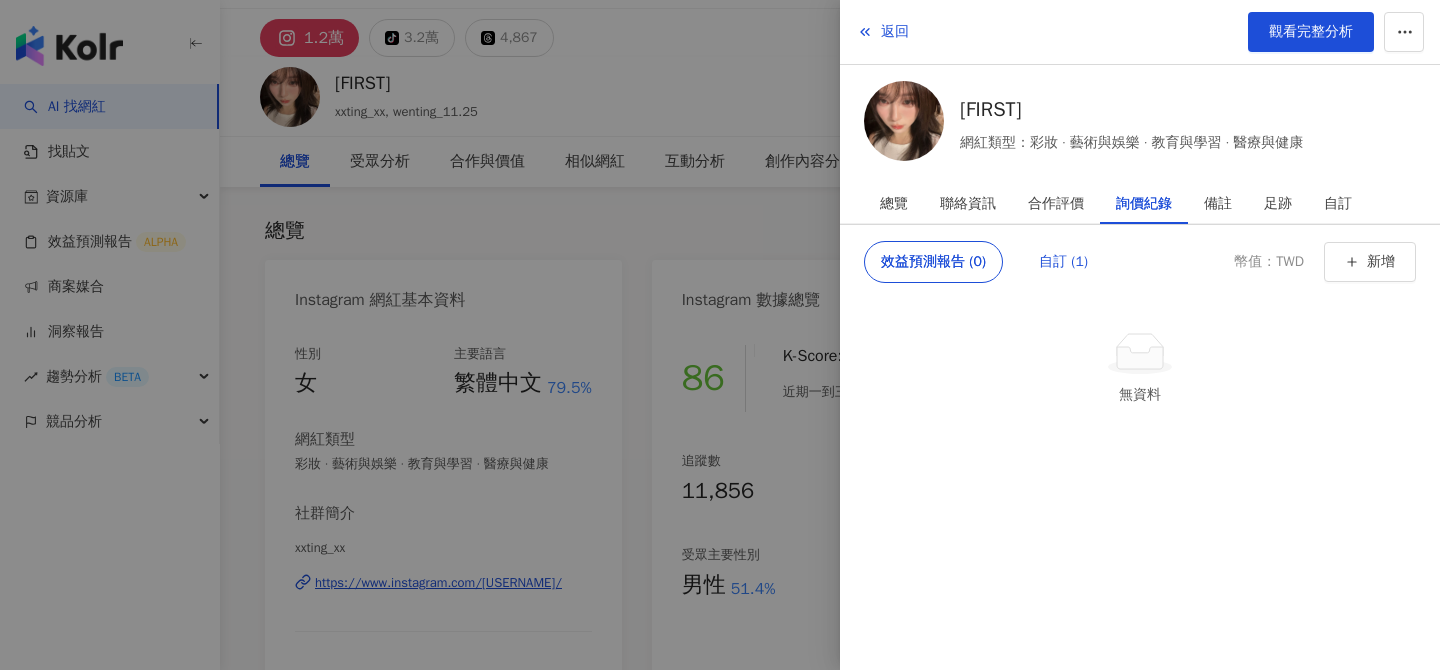click on "自訂 (1)" at bounding box center [1063, 262] 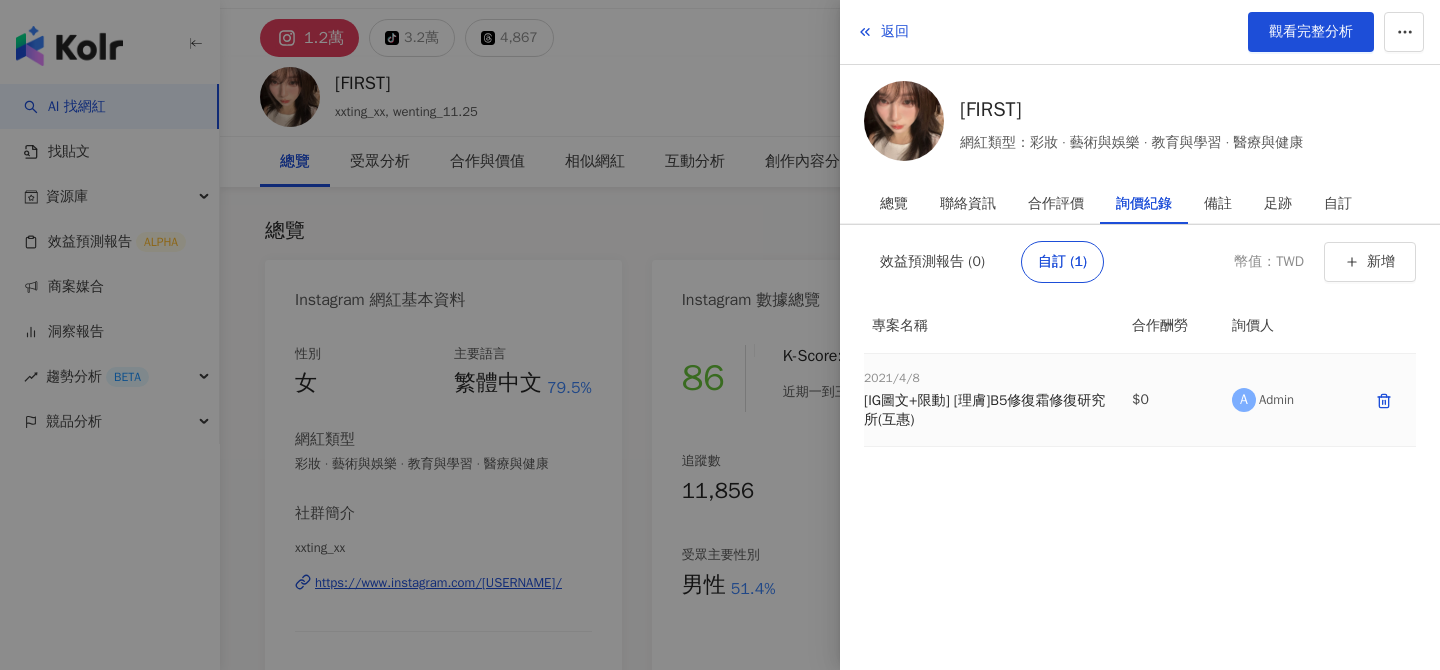 click on "[IG圖文+限動] [理膚]B5修復霜修復研究所(互惠)" at bounding box center (986, 410) 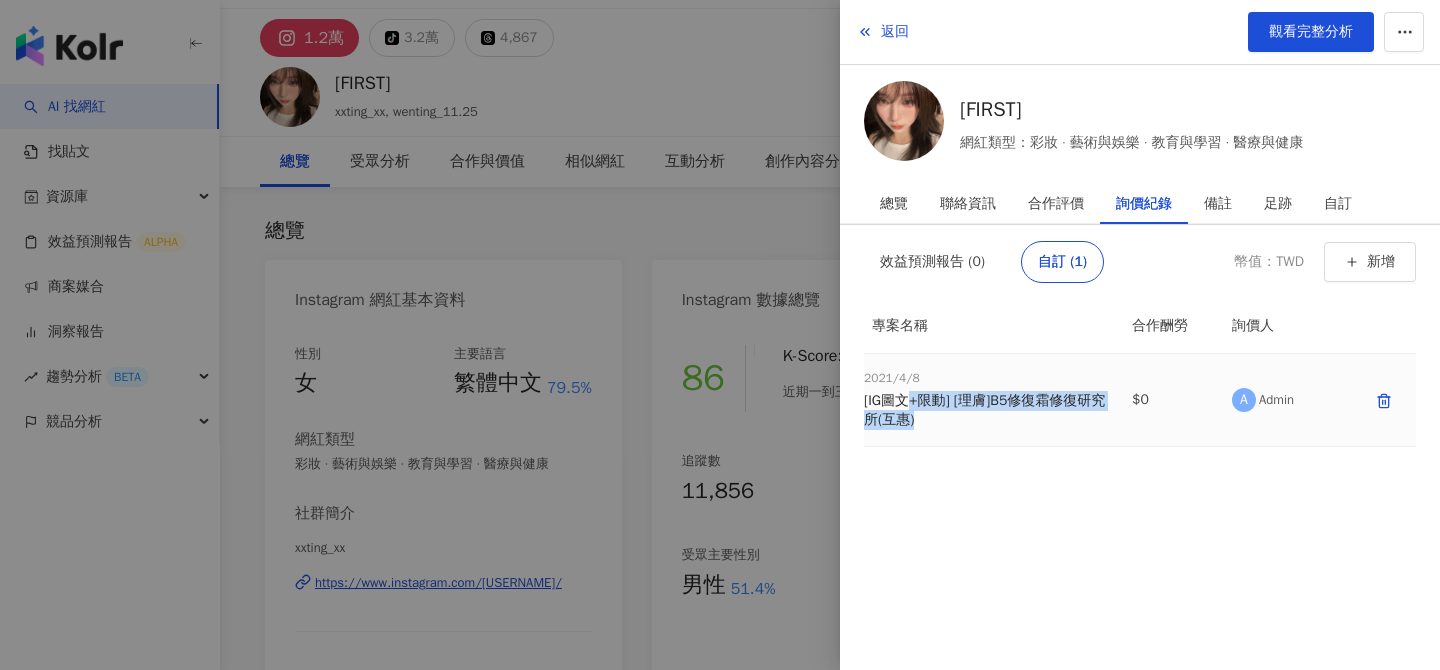 drag, startPoint x: 907, startPoint y: 396, endPoint x: 951, endPoint y: 429, distance: 55 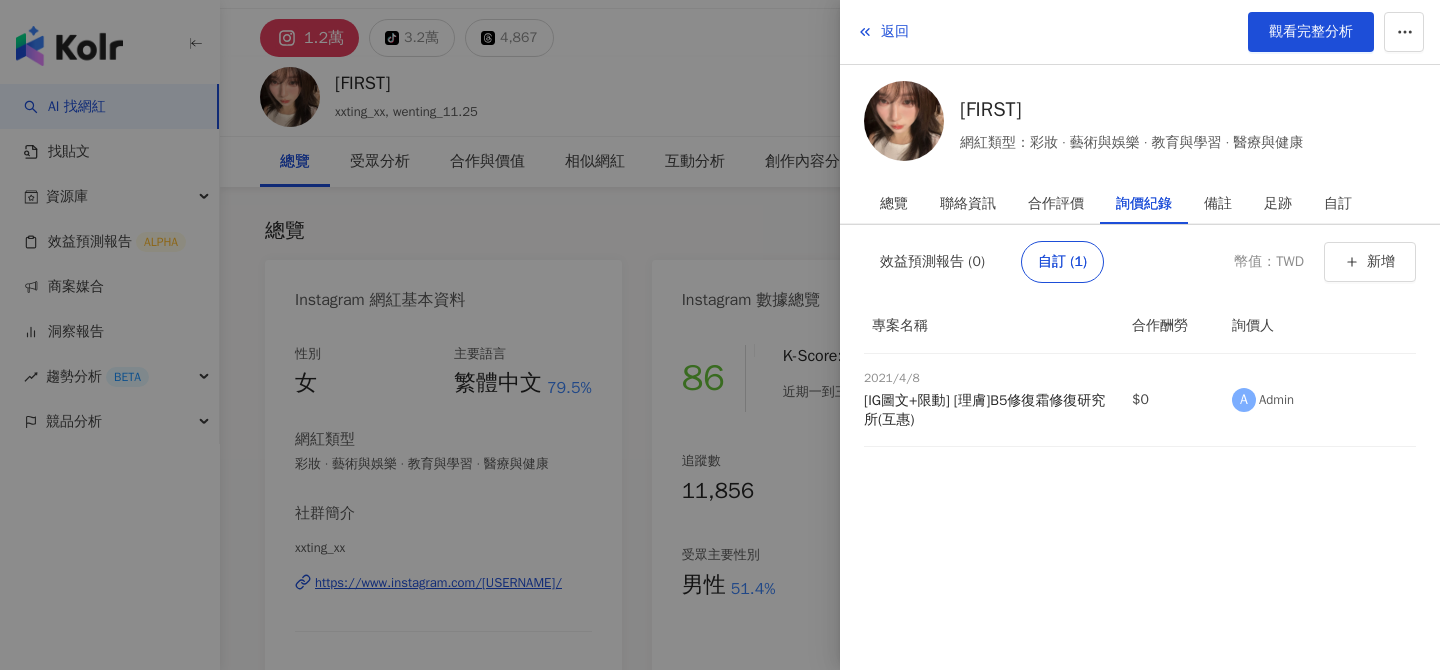 click at bounding box center (720, 335) 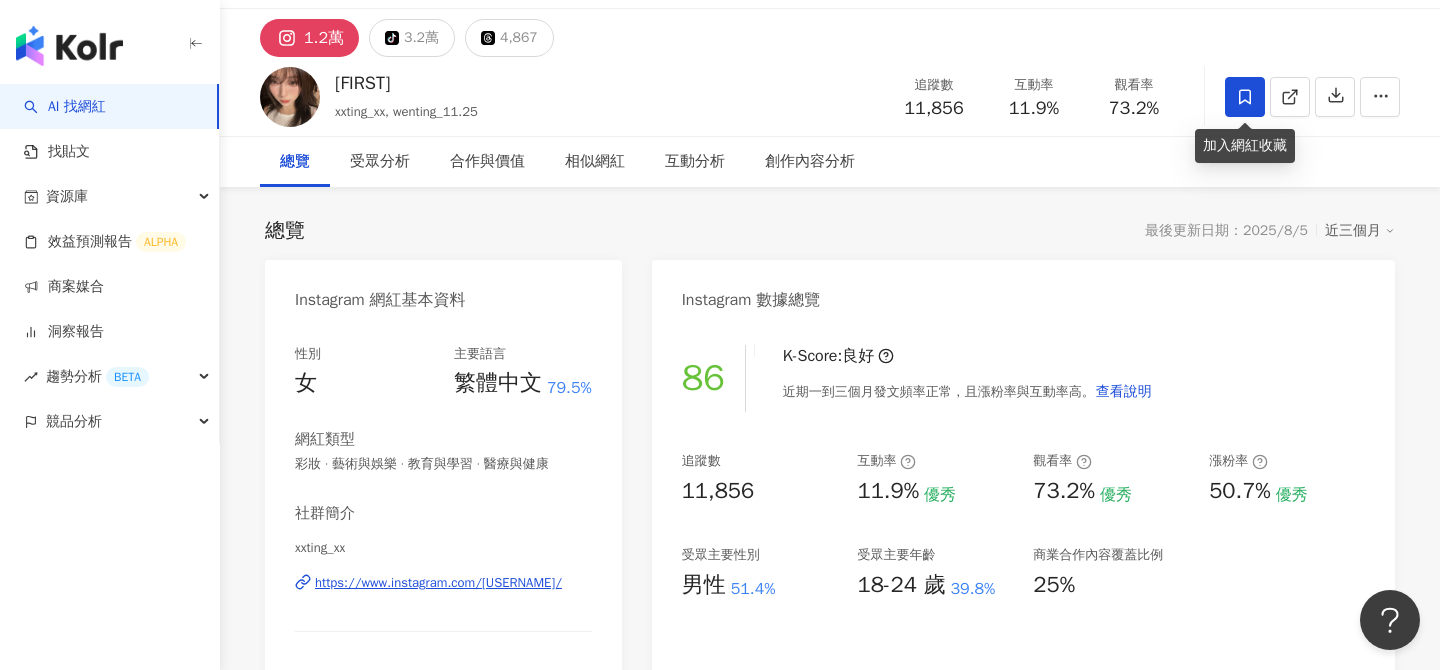 click at bounding box center (1245, 97) 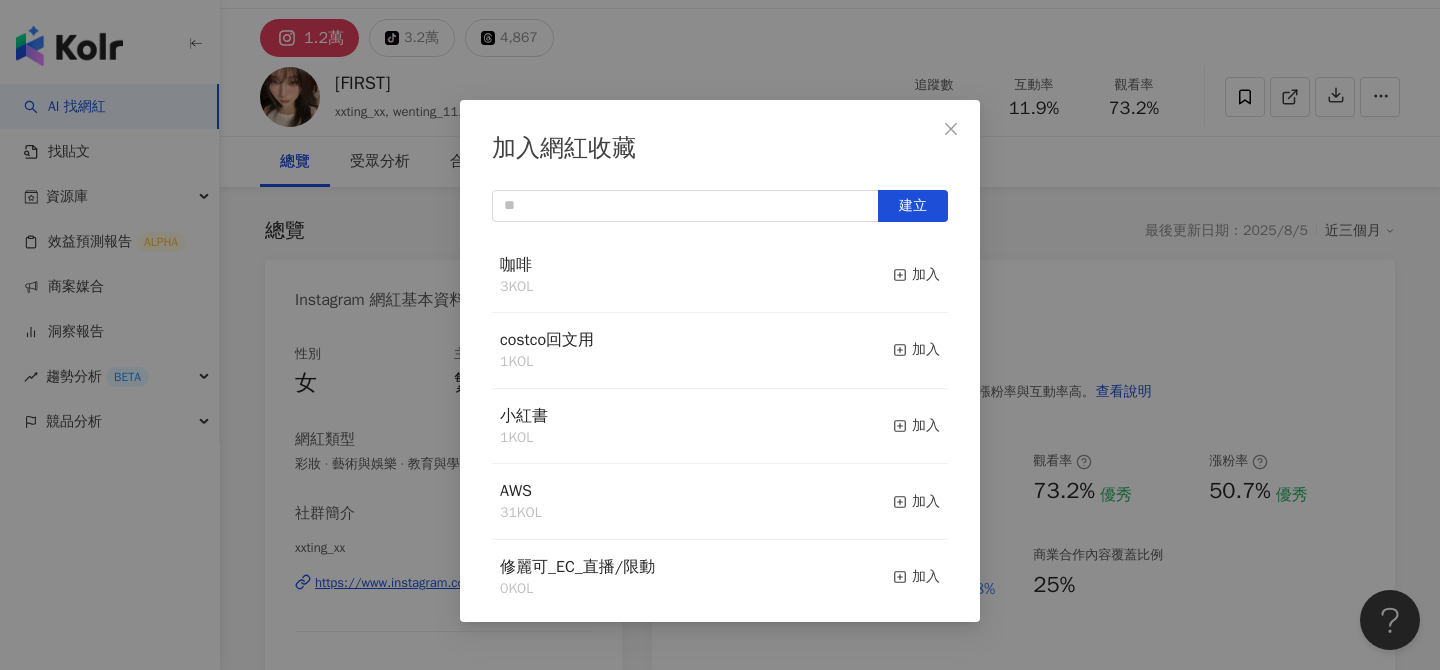 click on "加入網紅收藏 建立 咖啡 3  KOL 加入 costco回文用 1  KOL 加入 小紅書 1  KOL 加入 AWS 31  KOL 加入 修麗可_EC_直播/限動 0  KOL 加入 Tumi_快閃店網紅圖文合作_Ｑ3 45  KOL 加入 佳乳_福樂乳品組_鈣多多_202507_KOL圖文_FB 15  KOL 加入 佳乳_福樂乳品組_鈣多多_202507_FB/IG KOC 1  KOL 加入 佳乳_福樂乳品組_鈣多多_202507_KOL圖文 7  KOL 加入 Lawsnote 9  KOL 加入" at bounding box center (720, 335) 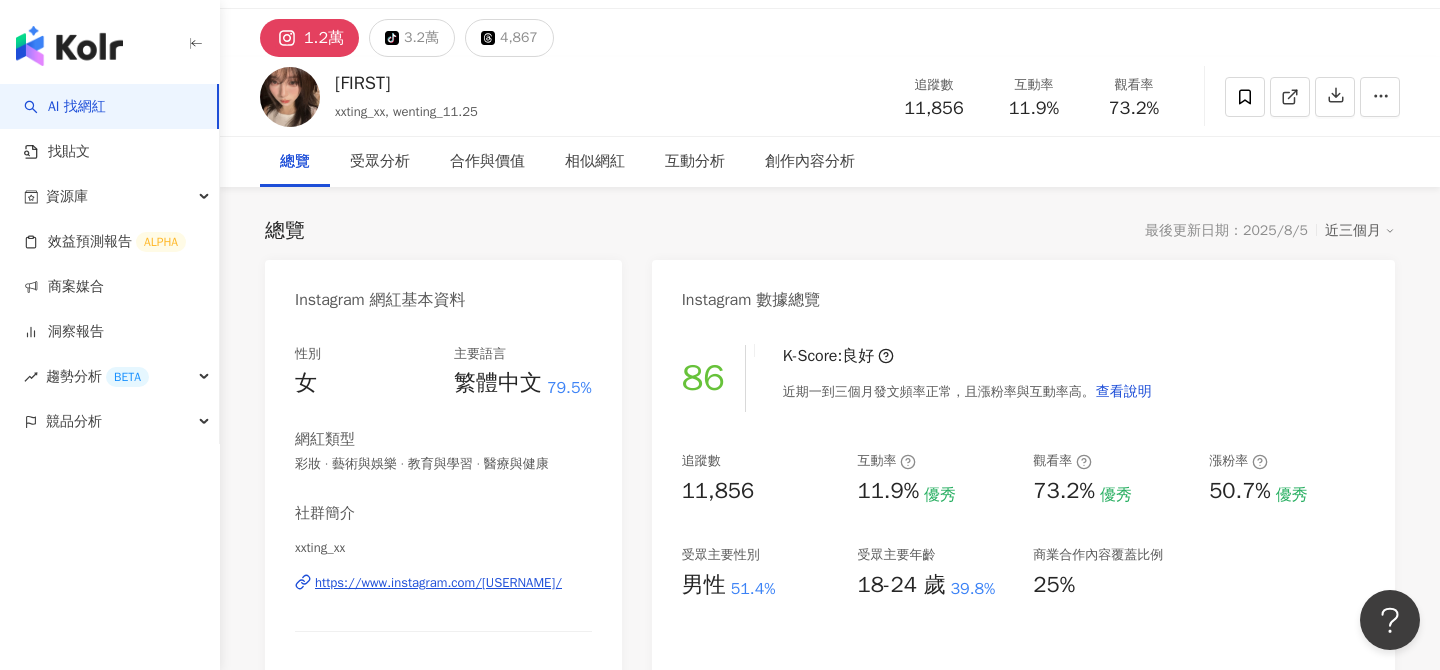 scroll, scrollTop: 0, scrollLeft: 0, axis: both 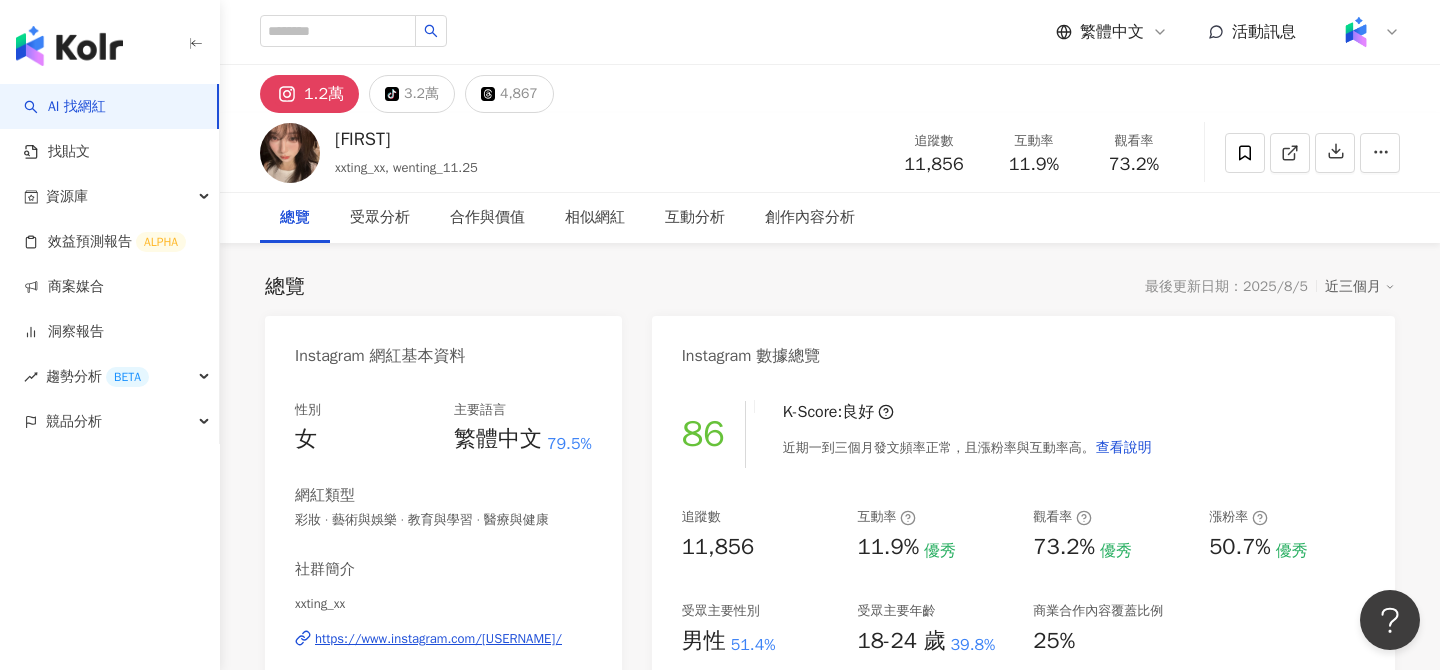 click 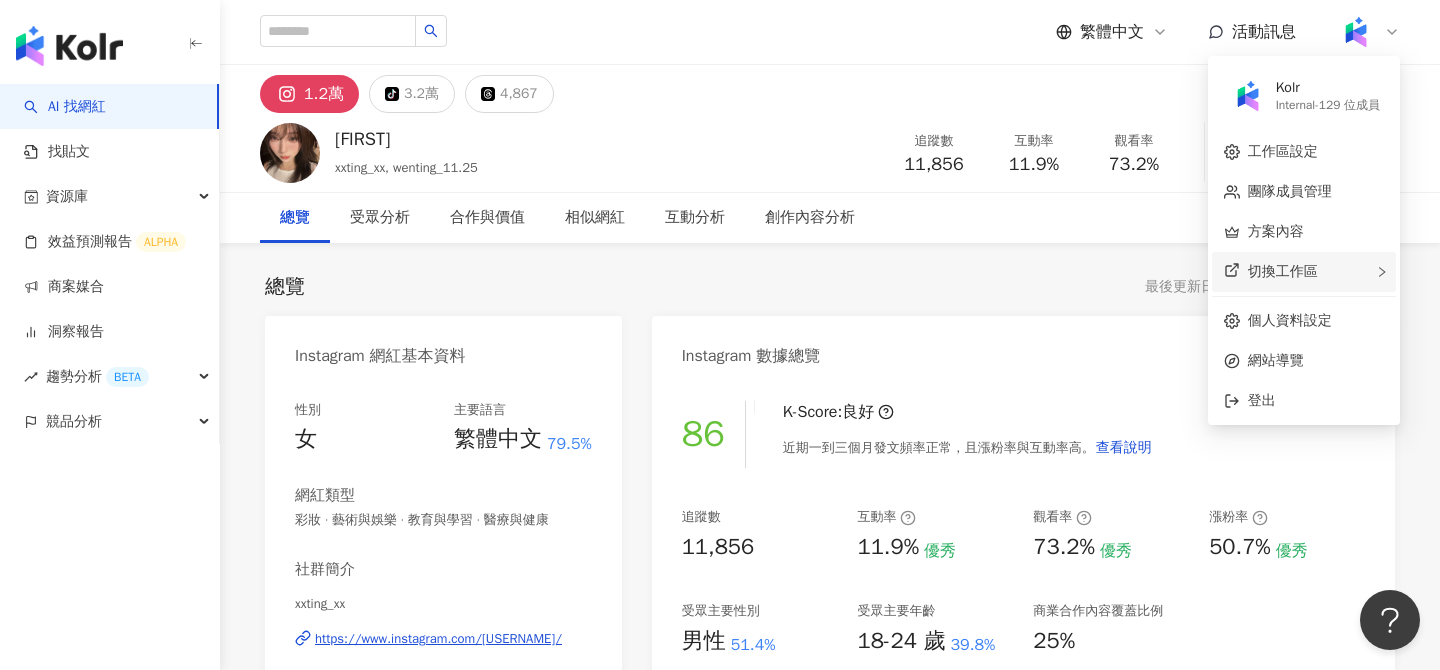 click on "切換工作區" at bounding box center [1283, 271] 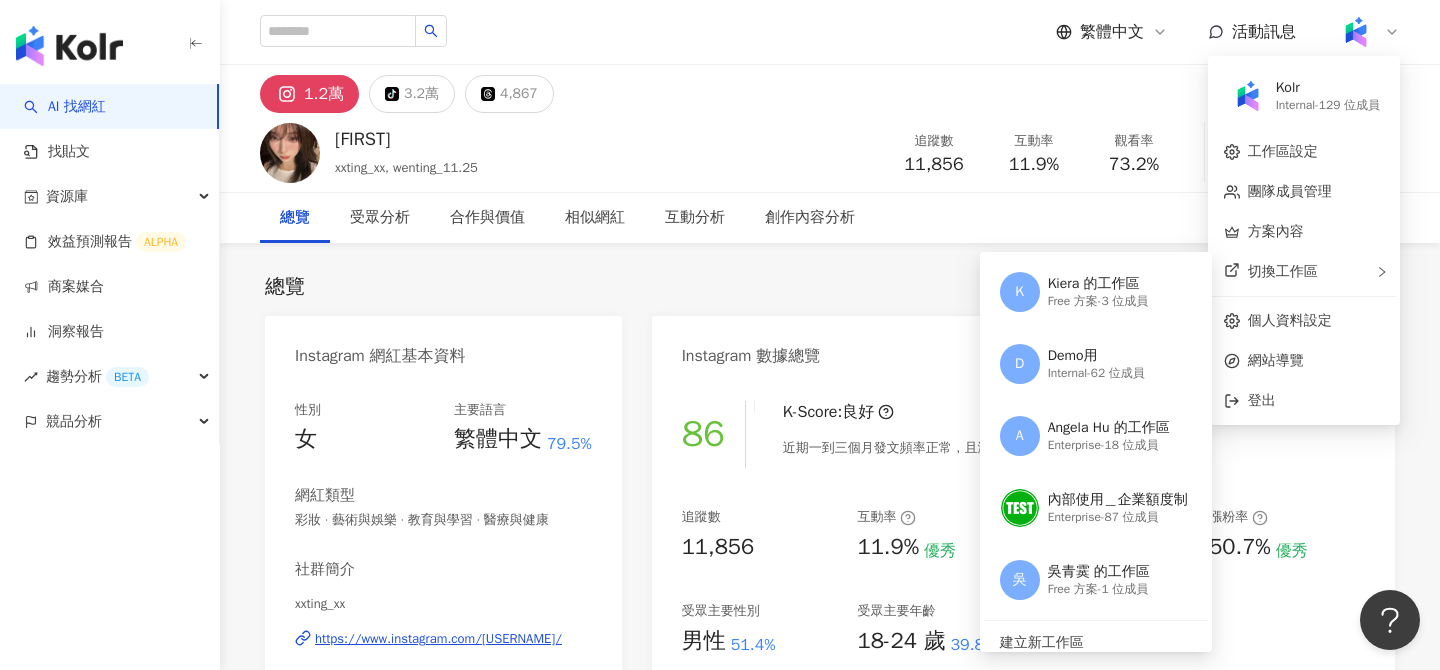 click on "[FIRST]" at bounding box center [406, 139] 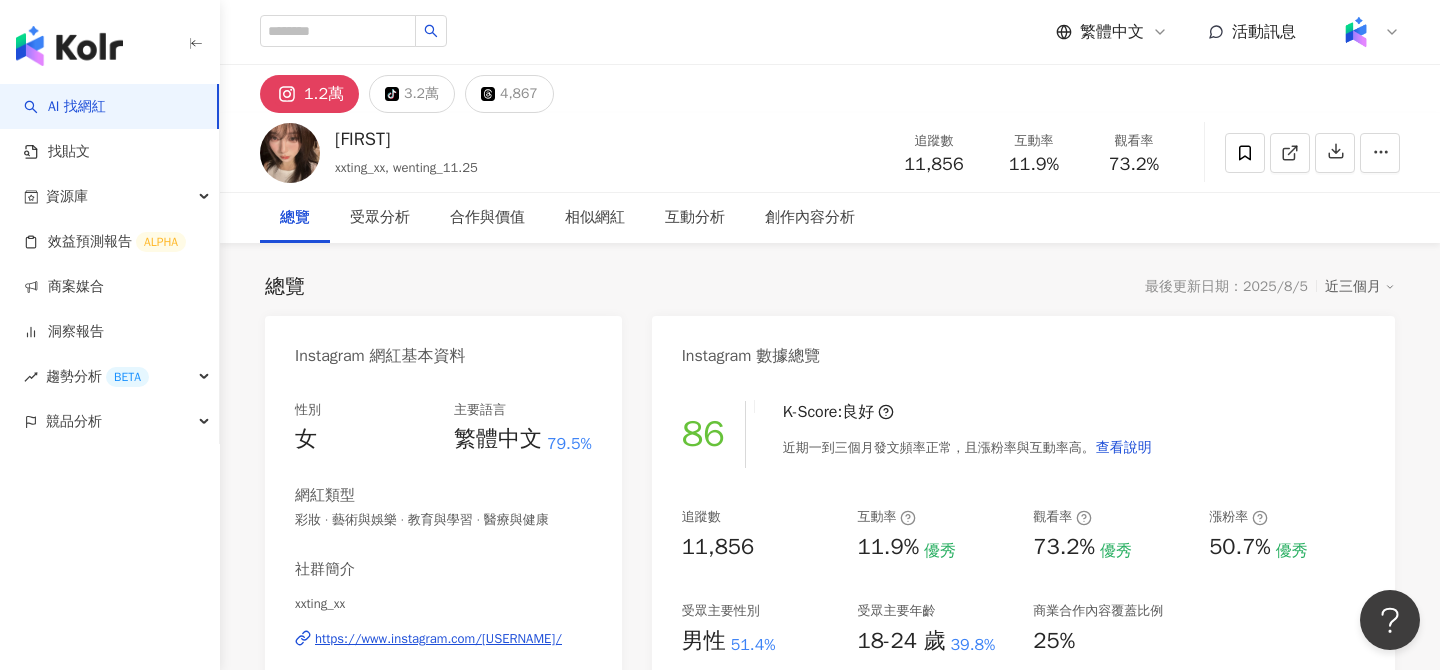 click on "玟庭 xxting_xx, wenting_11.25 追蹤數 11,856 互動率 11.9% 觀看率 73.2%" at bounding box center (830, 152) 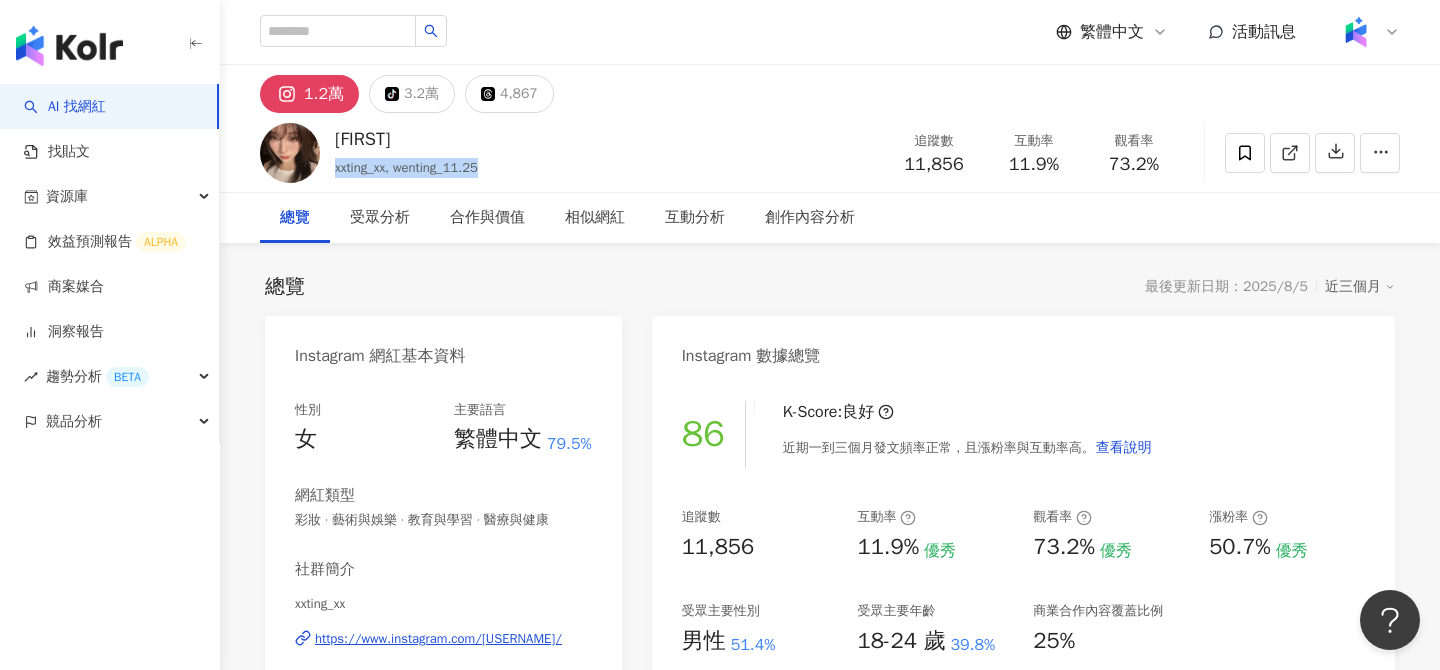 click on "玟庭 xxting_xx, wenting_11.25 追蹤數 11,856 互動率 11.9% 觀看率 73.2%" at bounding box center [830, 152] 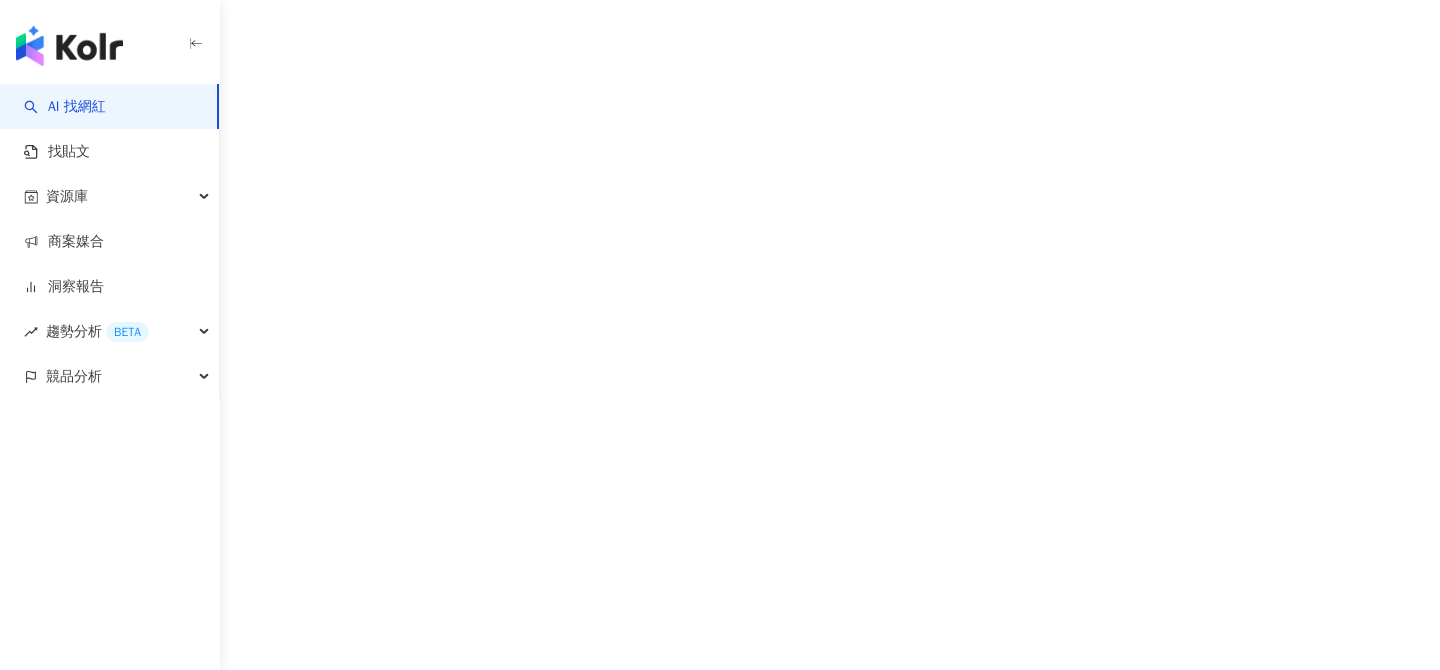 scroll, scrollTop: 0, scrollLeft: 0, axis: both 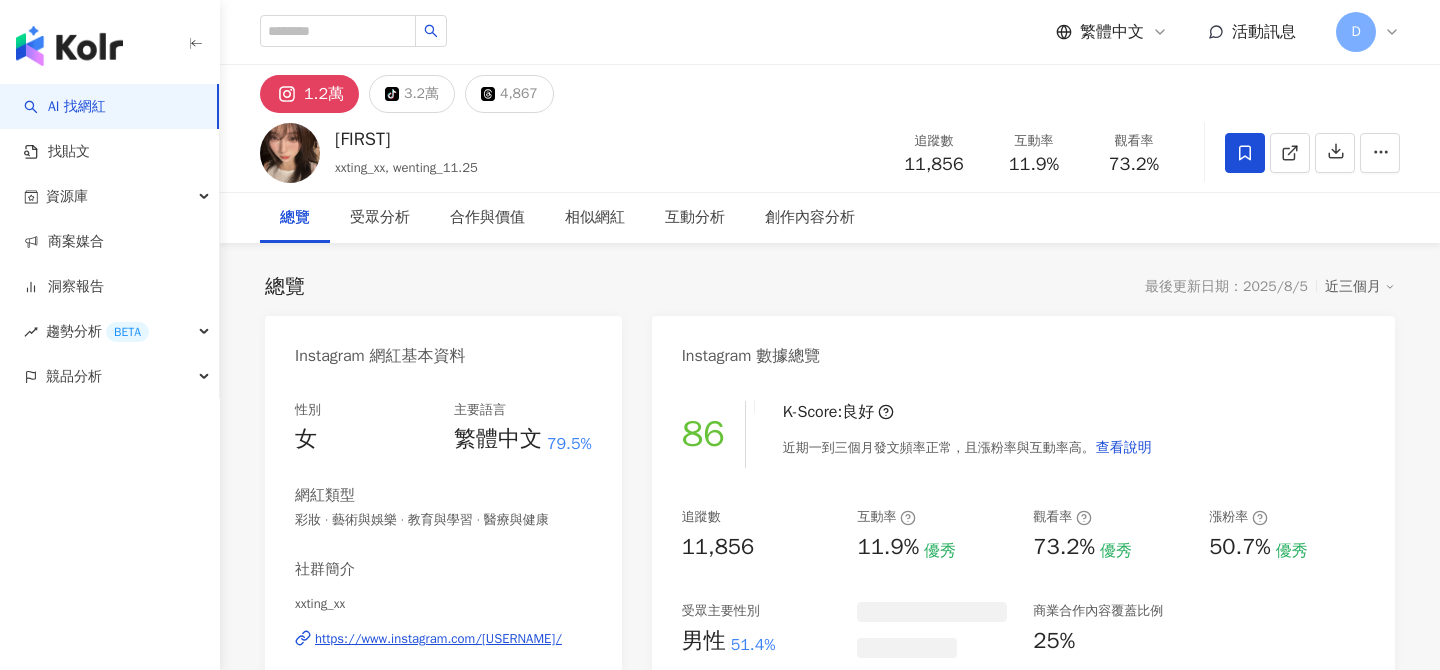 click 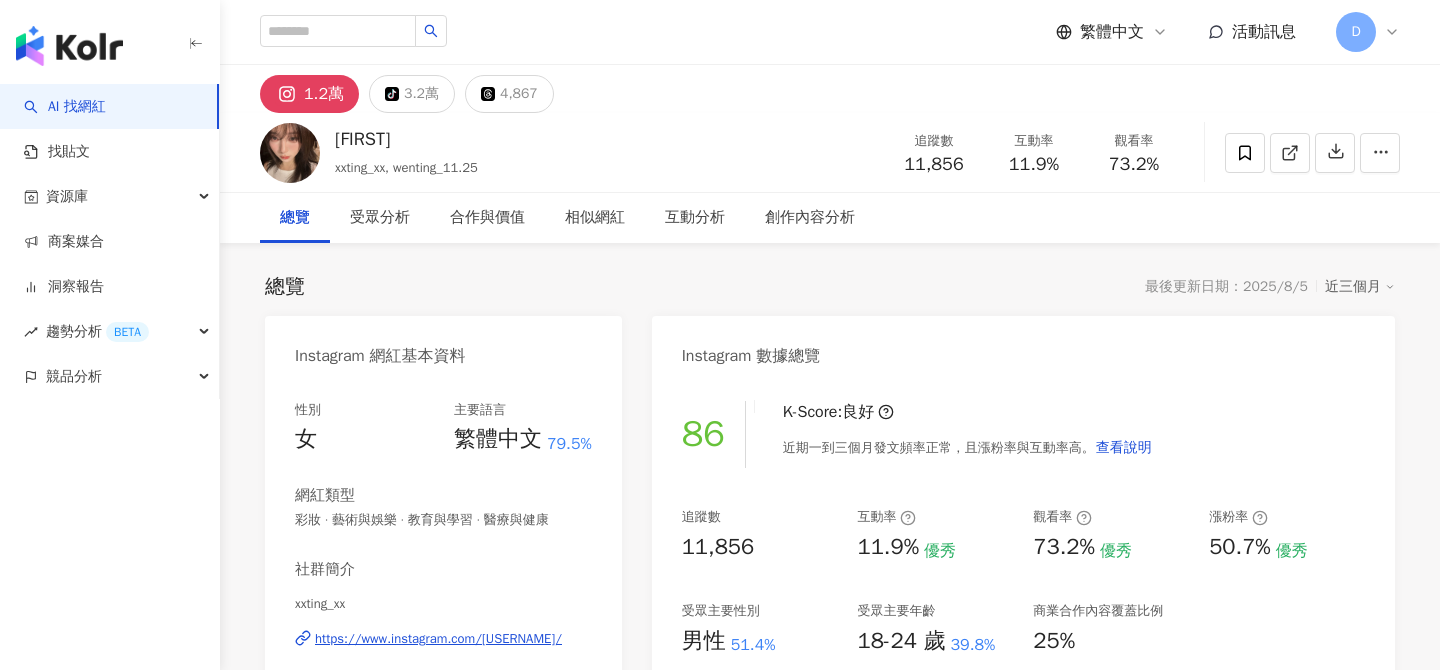 click on "加入網紅收藏 建立 資生堂 7 KOL 加入 PM 3 KOL 加入 磁力片 9 KOL 加入 Vanish 3 KOL 加入 高潛力 4 KOL 加入 團購 2 KOL 加入 en-suey 4 KOL 加入 CMoney 5 KOL 加入 商周CEO學院 11 KOL 加入 攝影工作室 1 KOL 加入" at bounding box center [720, 335] 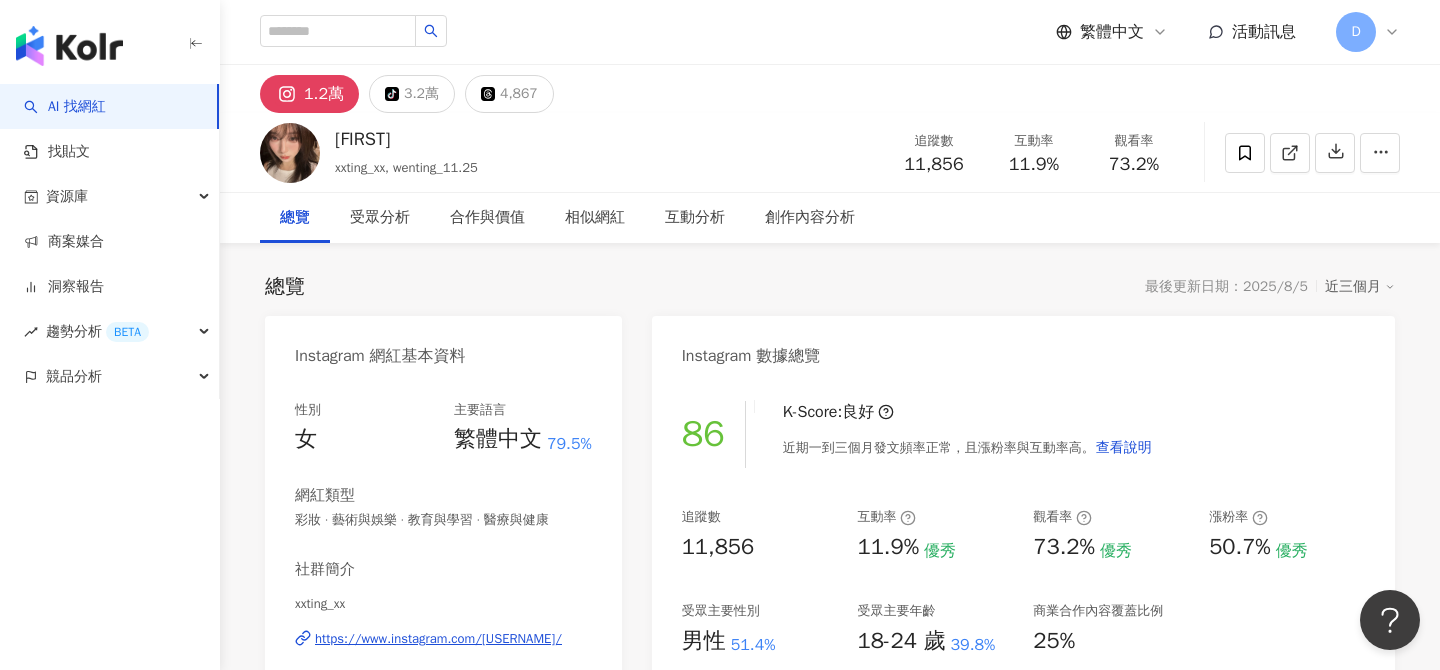 scroll, scrollTop: 0, scrollLeft: 0, axis: both 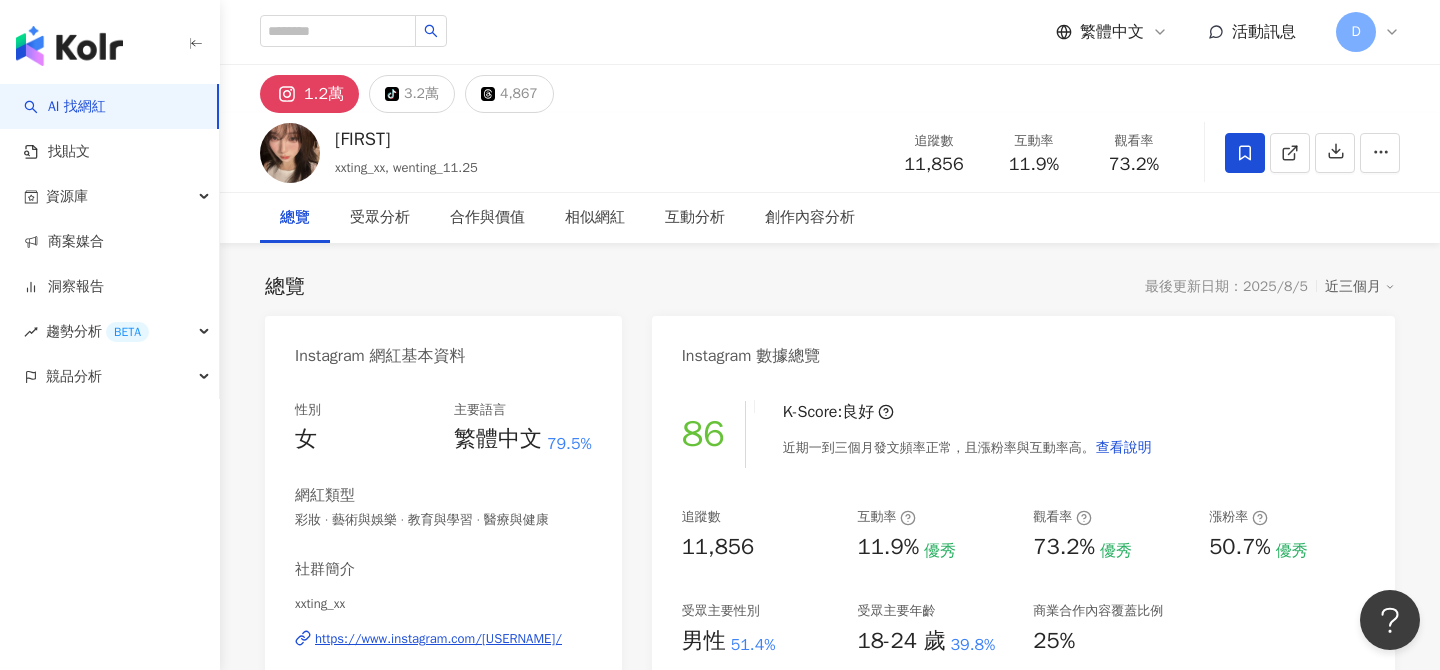 click at bounding box center (1245, 153) 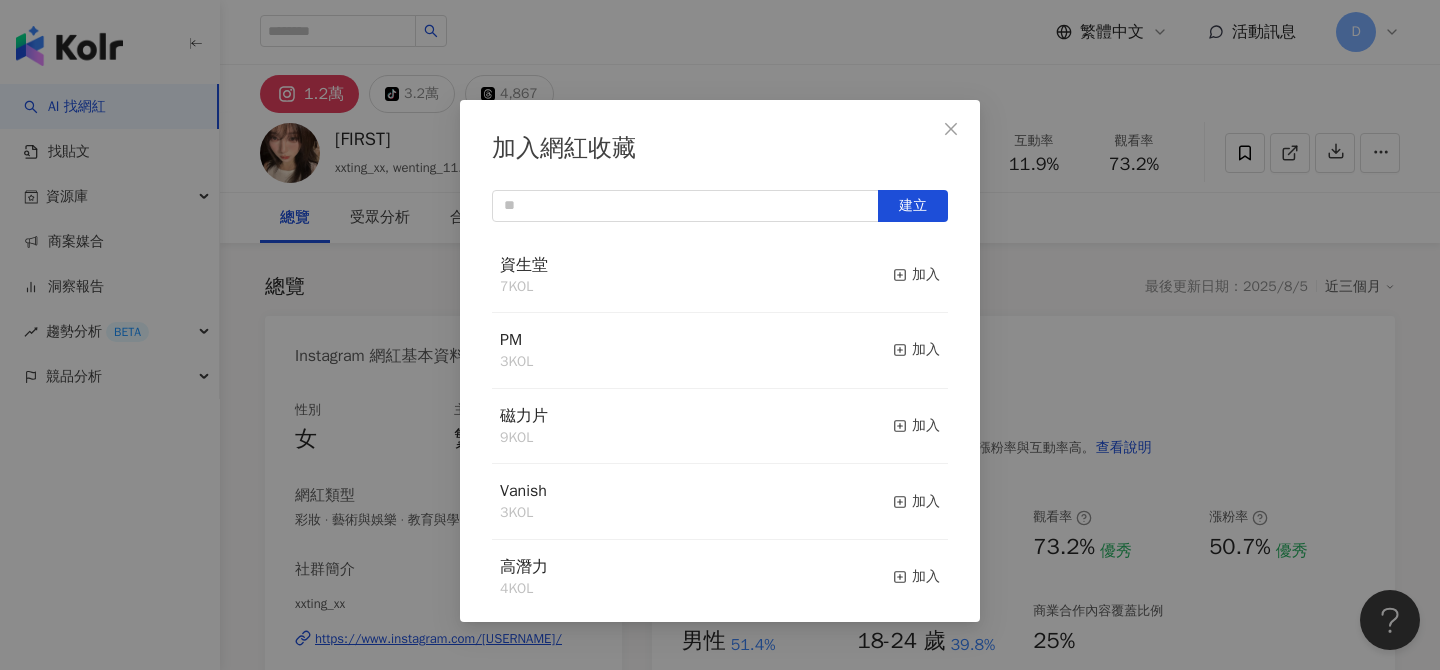 click on "加入" at bounding box center [916, 275] 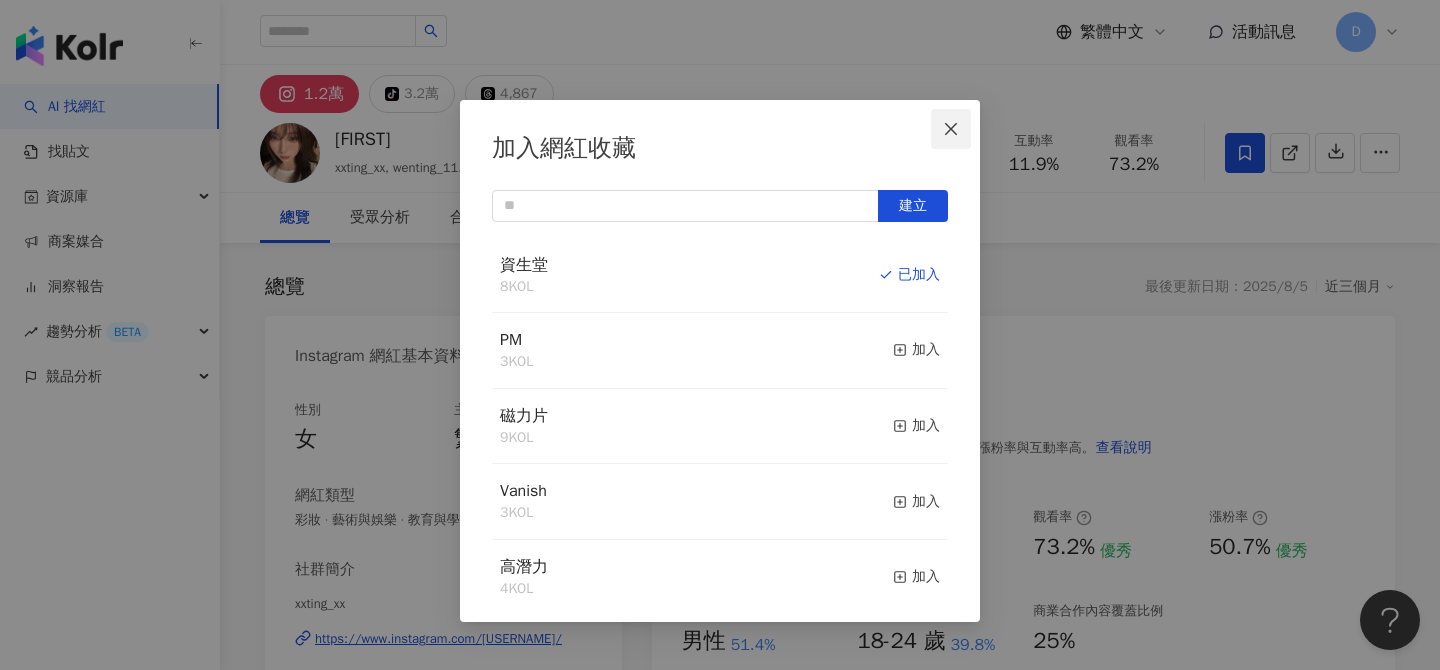 click at bounding box center [951, 129] 